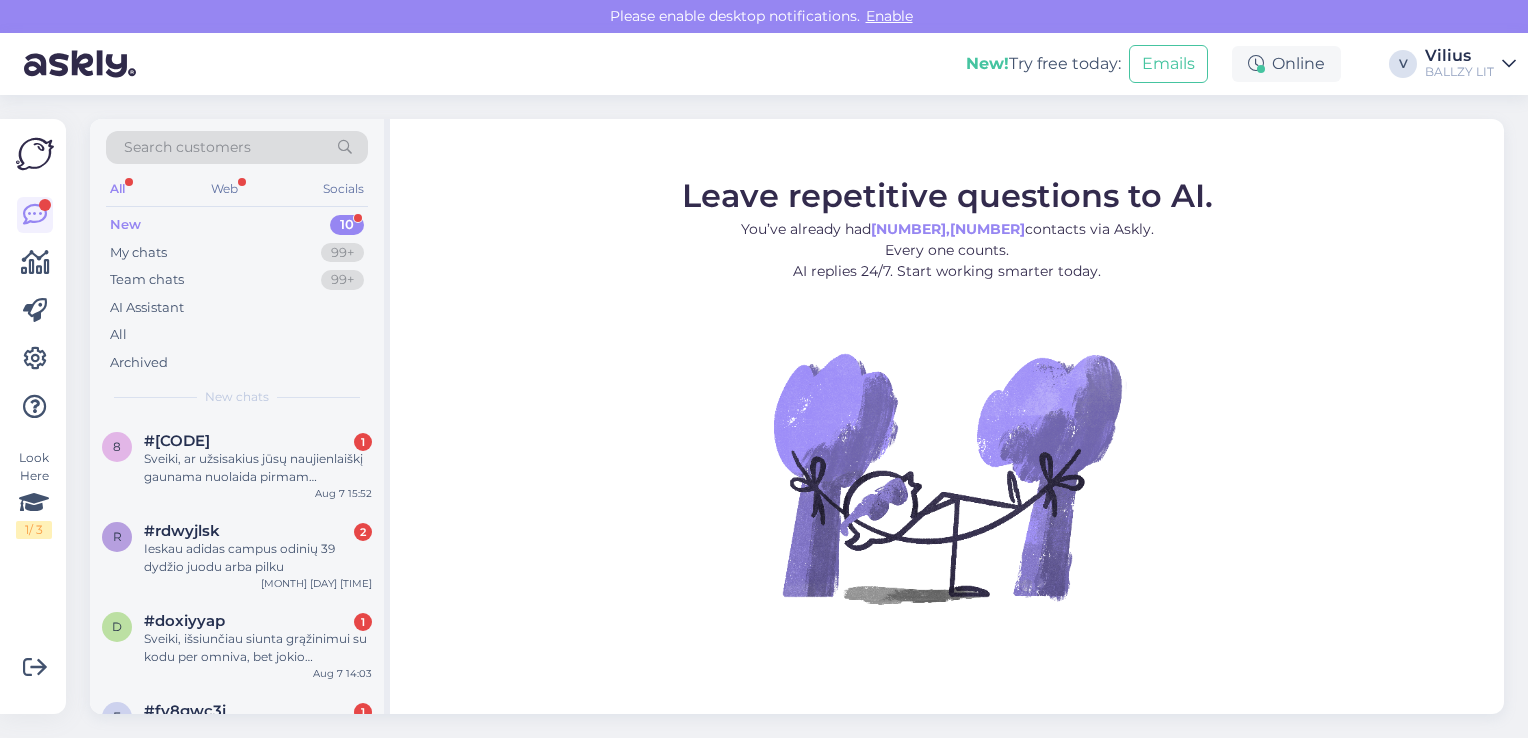 scroll, scrollTop: 0, scrollLeft: 0, axis: both 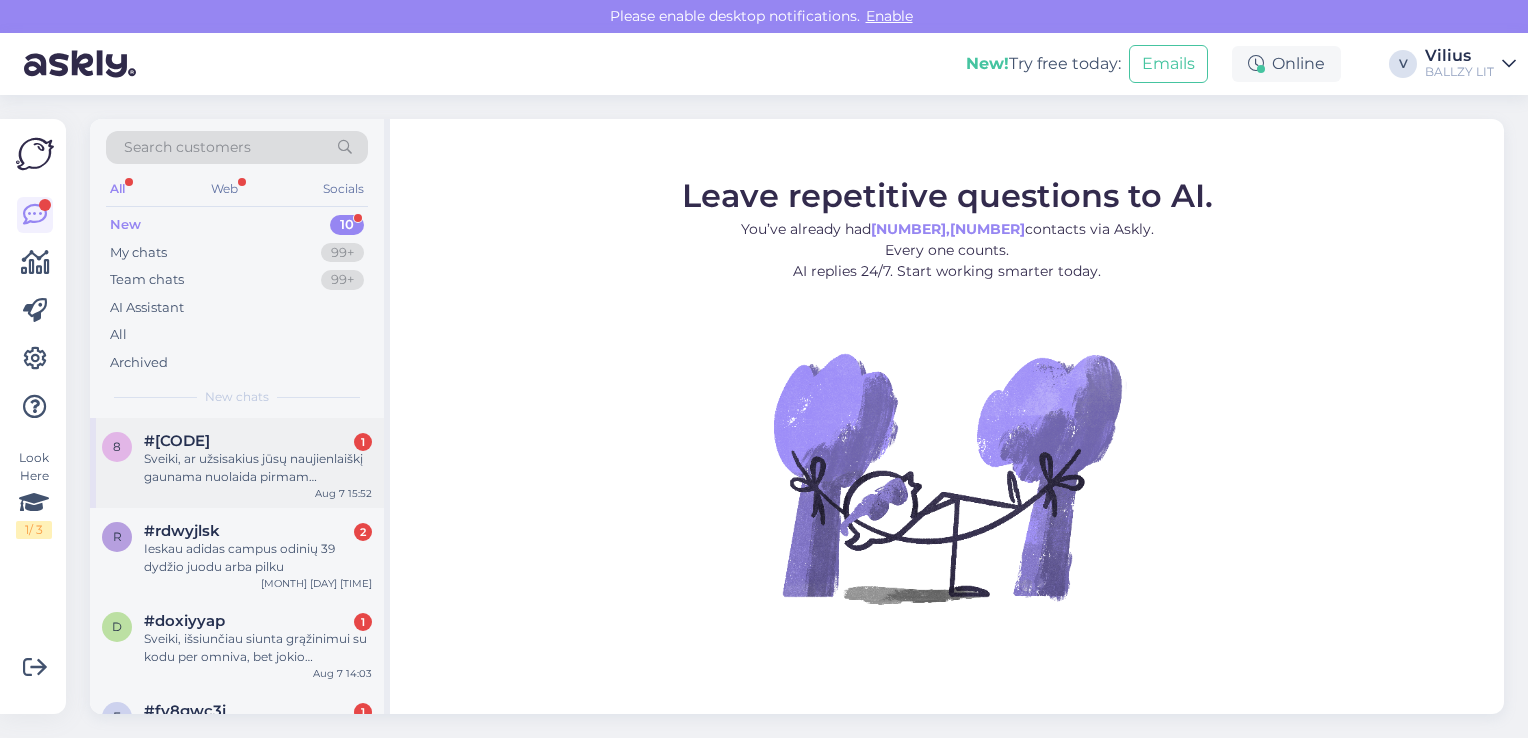 click on "Sveiki, ar užsisakius jūsų naujienlaiškį gaunama nuolaida pirmam apsipirkimui?" at bounding box center [258, 468] 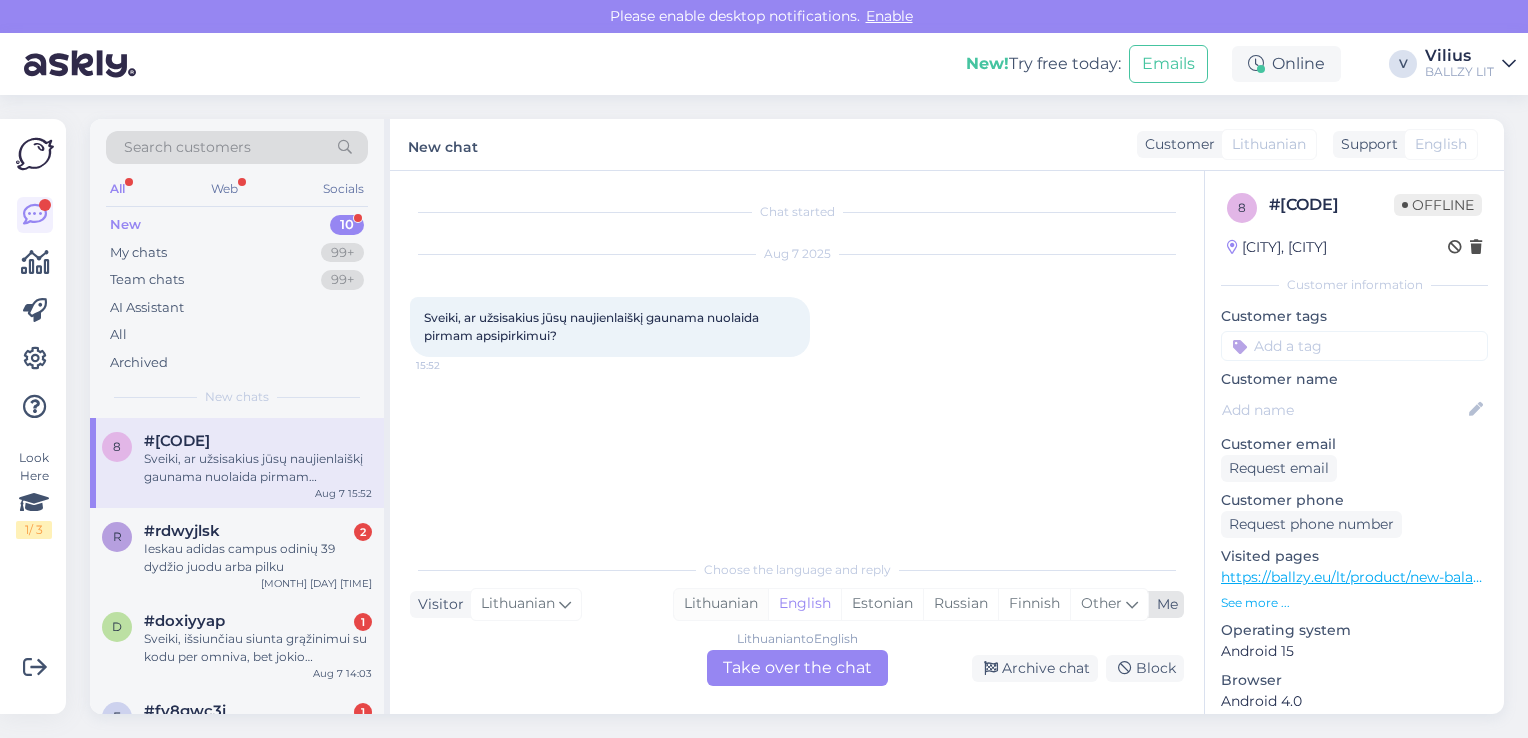click on "Lithuanian" at bounding box center [721, 604] 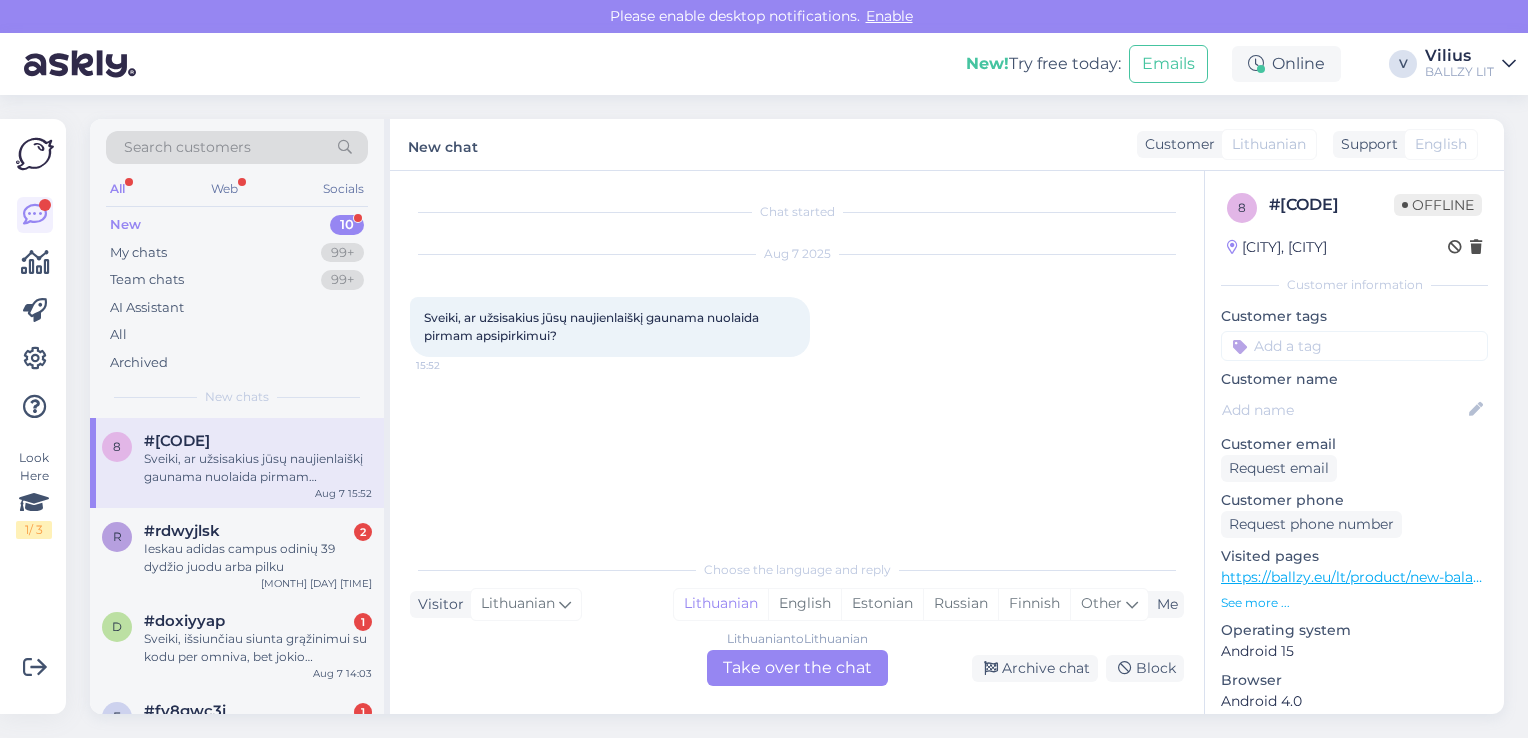 click on "Lithuanian  to  Lithuanian Take over the chat" at bounding box center [797, 668] 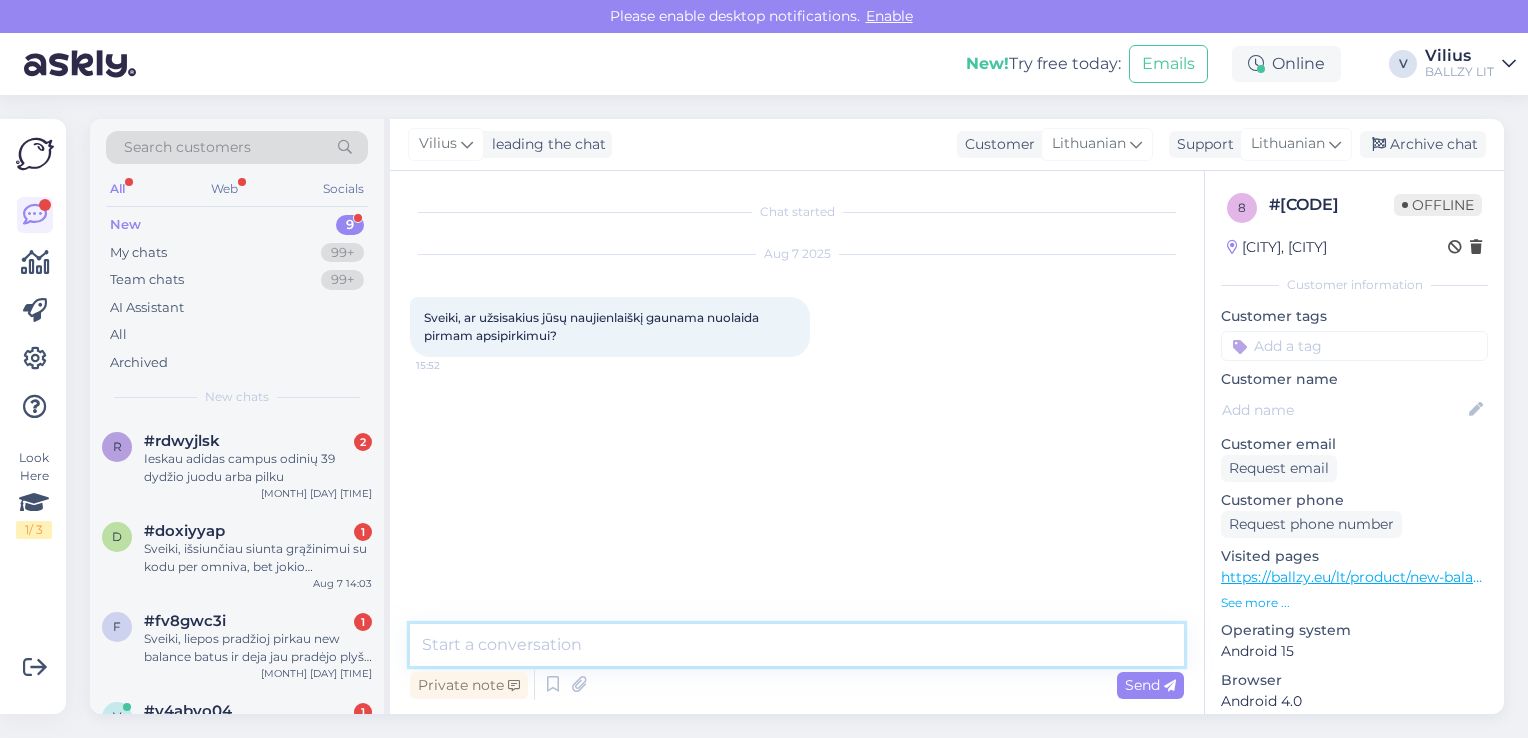 click at bounding box center [797, 645] 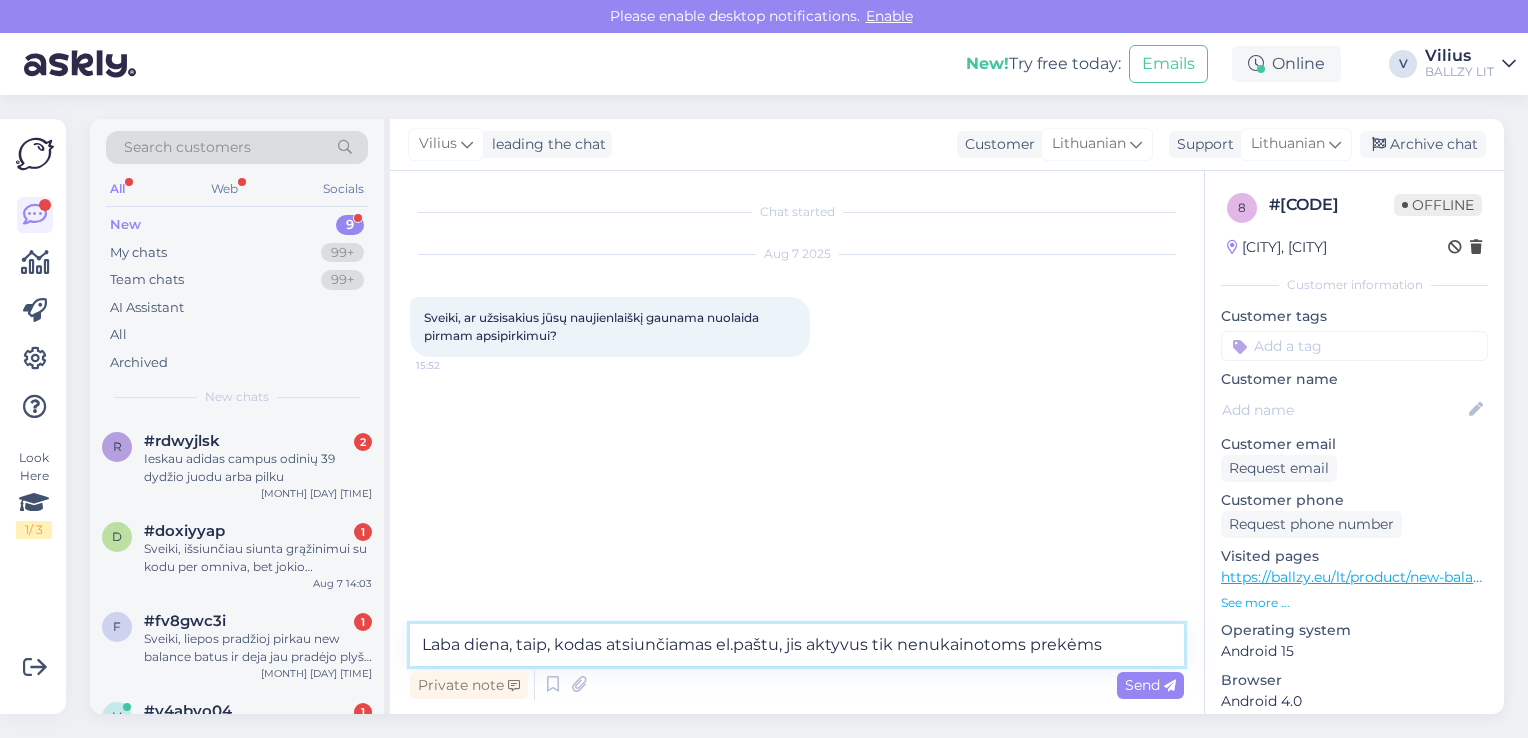 type on "Laba diena, taip, kodas atsiunčiamas el.paštu, jis aktyvus tik nenukainotoms prekėms." 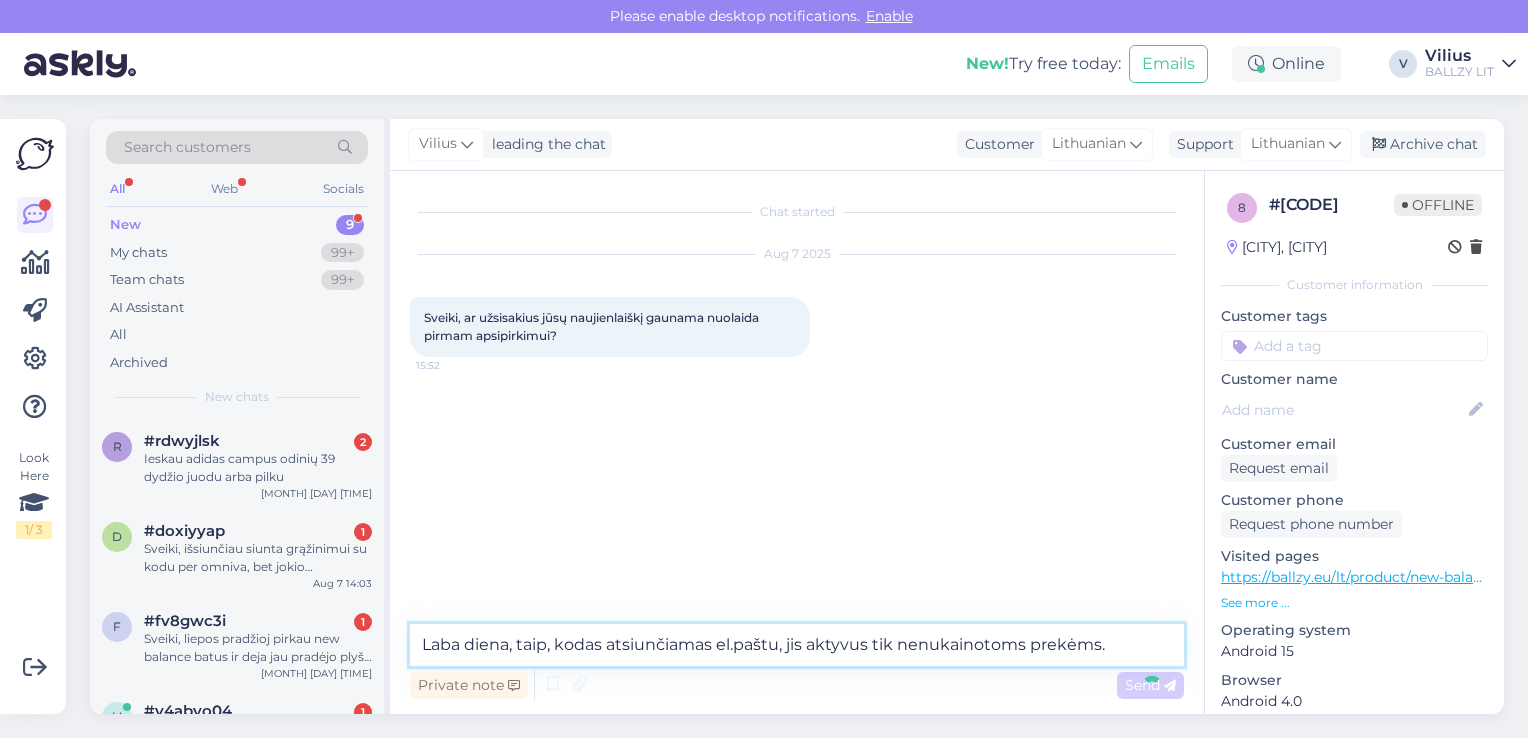 type 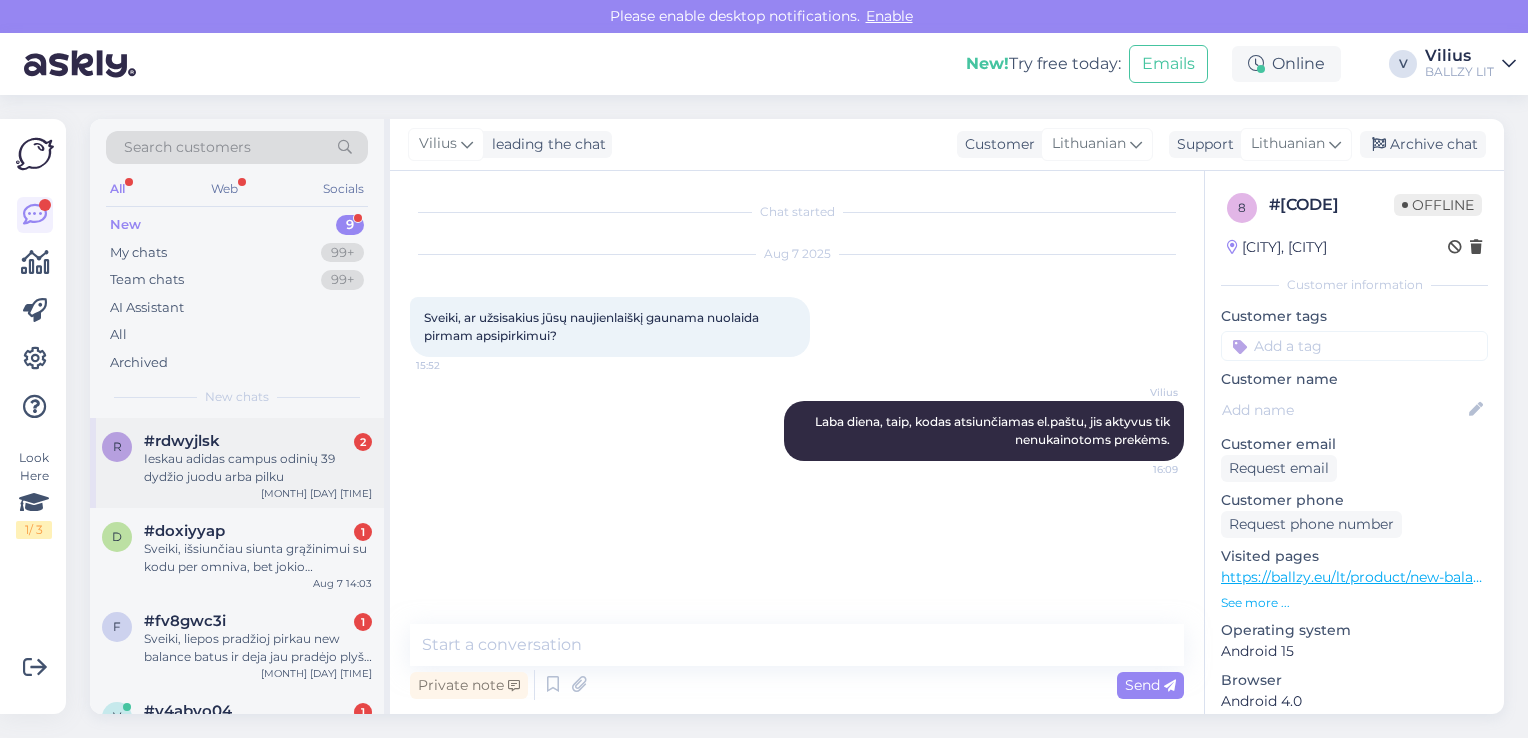 click on "Ieskau adidas campus odinių 39 dydžio juodu arba pilku" at bounding box center (258, 468) 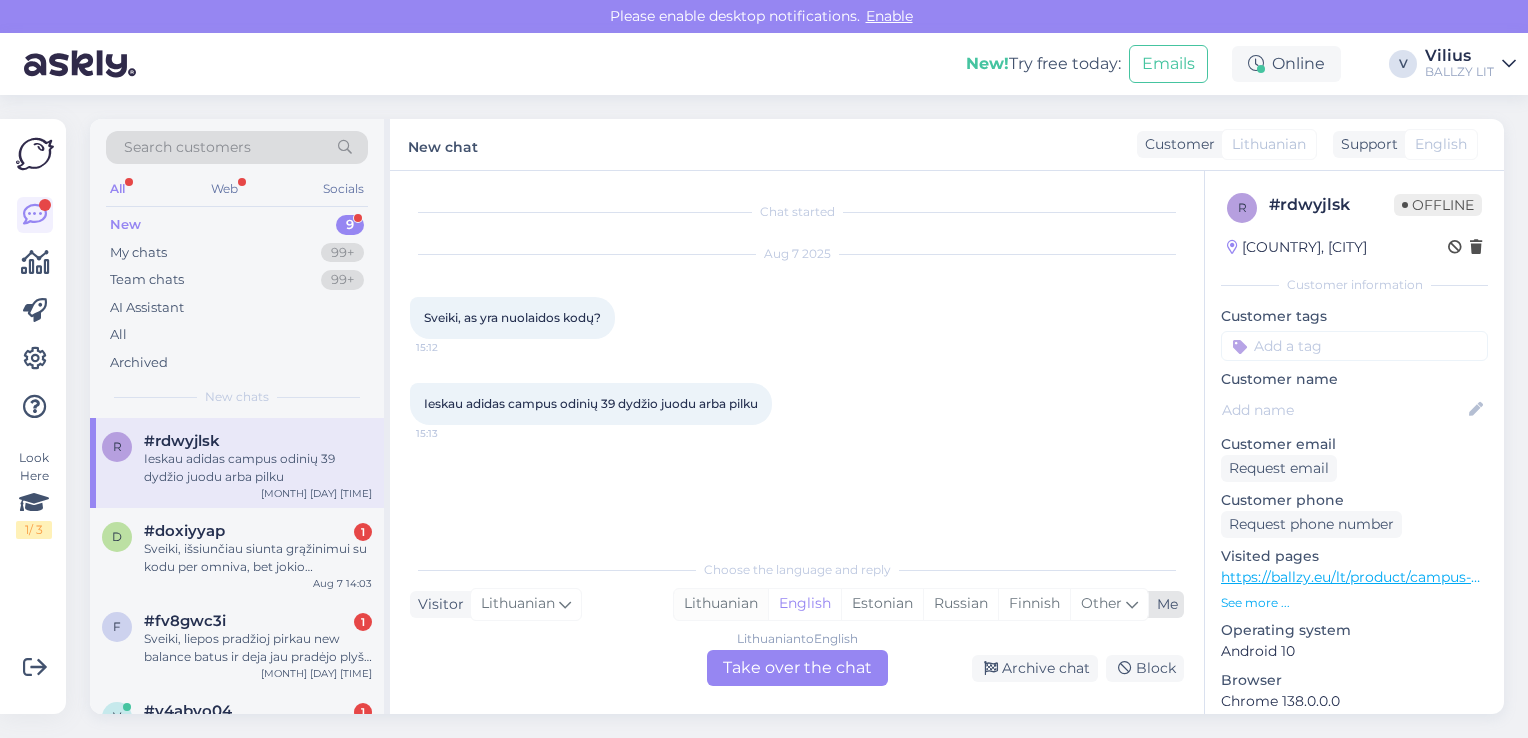 click on "Lithuanian" at bounding box center (721, 604) 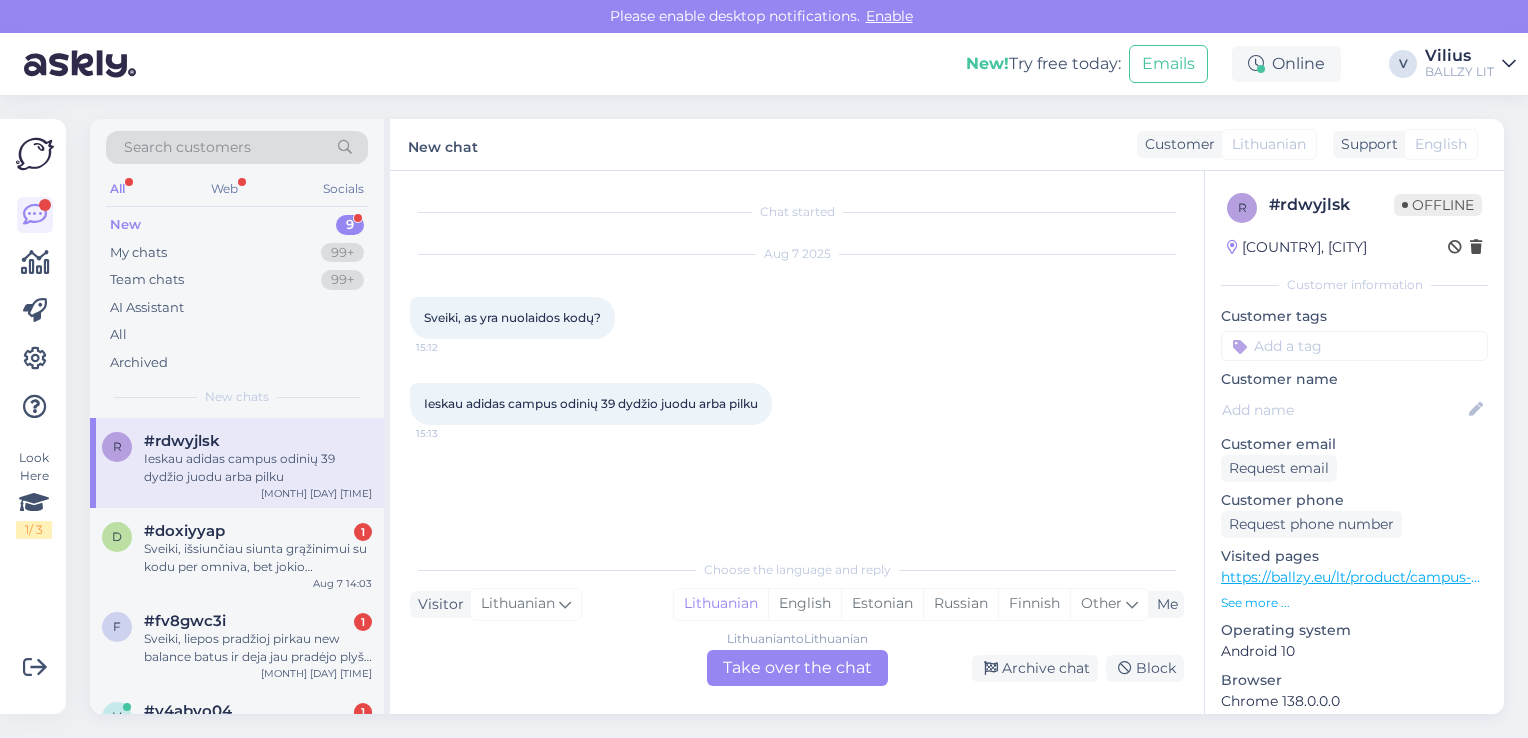 click on "Lithuanian  to  Lithuanian Take over the chat" at bounding box center [797, 668] 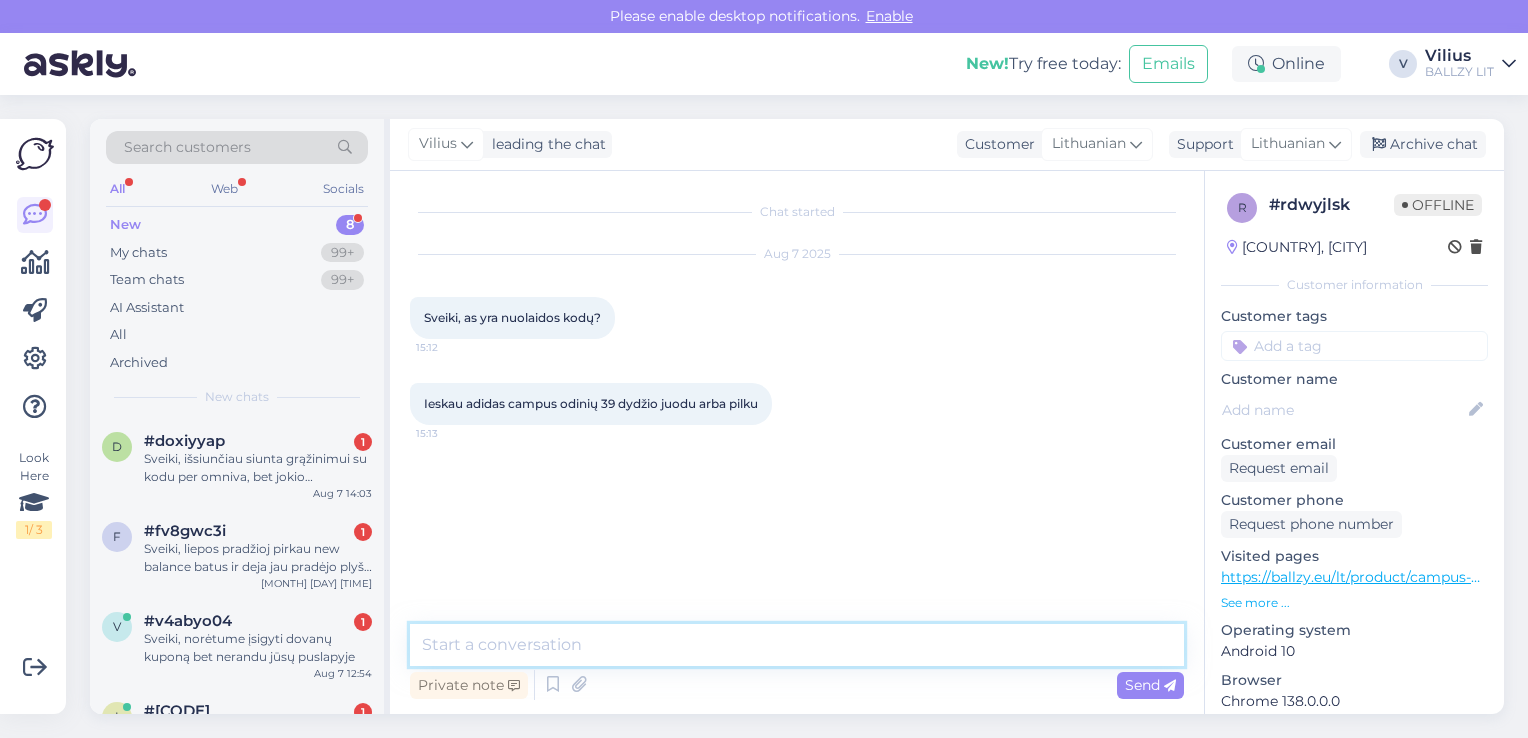 click at bounding box center (797, 645) 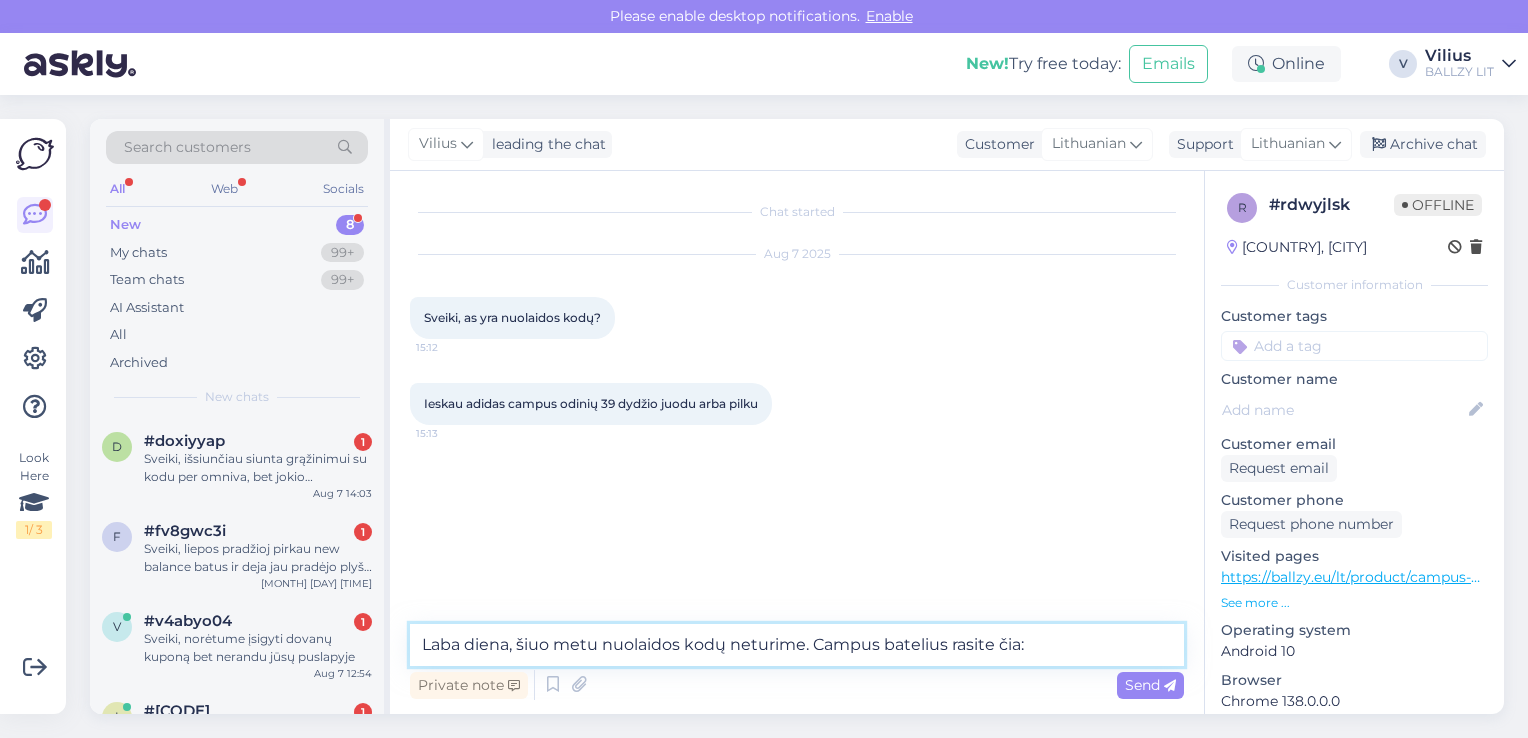 paste on "https://ballzy.eu/lt/search?page=1&q=campus" 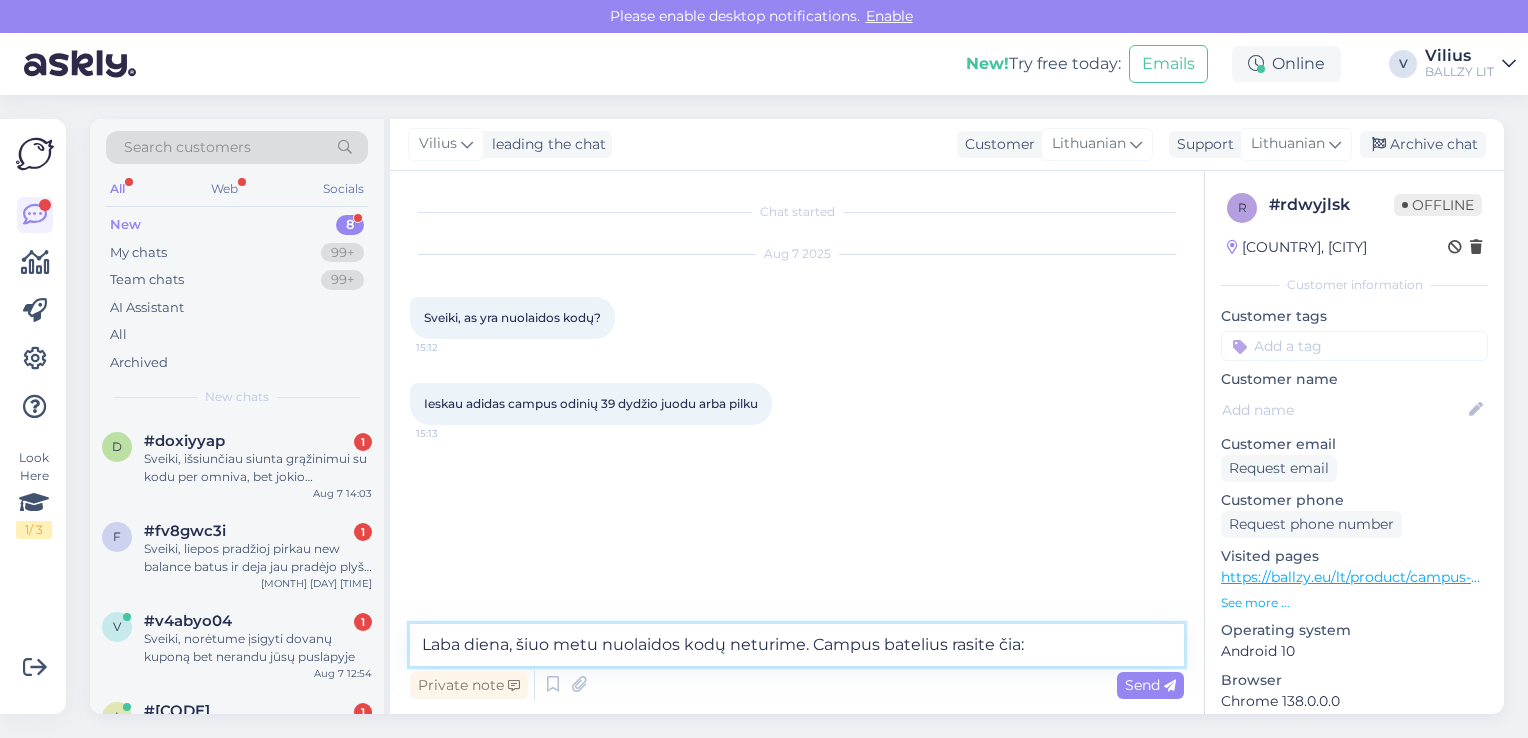 type on "Laba diena, šiuo metu nuolaidos kodų neturime. Campus batelius rasite čia: https://ballzy.eu/lt/search?page=1&q=campus" 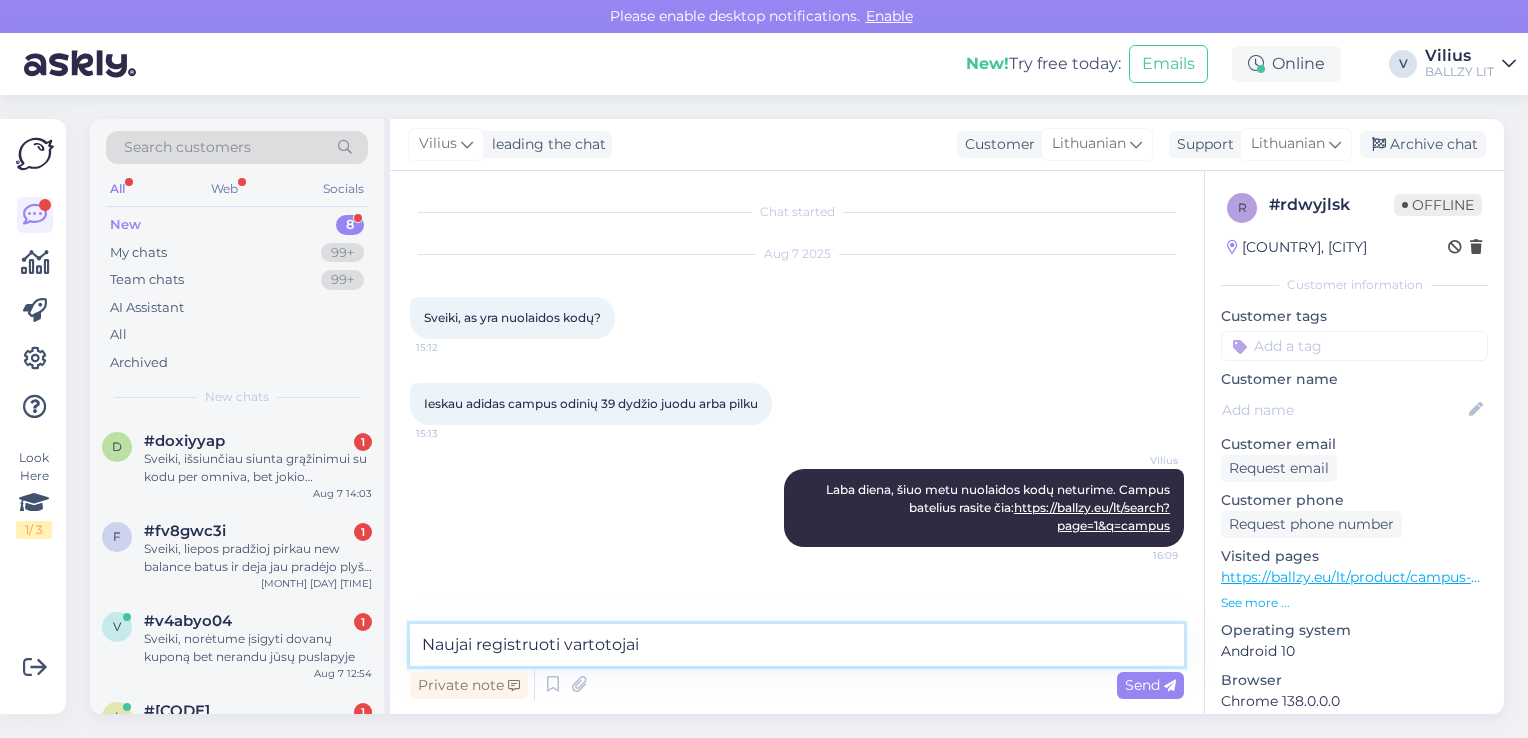 click on "Naujai registruoti vartotojai" at bounding box center [797, 645] 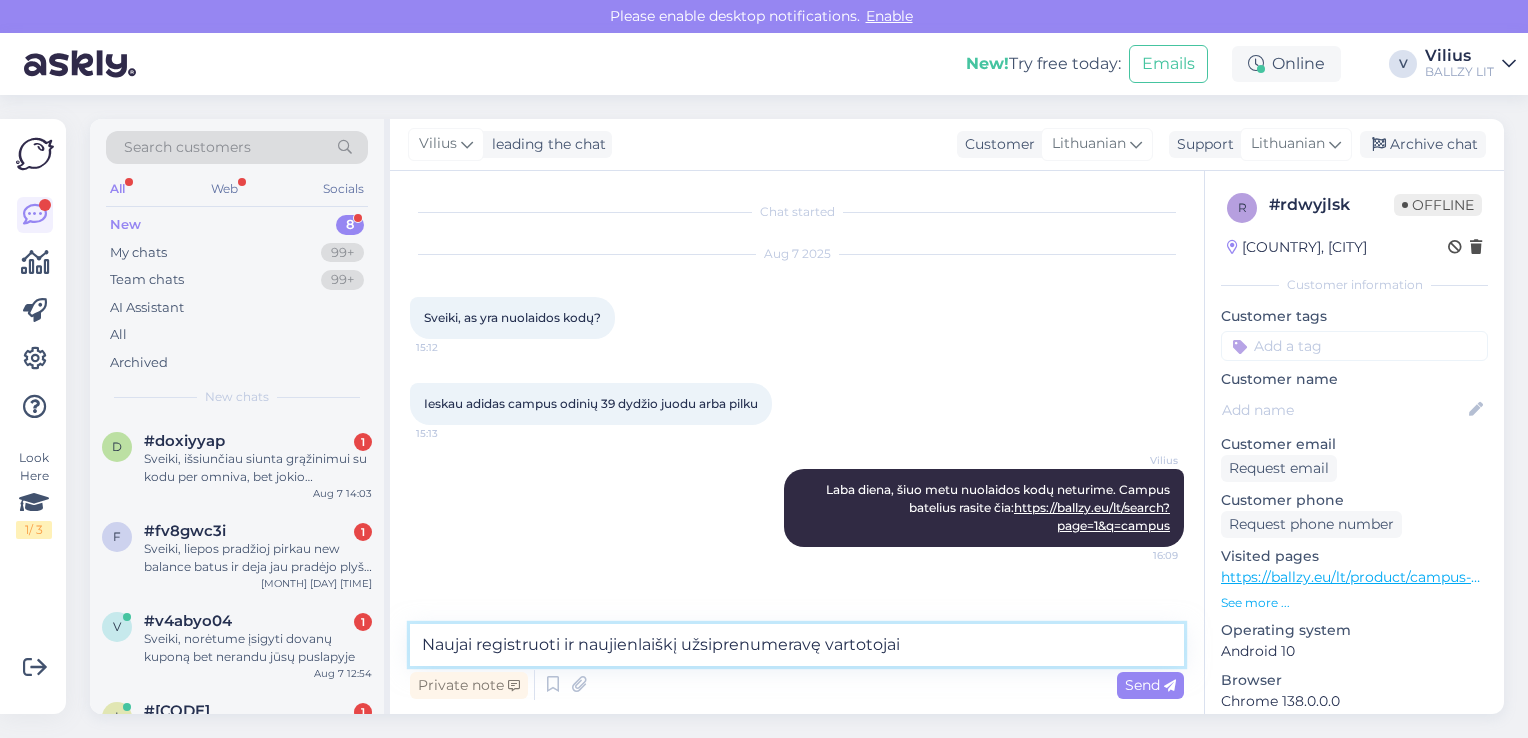 click on "Naujai registruoti ir naujienlaiškį užsiprenumeravę vartotojai" at bounding box center (797, 645) 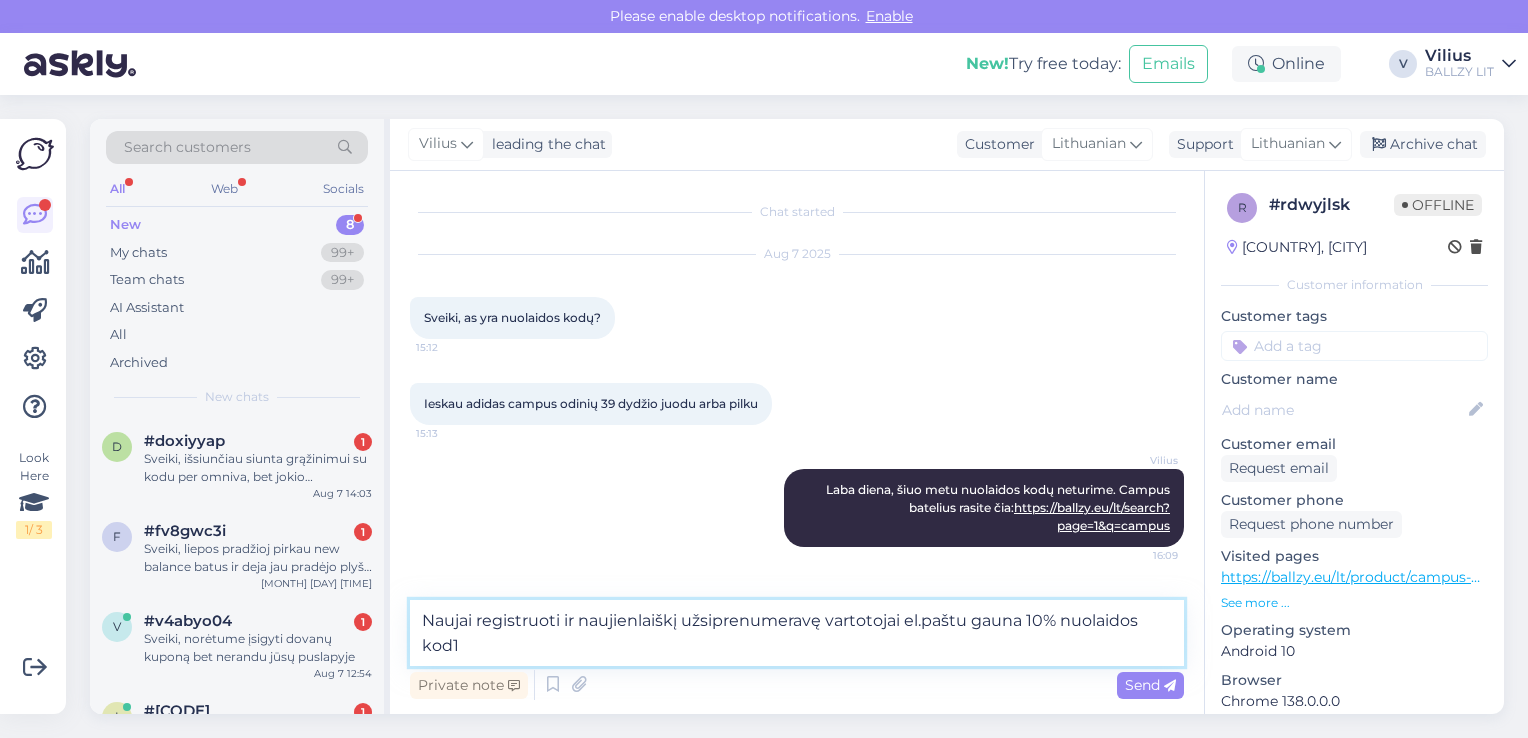 click on "Naujai registruoti ir naujienlaiškį užsiprenumeravę vartotojai el.paštu gauna 10% nuolaidos kod1" at bounding box center [797, 633] 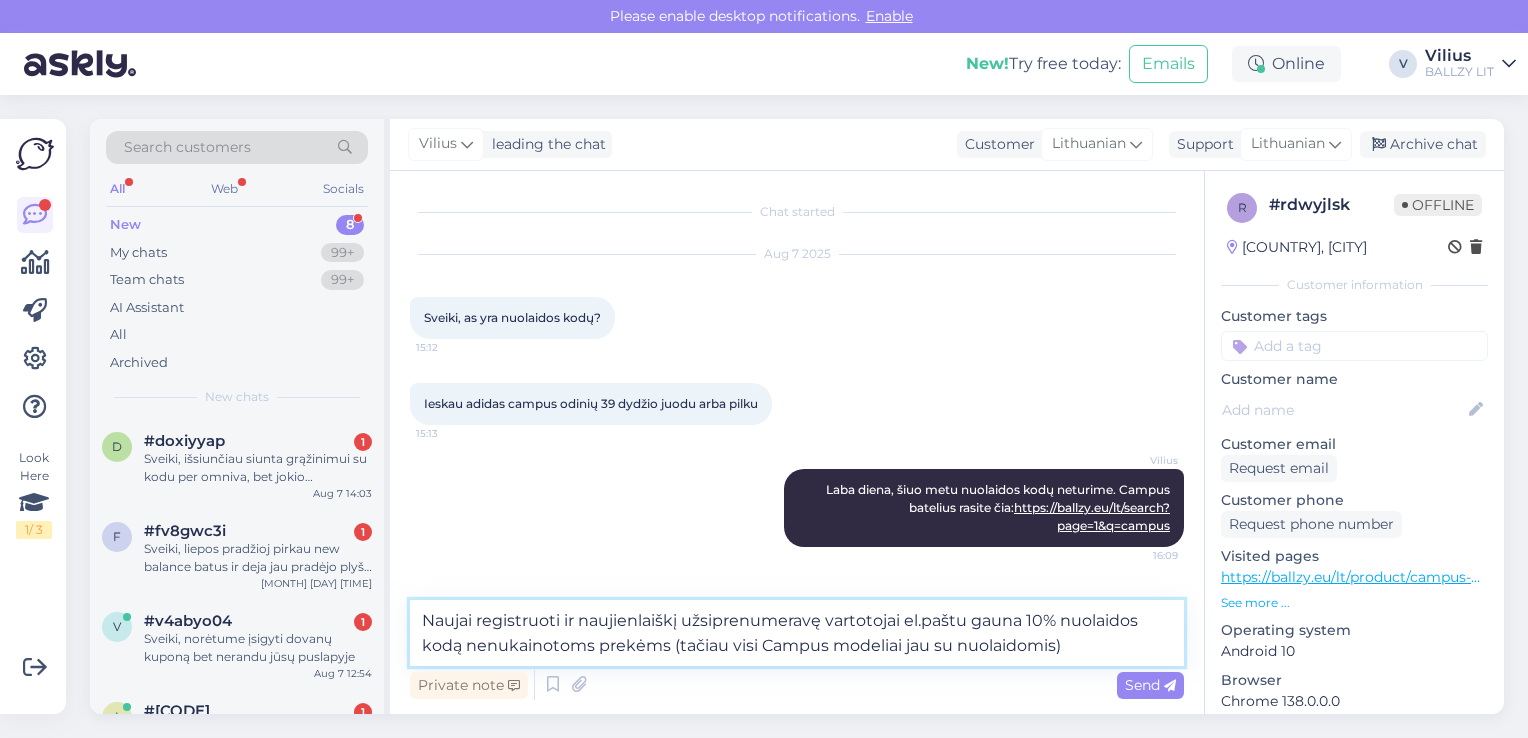 type on "Naujai registruoti ir naujienlaiškį užsiprenumeravę vartotojai el.paštu gauna 10% nuolaidos kodą nenukainotoms prekėms (tačiau visi Campus modeliai jau su nuolaidomis)." 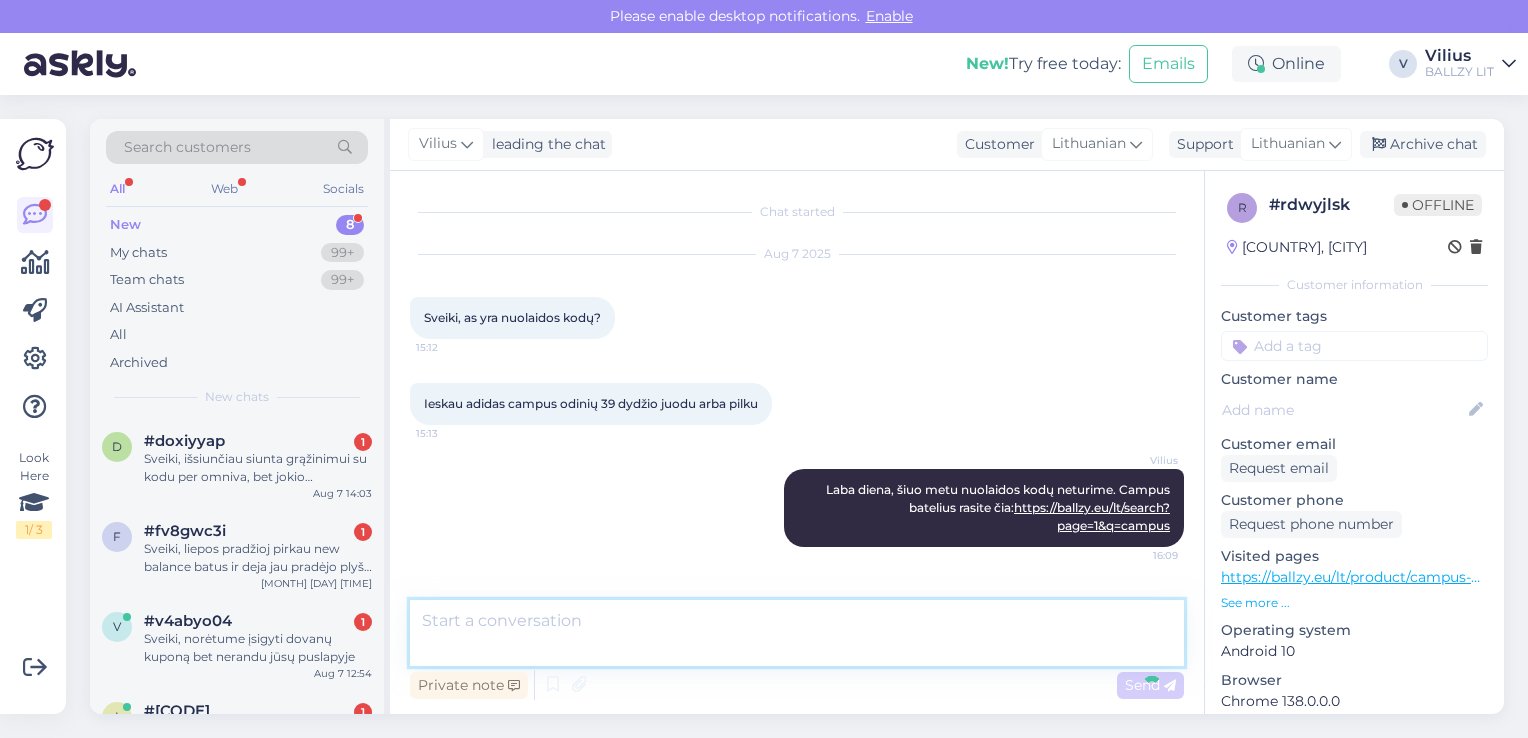 scroll, scrollTop: 84, scrollLeft: 0, axis: vertical 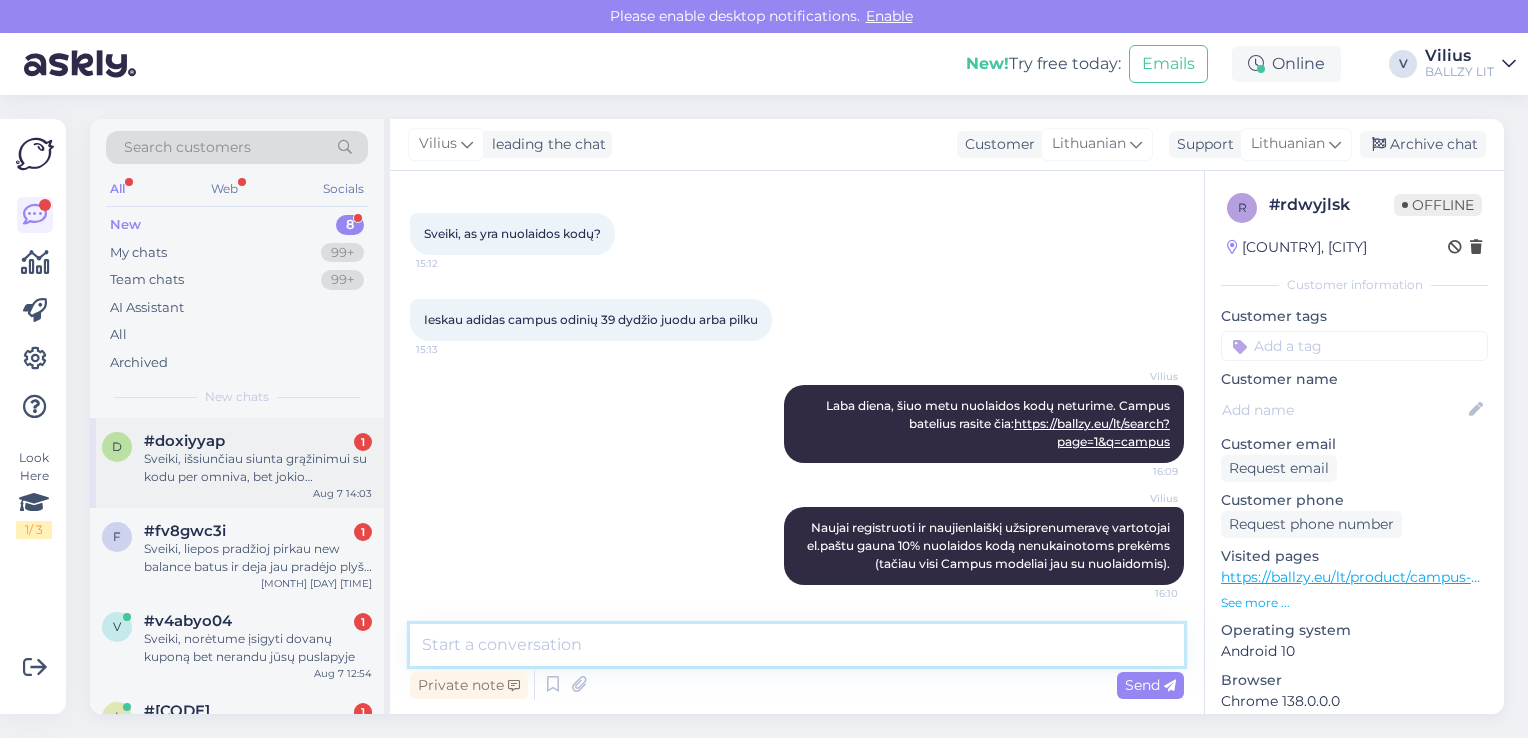 type 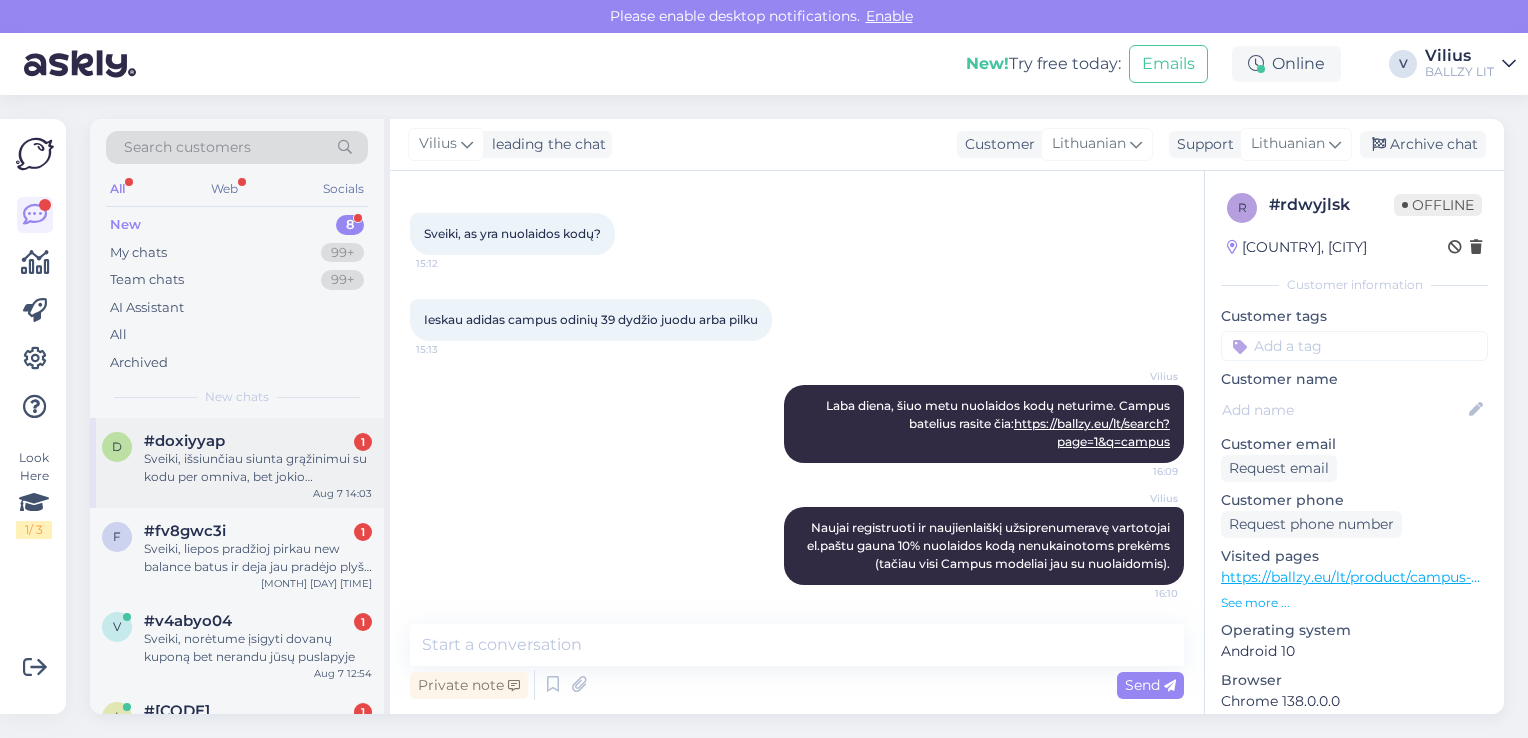 click on "[CODE] [NUMBER]" at bounding box center (258, 441) 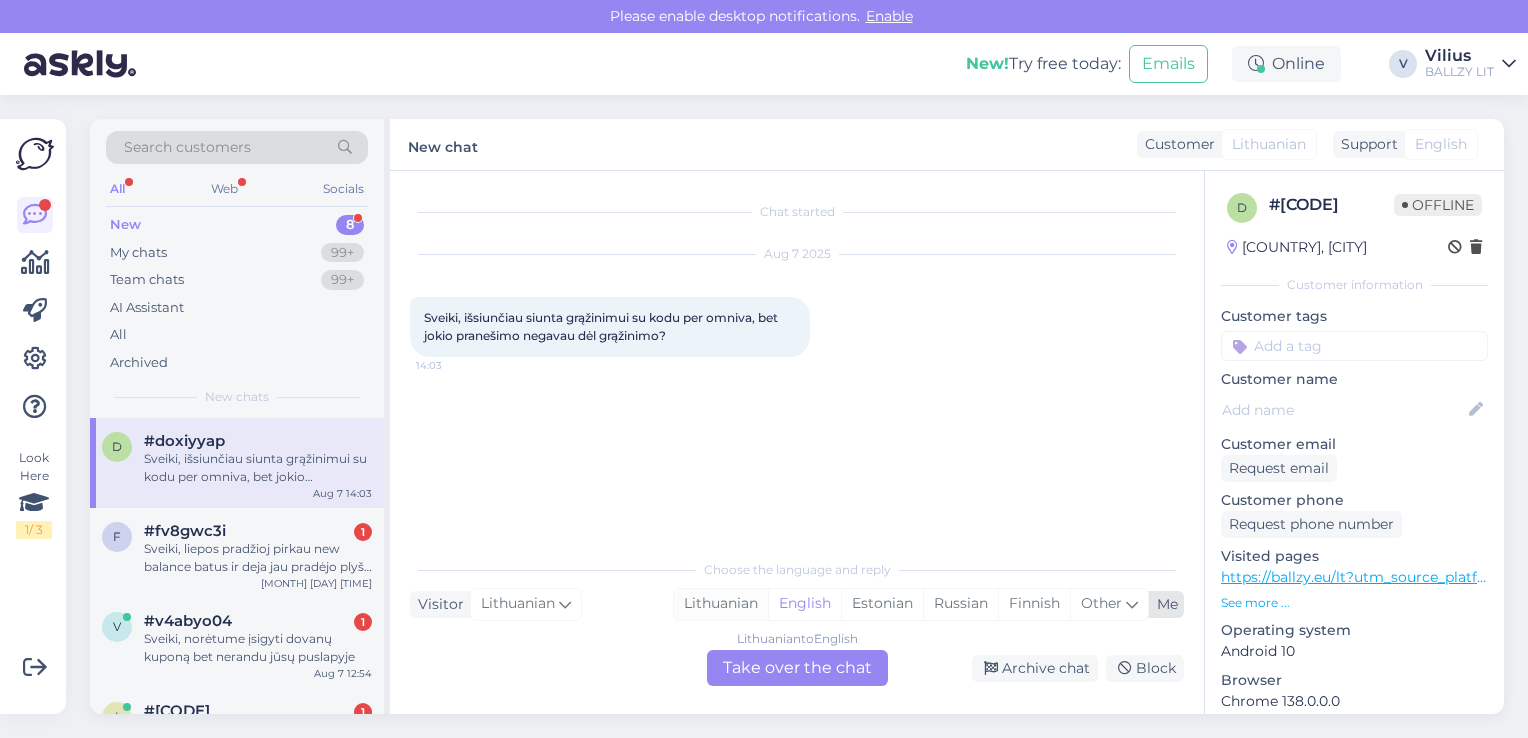 click on "Lithuanian" at bounding box center [721, 604] 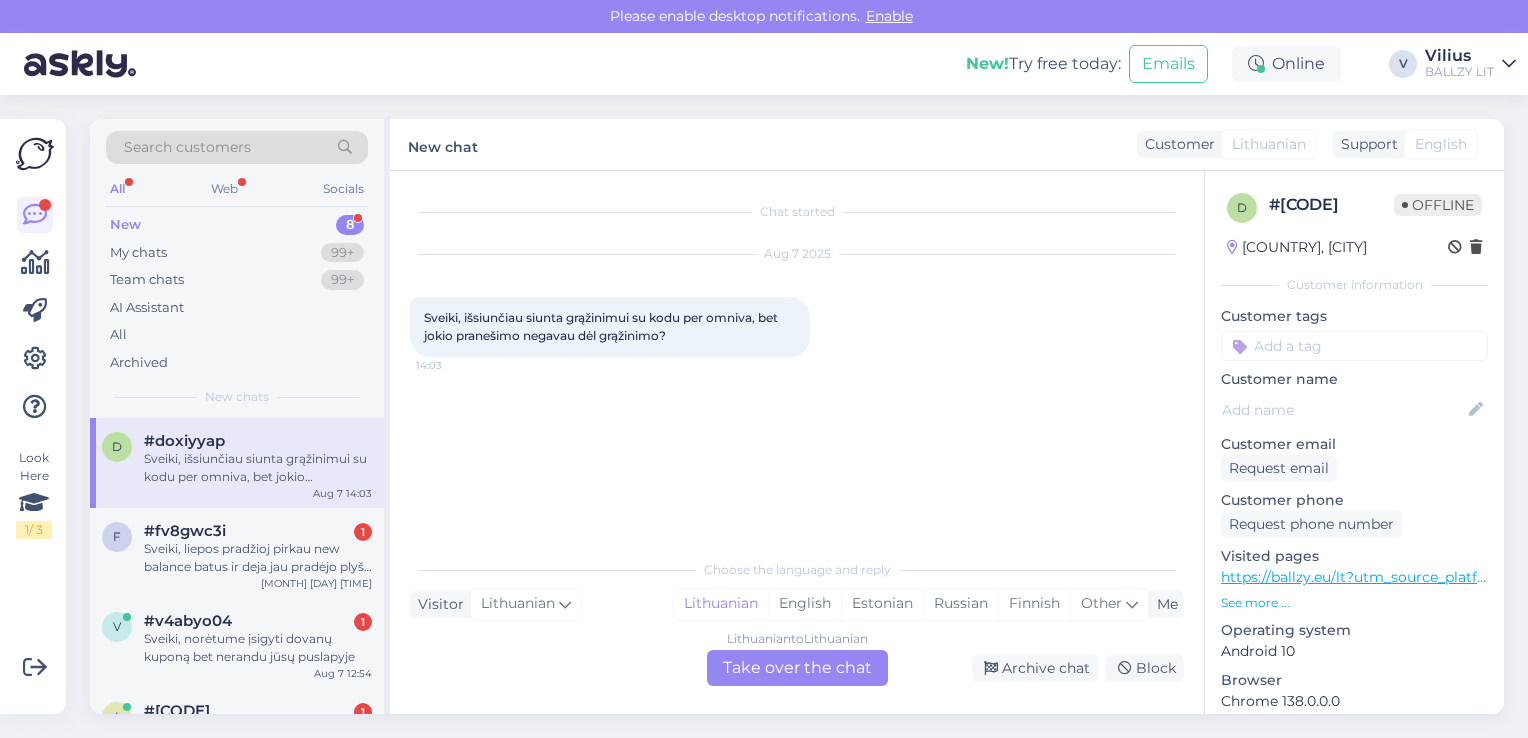 click on "Lithuanian  to  Lithuanian" at bounding box center [797, 639] 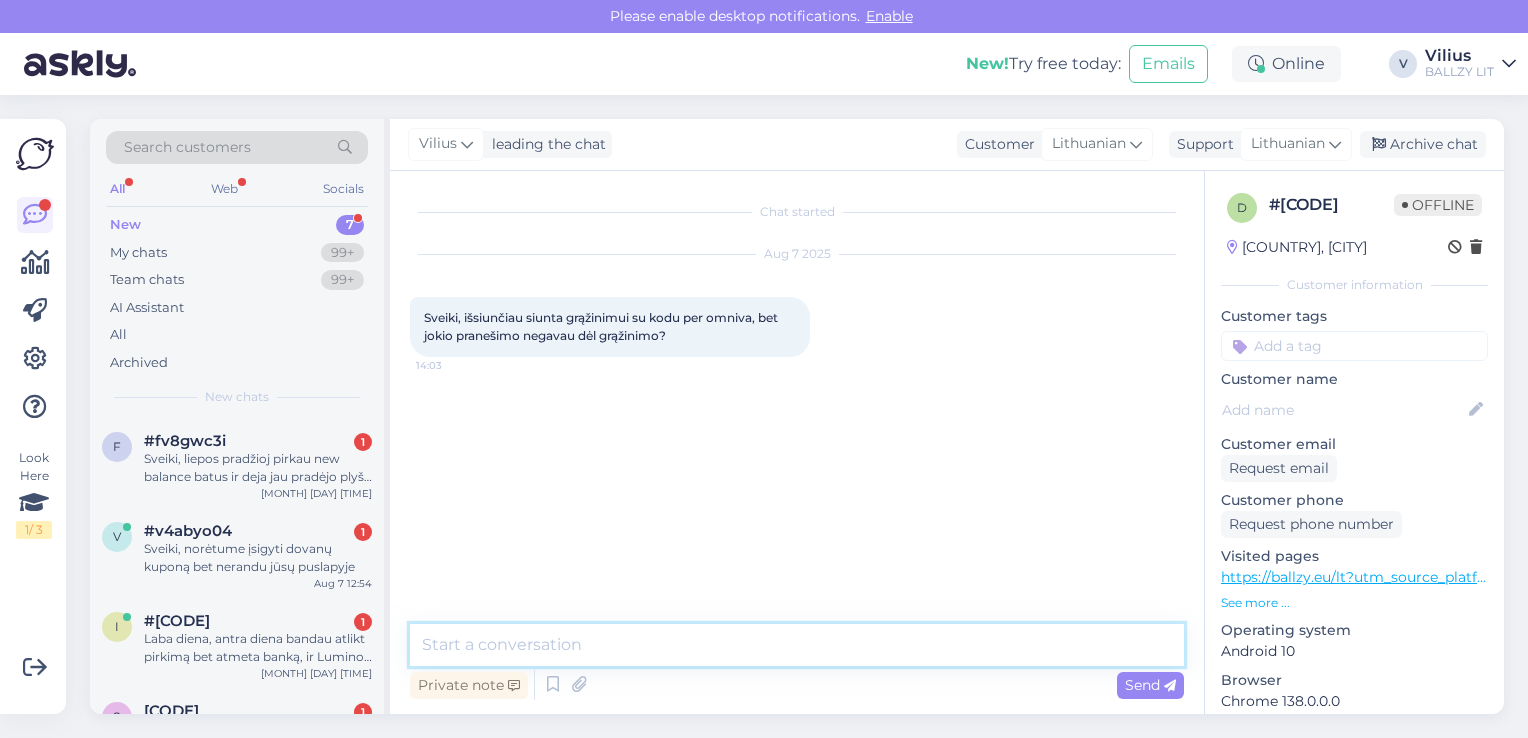 click at bounding box center (797, 645) 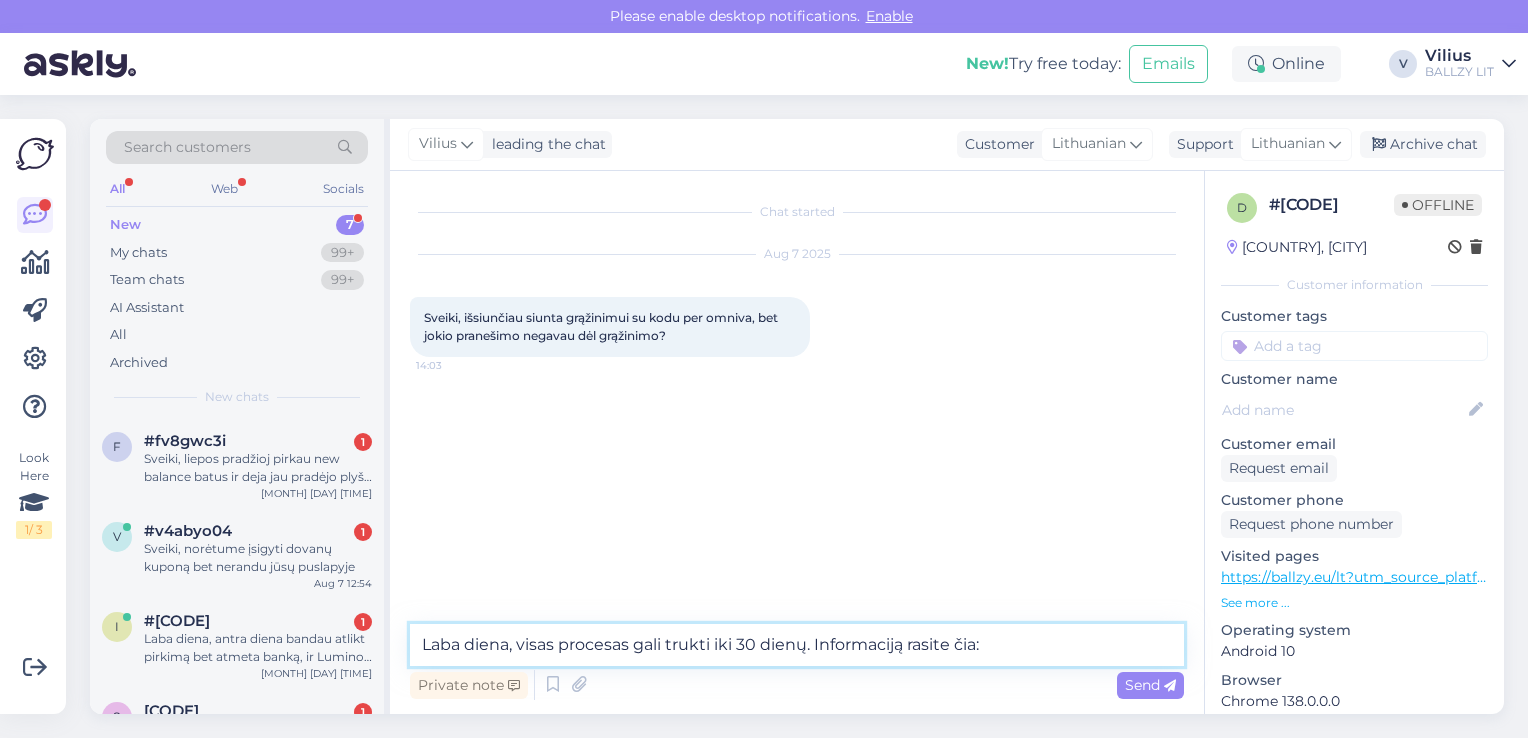 paste on "https://ballzy.eu/lt/shopping-help#returning" 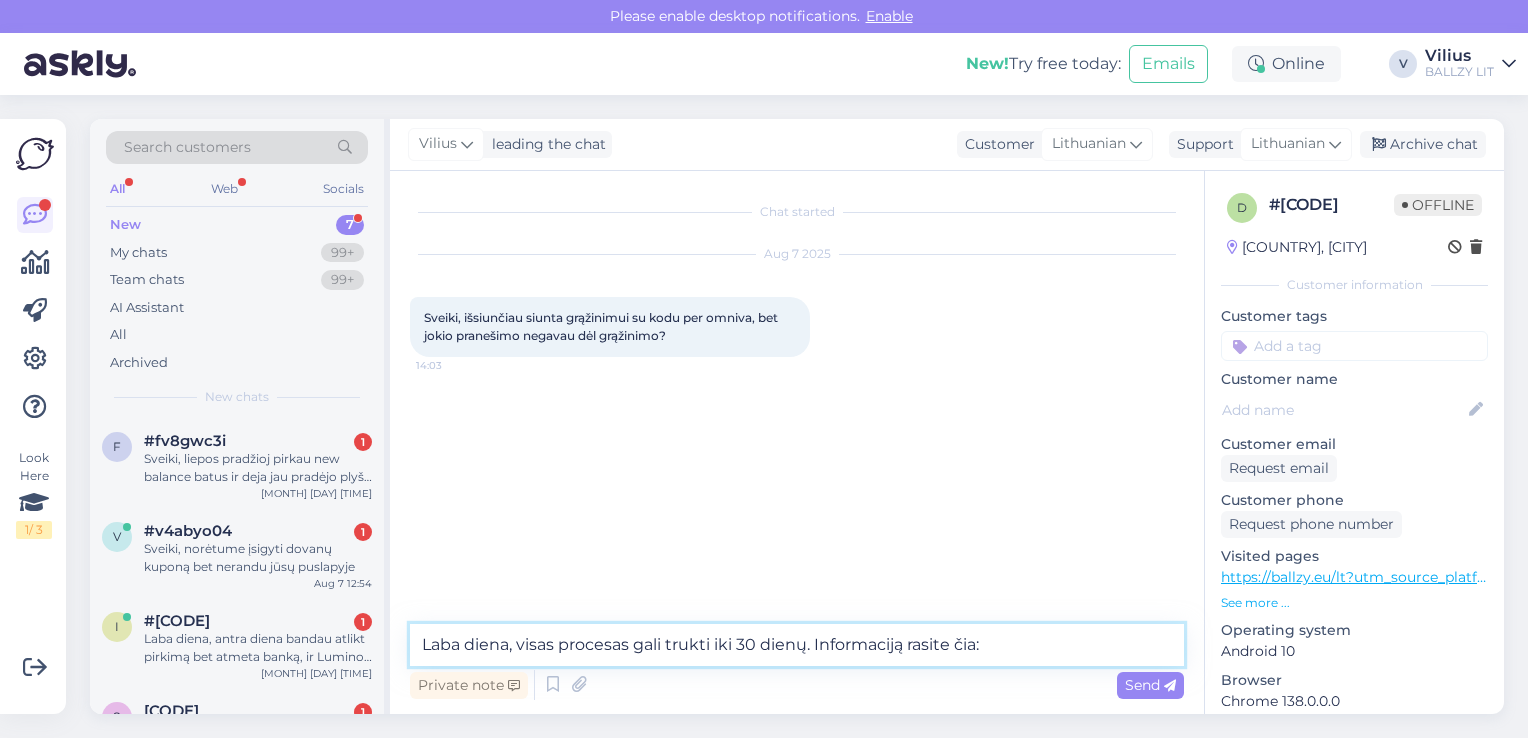 type on "Laba diena, visas procesas gali trukti iki 30 dienų. Informaciją rasite čia: [URL]" 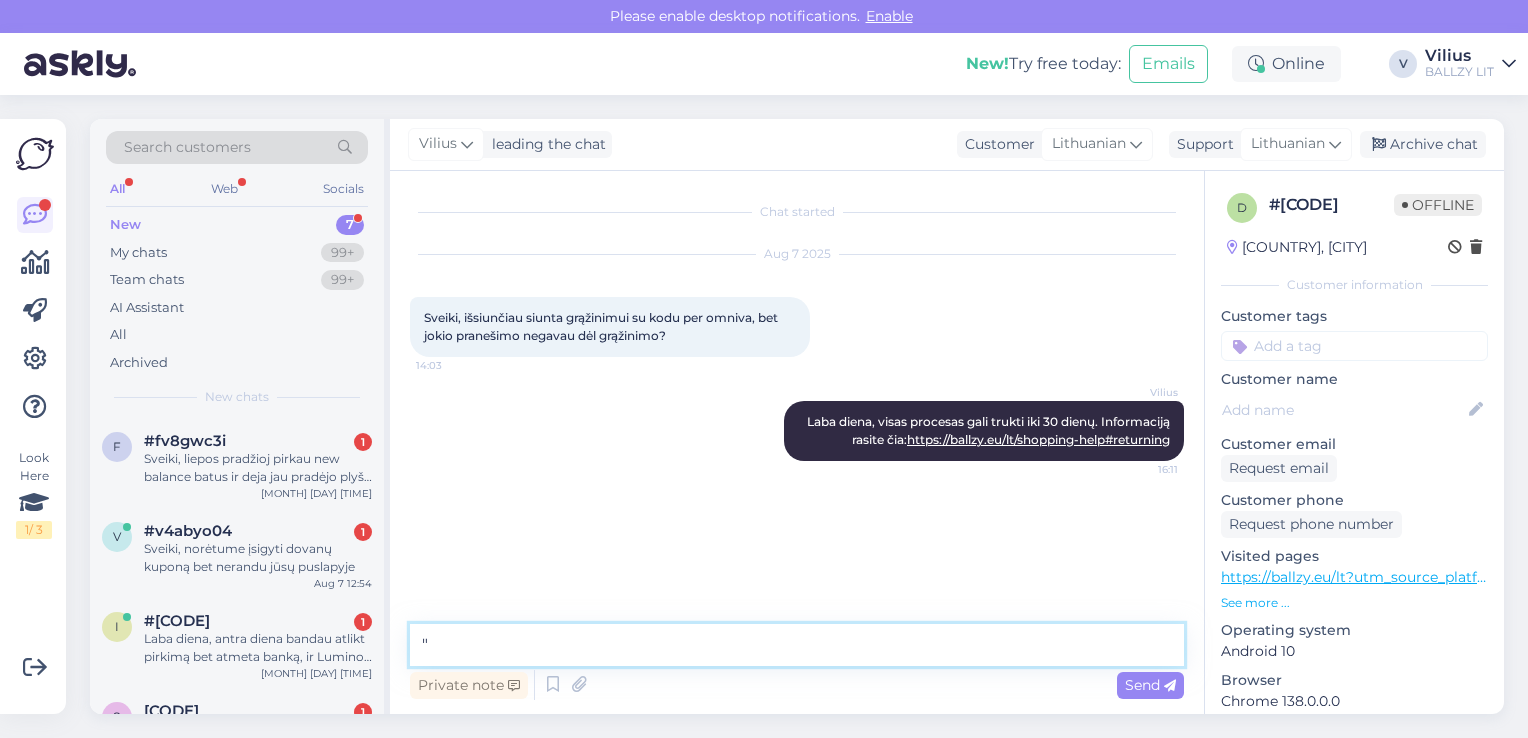 paste on "Kada gausiu grąžinamą sumą už grąžintą prekę?
Jūsų grąžinimo apdorojimas gali užtrukti iki 30 dienų. Gavę ir peržiūrėję jūsų grąžinimą, atsiųsime jums patvirtinimą, kad gavome jūsų grąžinimą. Patvirtinime taip pat bus pateikta informacija apie grąžinimą. Pinigus nedelsdami grąžinsime į tą pačią banko sąskaitą, iš kurios buvo atliktas mokėjimas, bet ne vėliau kaip per 14 dienų." 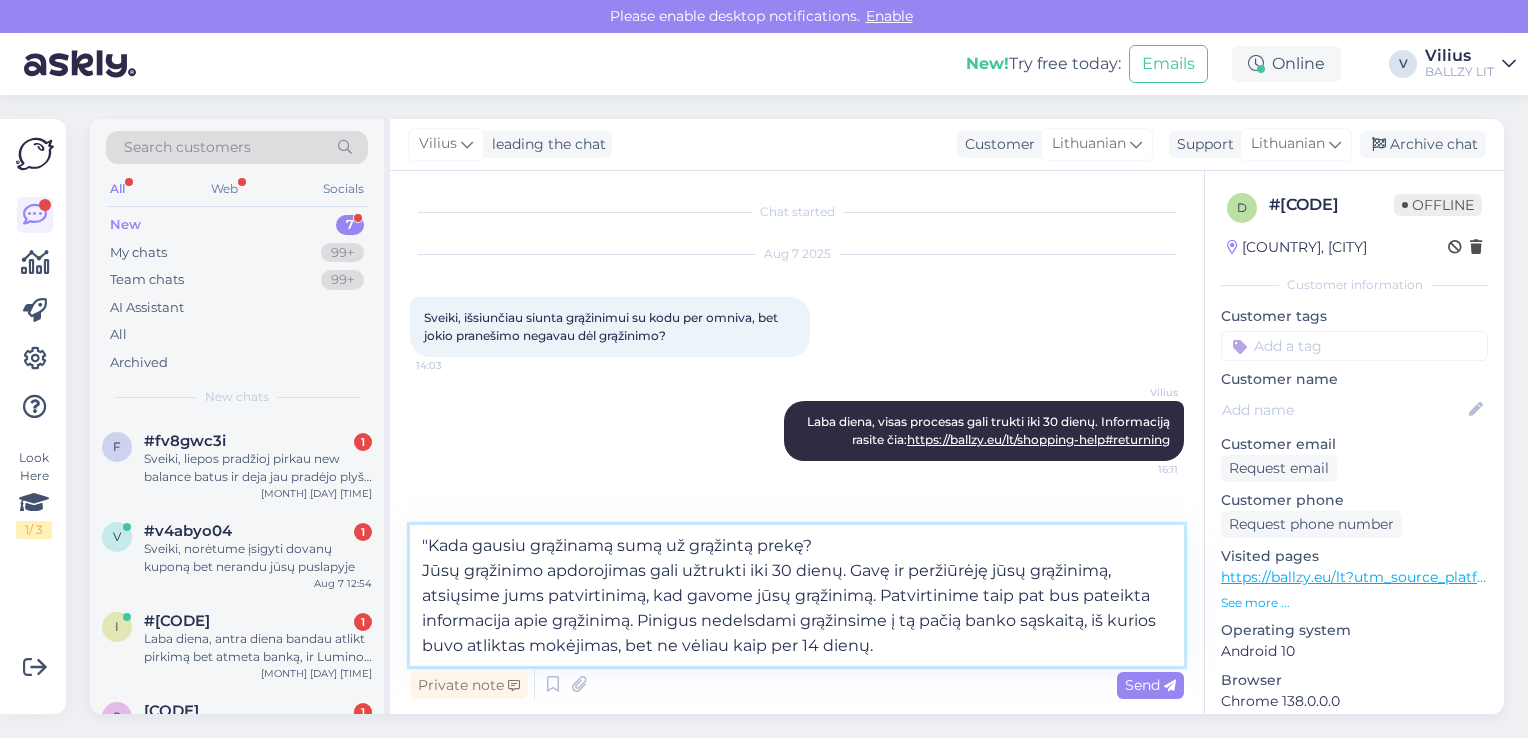type on ""Kada gausiu grąžinamą sumą už grąžintą prekę?
Jūsų grąžinimo apdorojimas gali užtrukti iki 30 dienų. Gavę ir peržiūrėję jūsų grąžinimą, atsiųsime jums patvirtinimą, kad gavome jūsų grąžinimą. Patvirtinime taip pat bus pateikta informacija apie grąžinimą. Pinigus nedelsdami grąžinsime į tą pačią banko sąskaitą, iš kurios buvo atliktas mokėjimas, bet ne vėliau kaip per 14 dienų."" 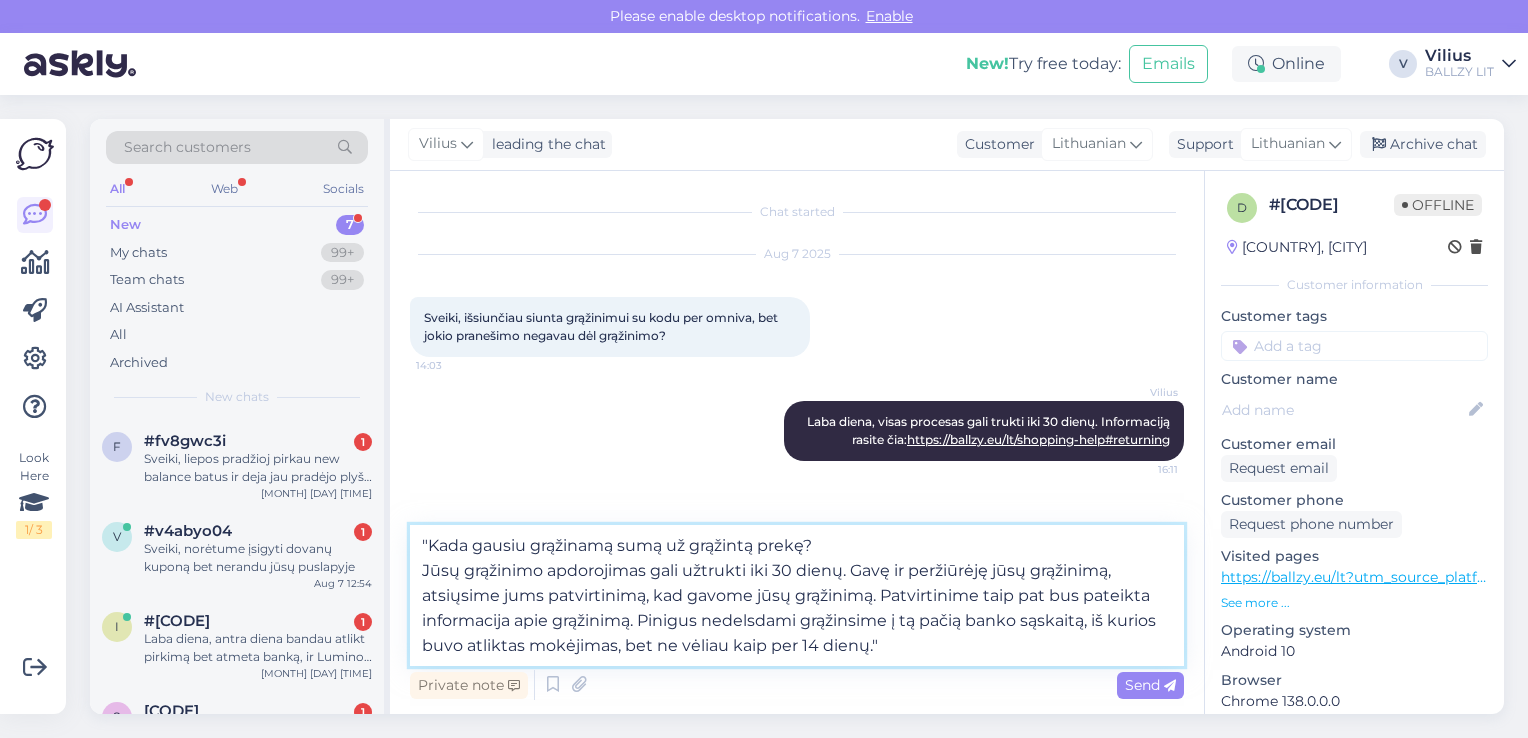 type 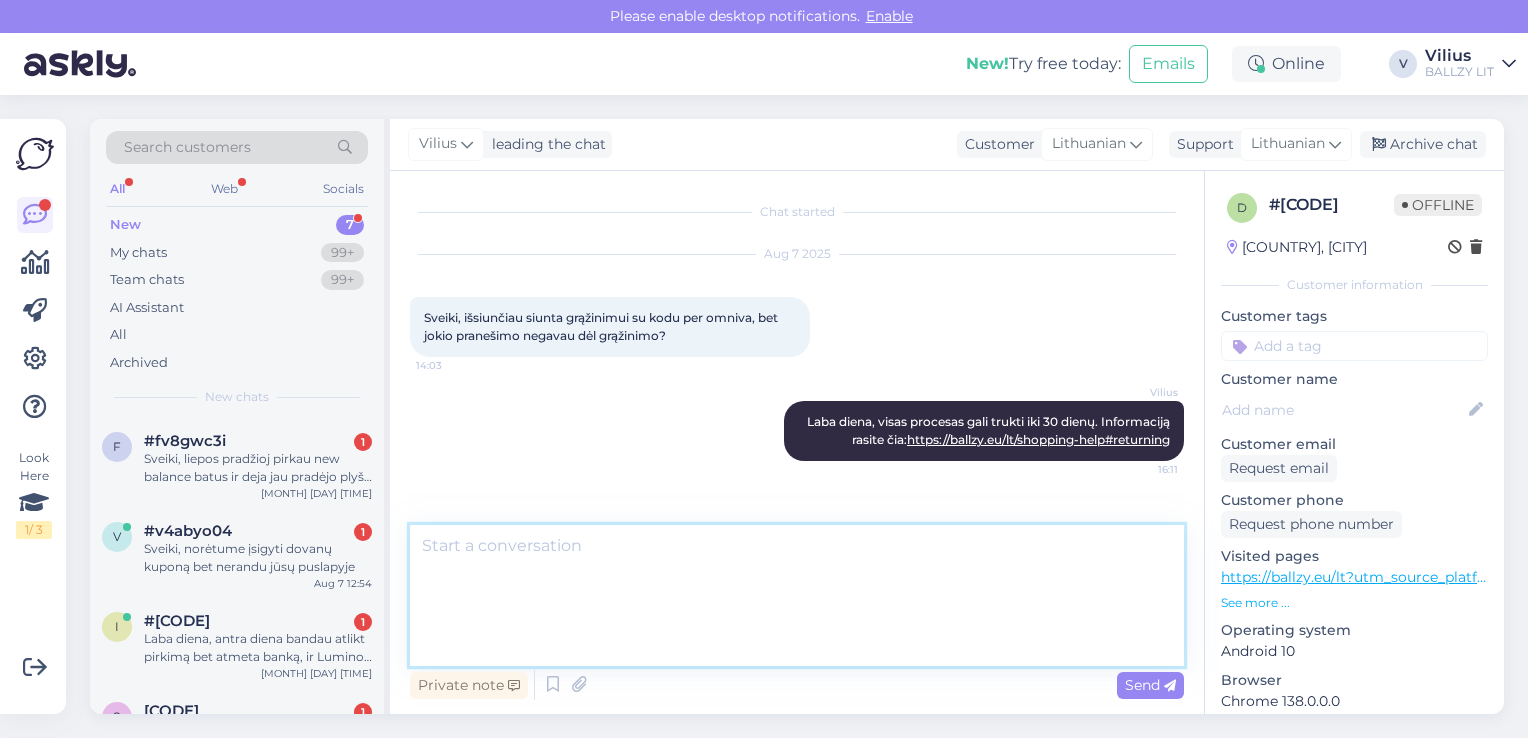scroll, scrollTop: 71, scrollLeft: 0, axis: vertical 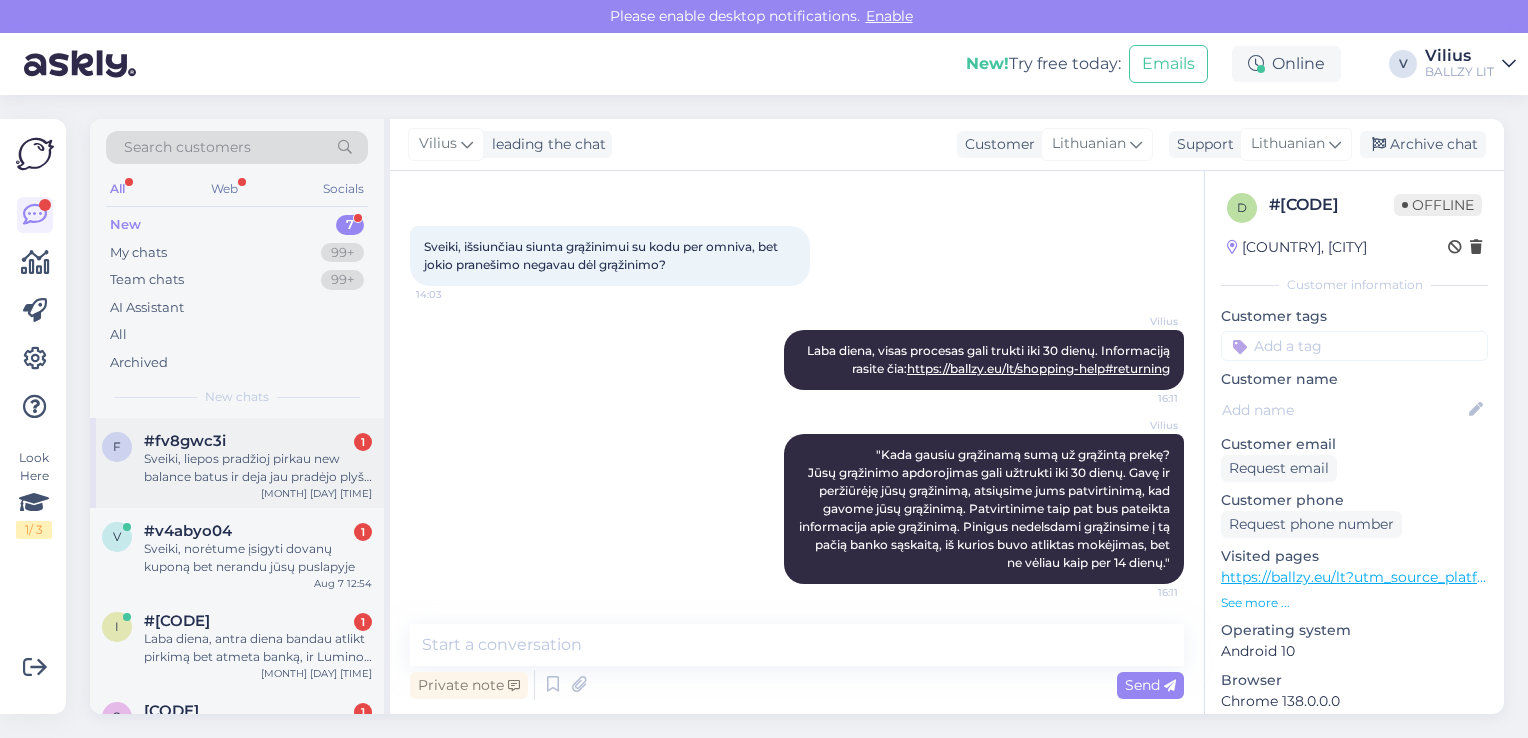click on "Sveiki, liepos pradžioj pirkau new balance batus ir deja jau pradėjo plyšti pado kraštas. Norėčiau pateikti užklausą dėl garantinio, batų pakeitimui. Kaip būtų galima tai padaryti?" at bounding box center [258, 468] 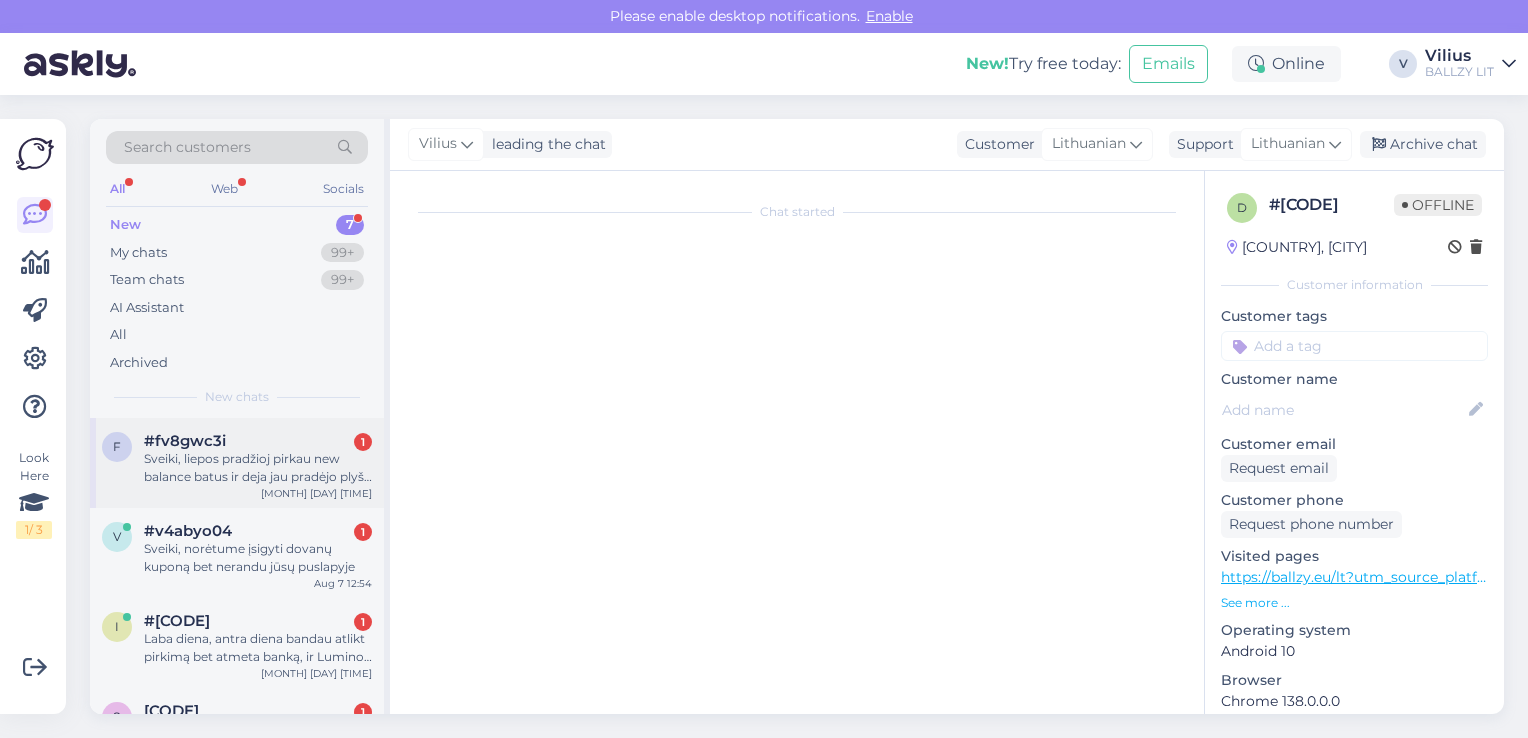 scroll, scrollTop: 0, scrollLeft: 0, axis: both 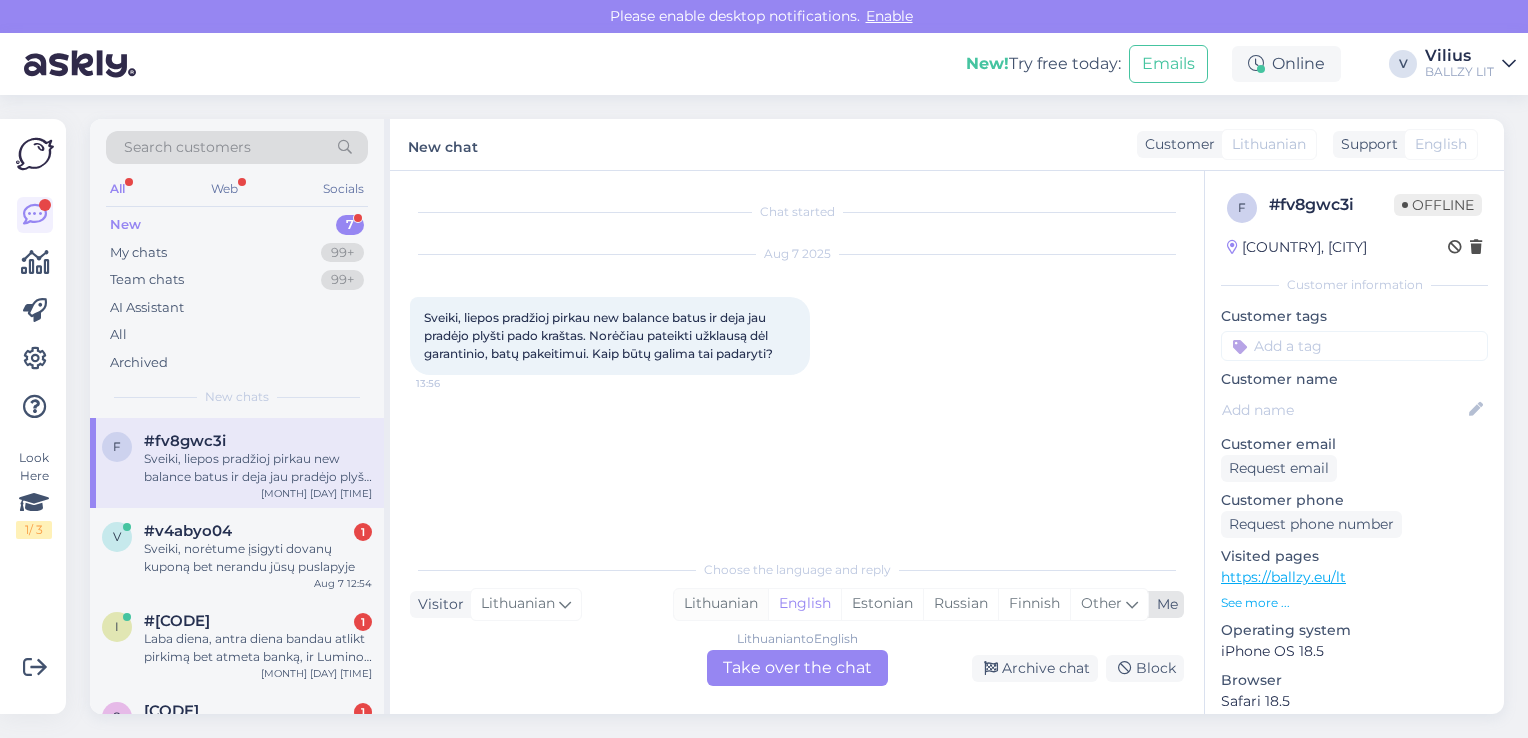 click on "Lithuanian" at bounding box center [721, 604] 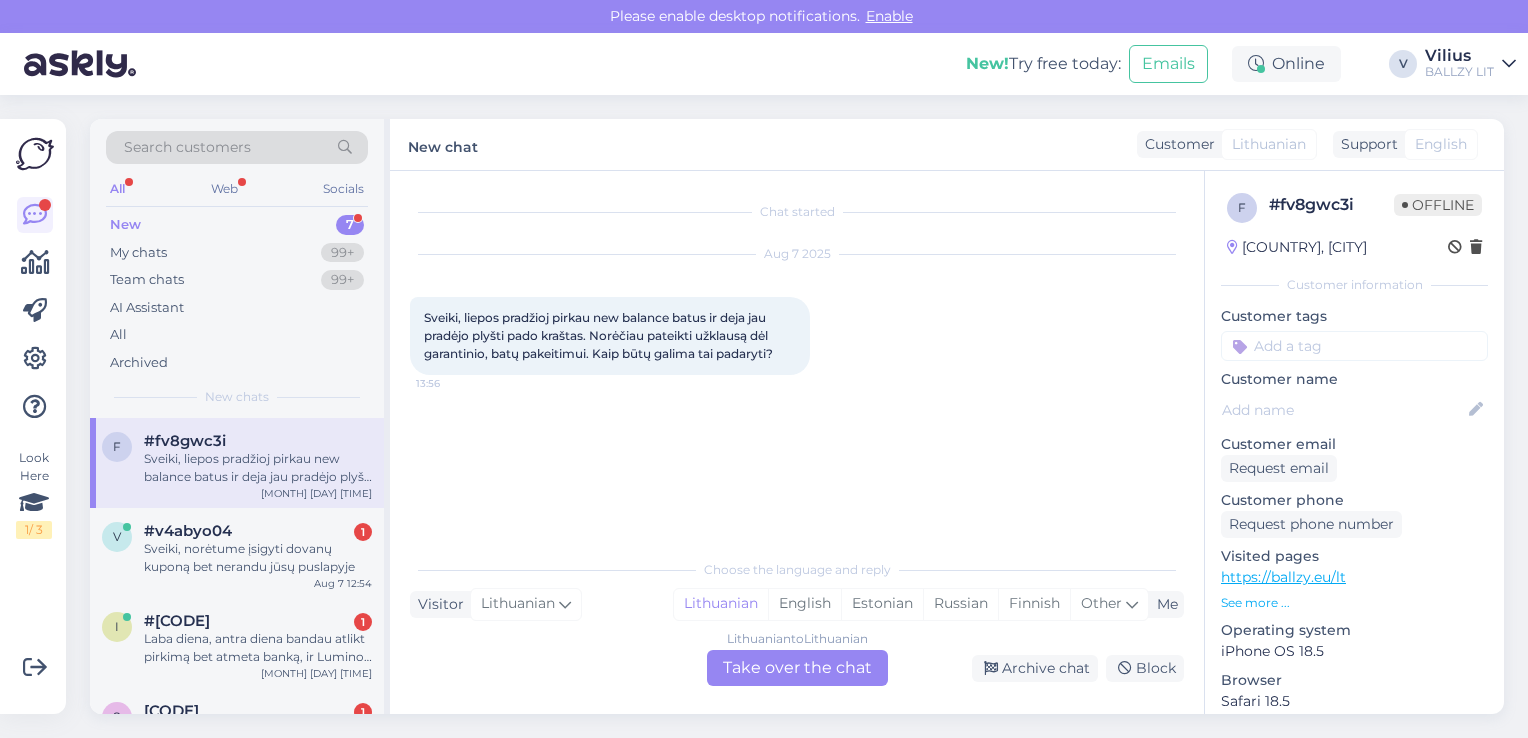 click on "Lithuanian  to  Lithuanian Take over the chat" at bounding box center [797, 668] 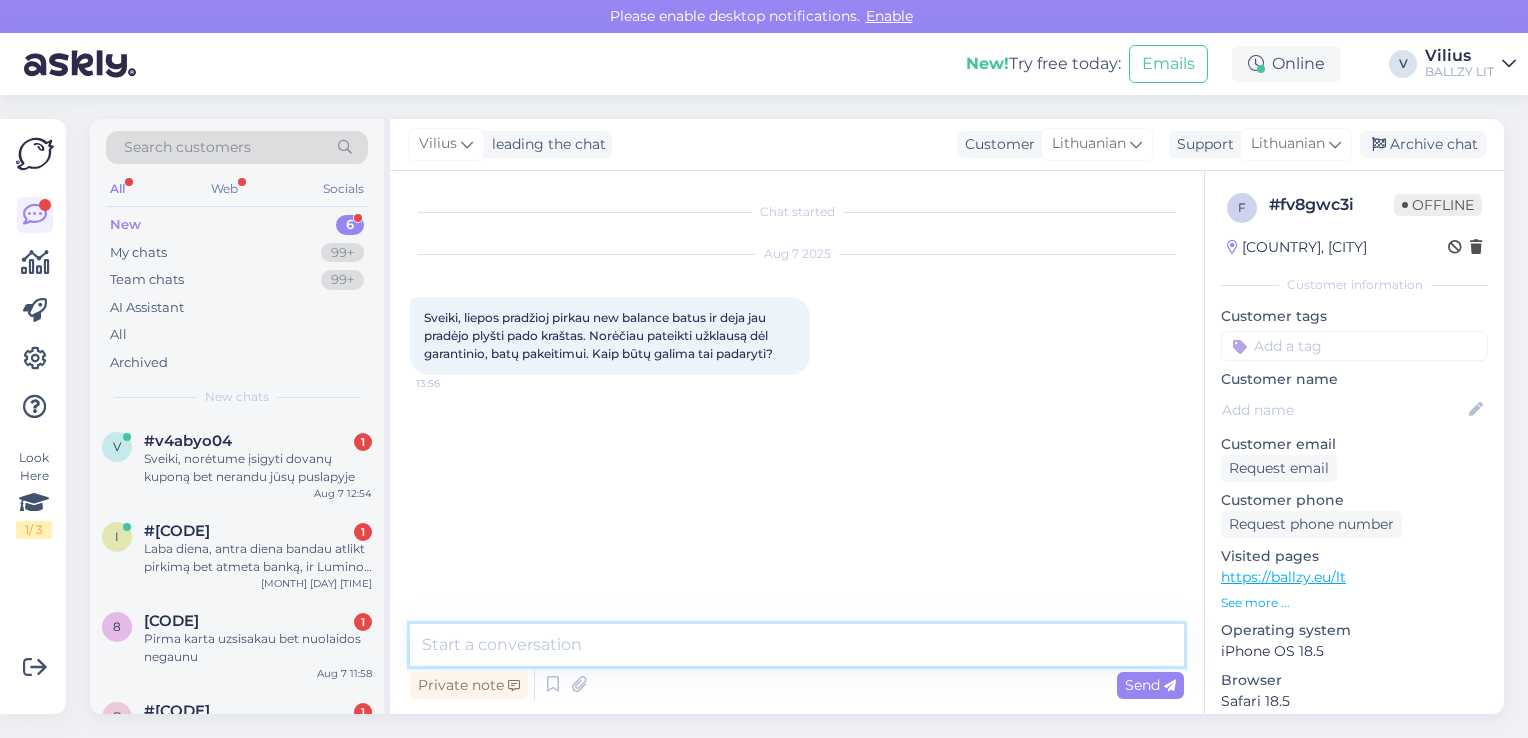 click at bounding box center (797, 645) 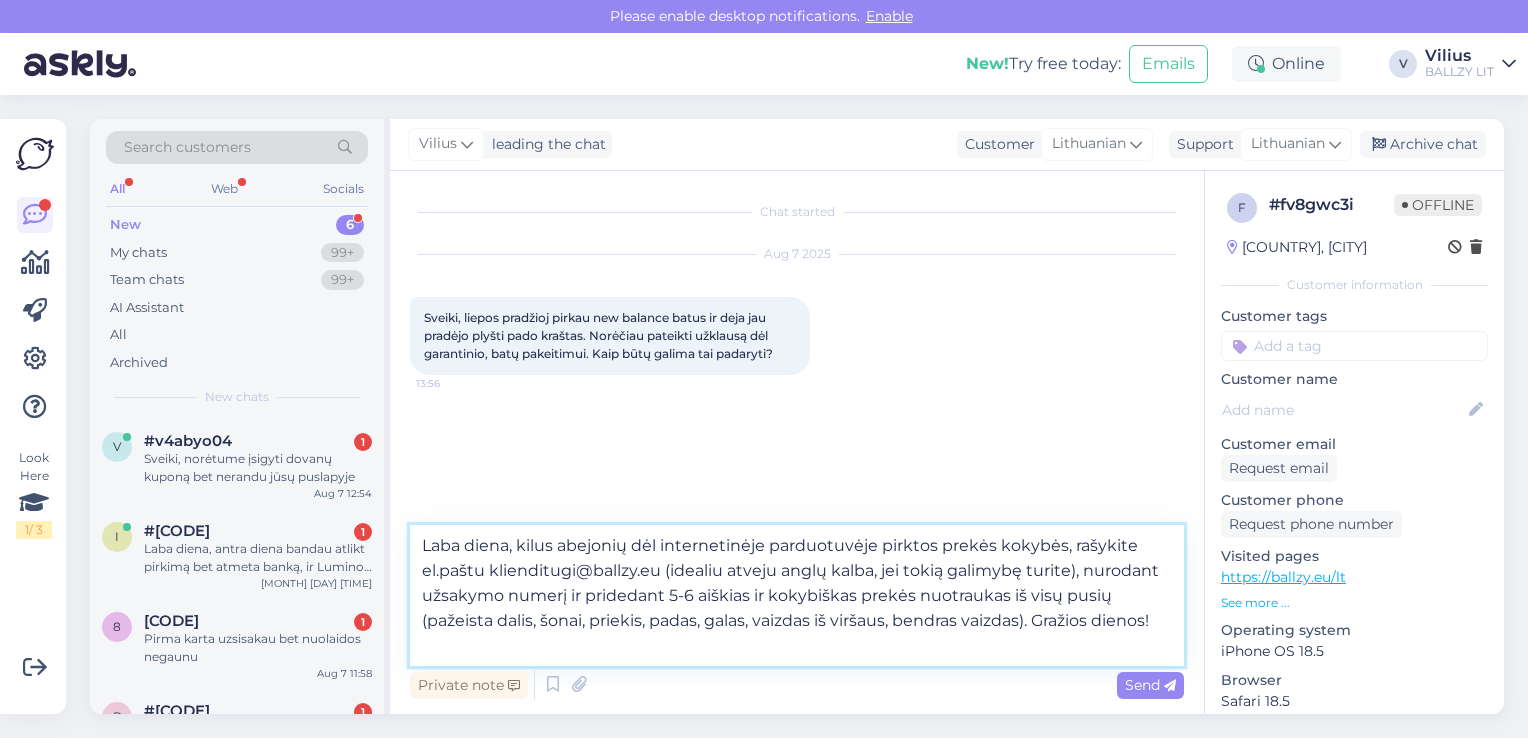 type 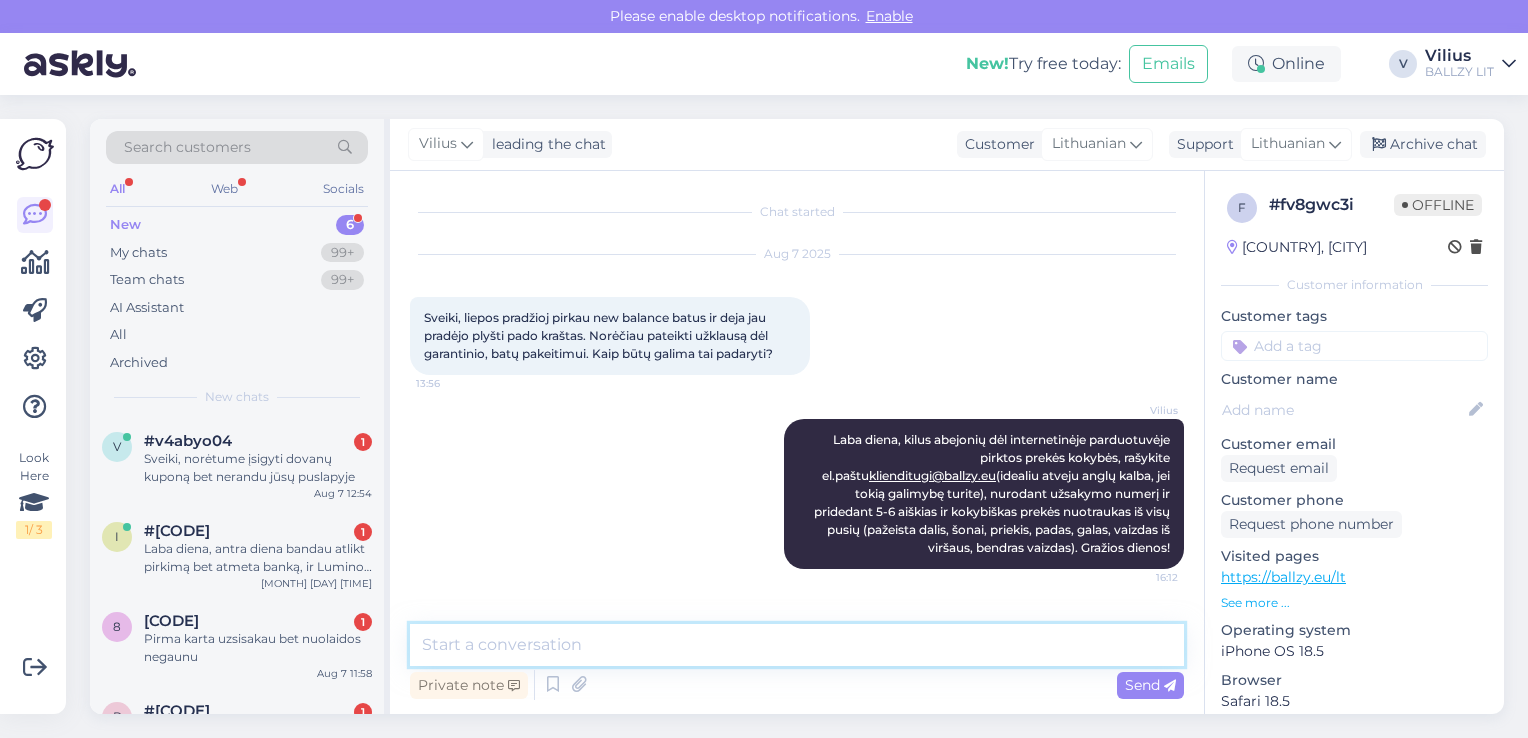 scroll, scrollTop: 0, scrollLeft: 0, axis: both 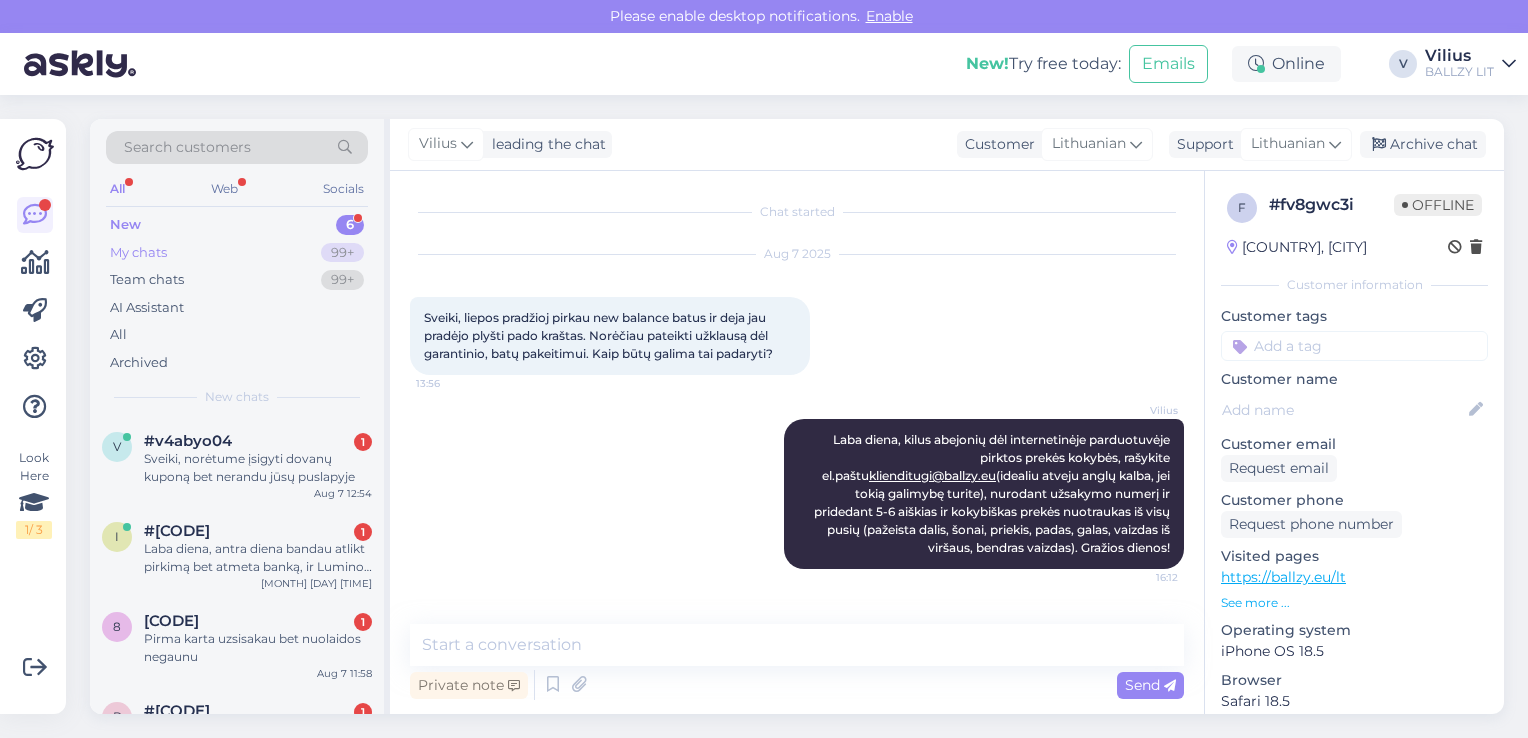 click on "My chats 99+" at bounding box center [237, 253] 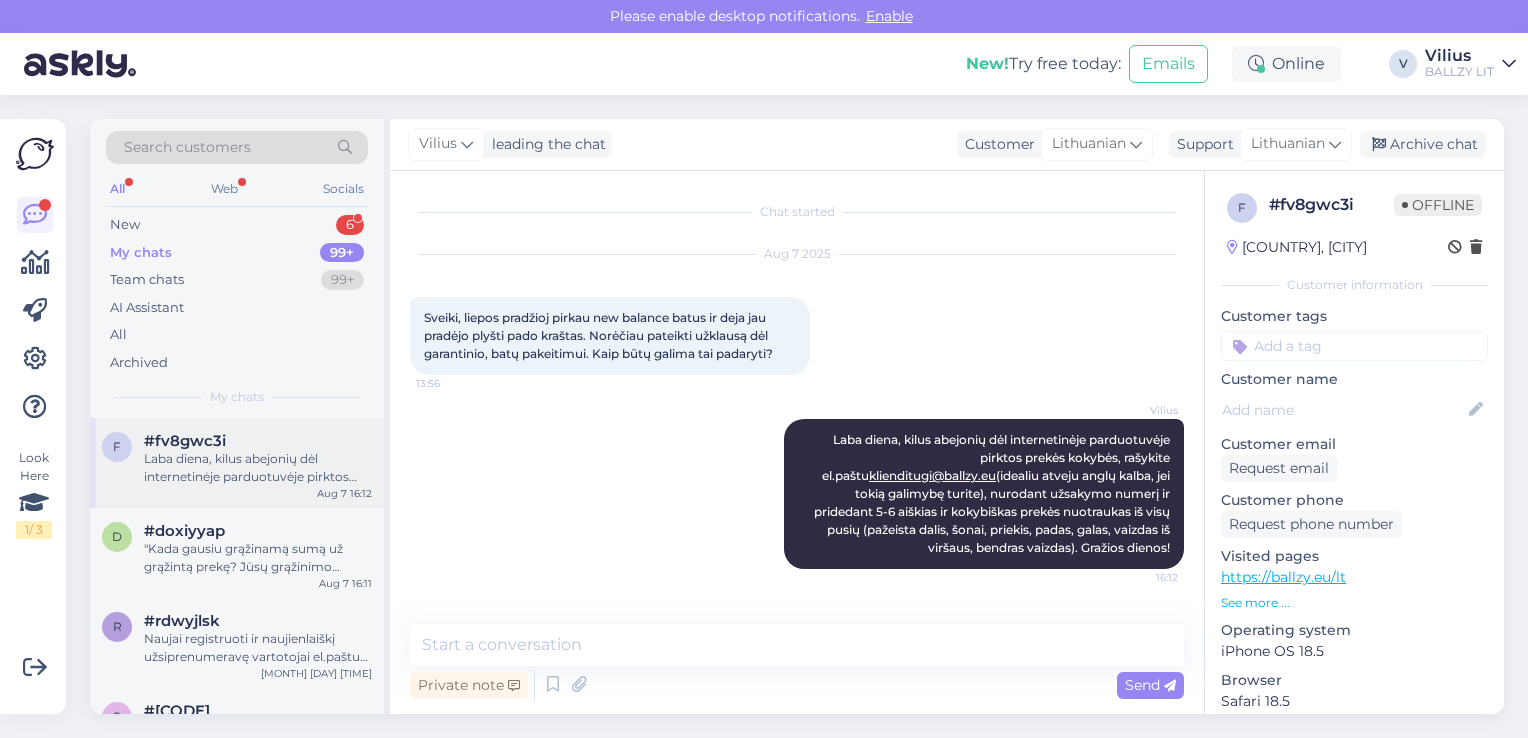 click on "Laba diena, kilus abejonių dėl internetinėje parduotuvėje pirktos prekės kokybės, rašykite el.paštu klienditugi@ballzy.eu (idealiu atveju anglų kalba, jei tokią galimybę turite), nurodant užsakymo numerį ir pridedant 5-6 aiškias ir kokybiškas prekės nuotraukas iš visų pusių (pažeista dalis, šonai, priekis, padas, galas, vaizdas iš viršaus, bendras vaizdas). Gražios dienos!" at bounding box center (258, 468) 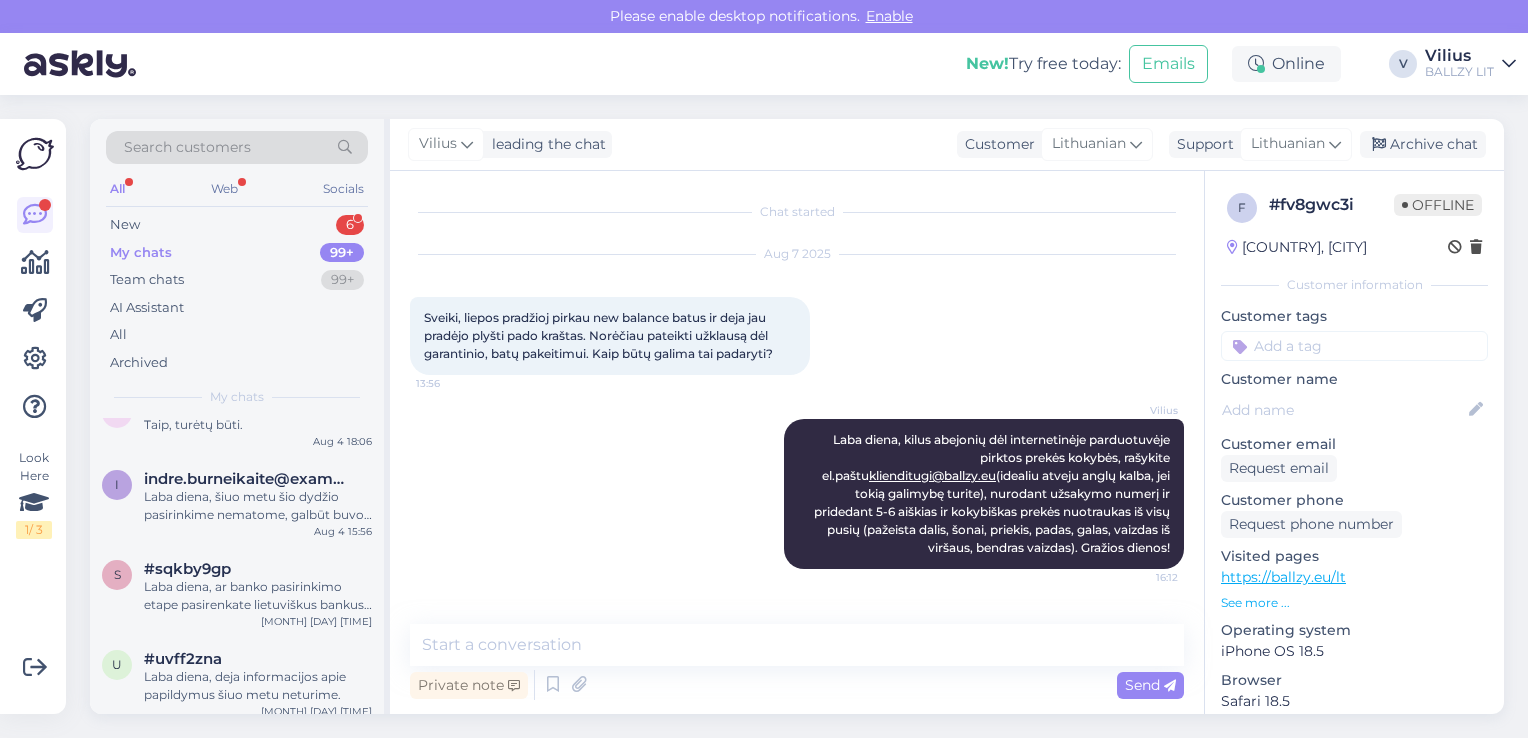 scroll, scrollTop: 3080, scrollLeft: 0, axis: vertical 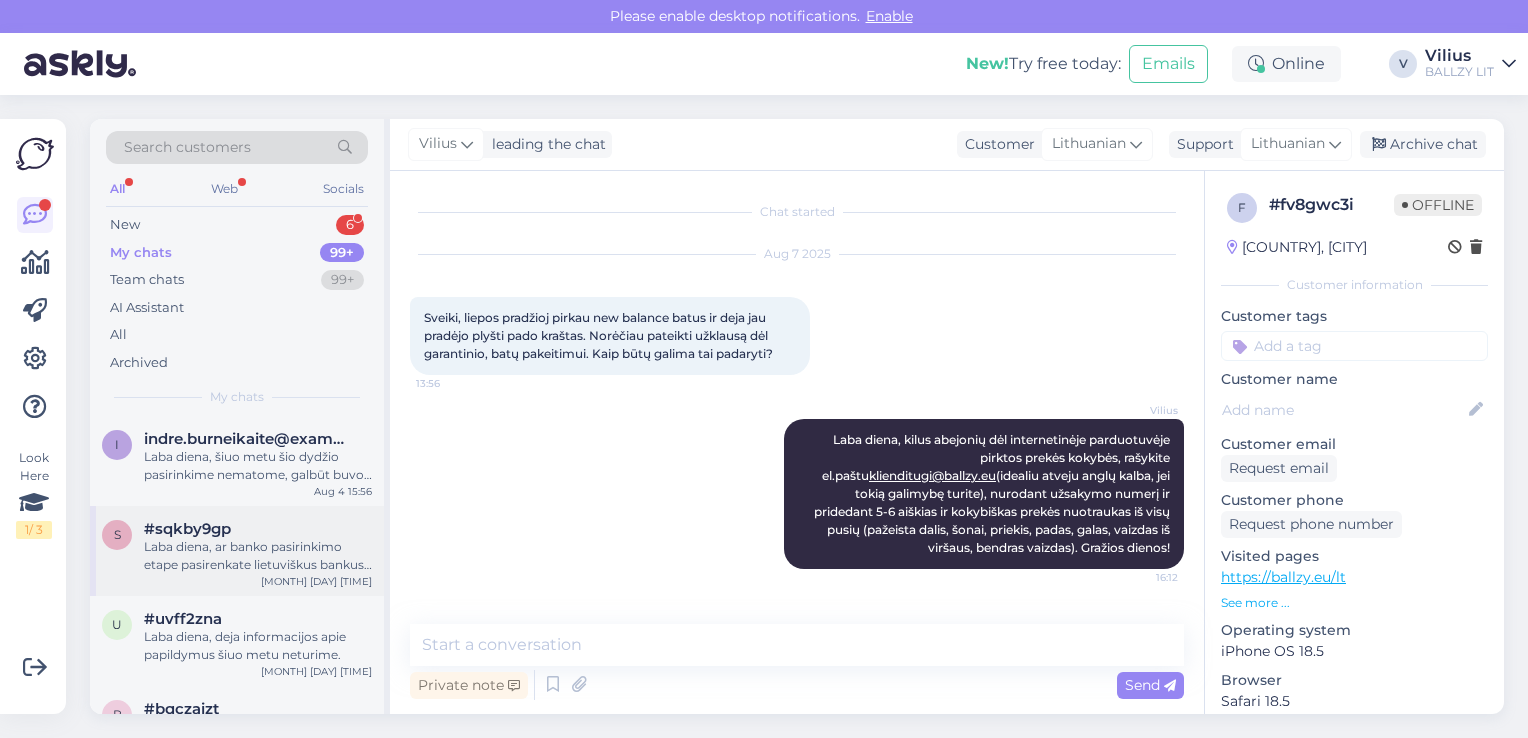 click on "Laba diena, ar banko pasirinkimo etape pasirenkate lietuviškus bankus? Pastebėjome, jog šiuo metu tvarkant internetinę parduotuvę, apmokėjimo pasirinkimo lange bankai nustatomi estiški, ten reikėtų pasirinkti lietuvišką parinktį ir apmokėjimas turėtų pavykti." at bounding box center (258, 556) 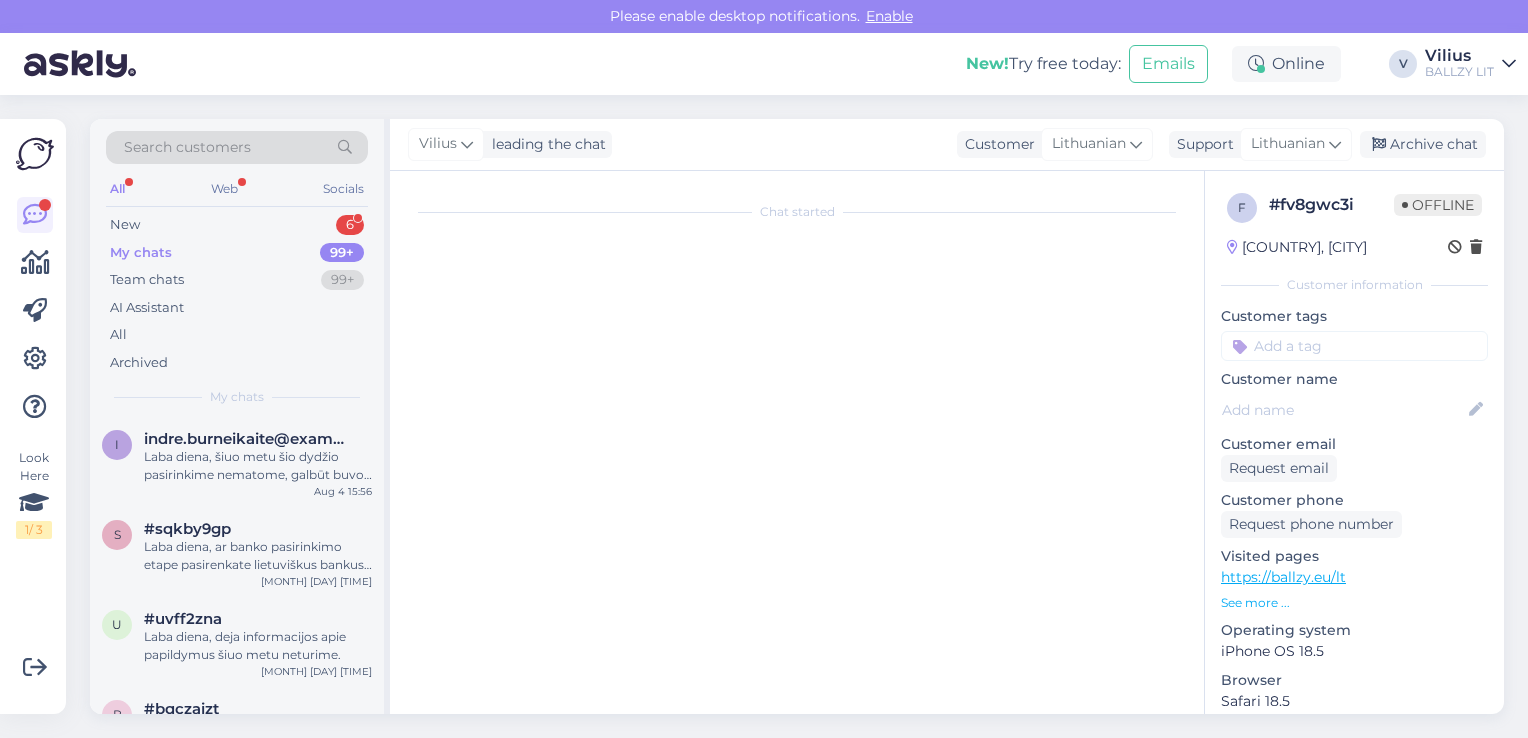 scroll, scrollTop: 84, scrollLeft: 0, axis: vertical 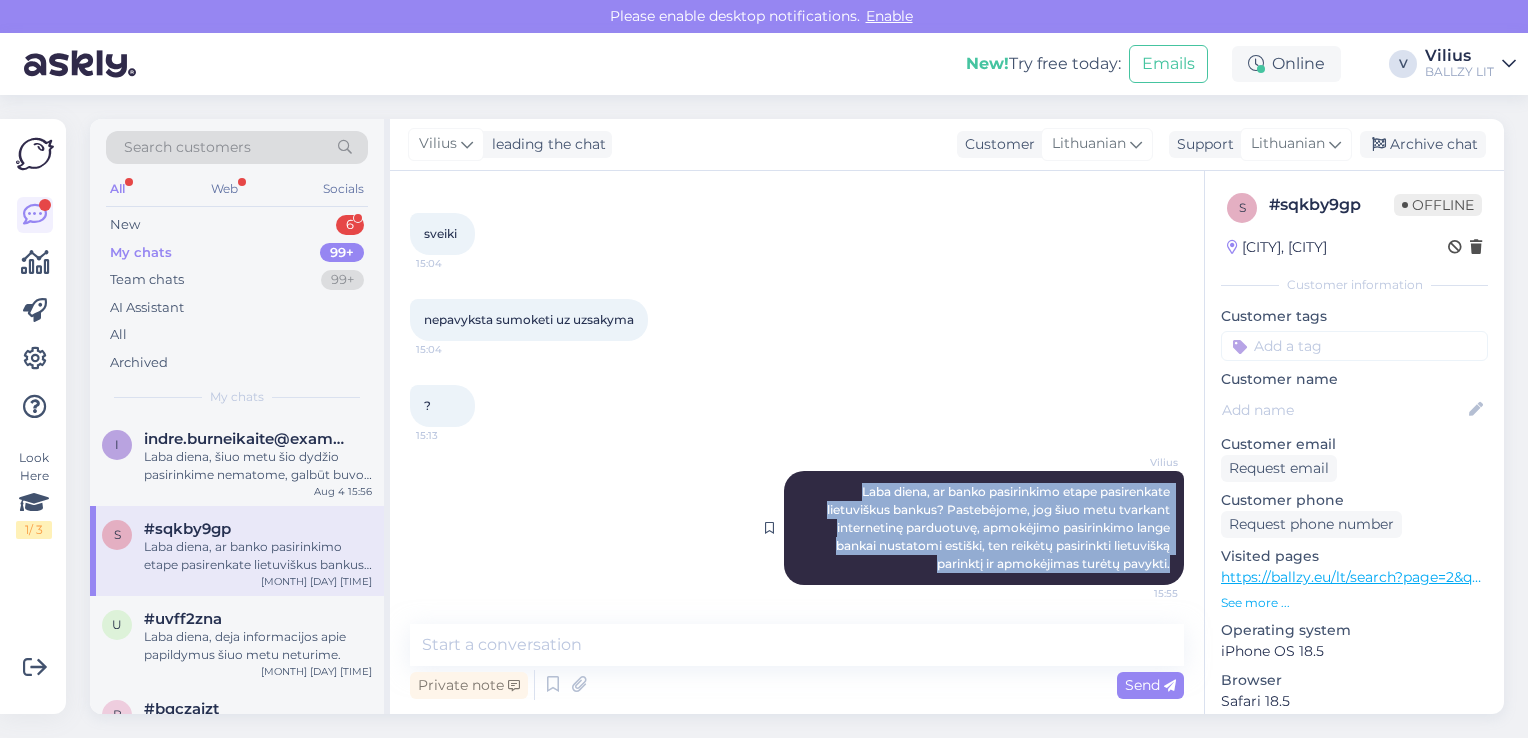 drag, startPoint x: 832, startPoint y: 489, endPoint x: 1155, endPoint y: 562, distance: 331.14648 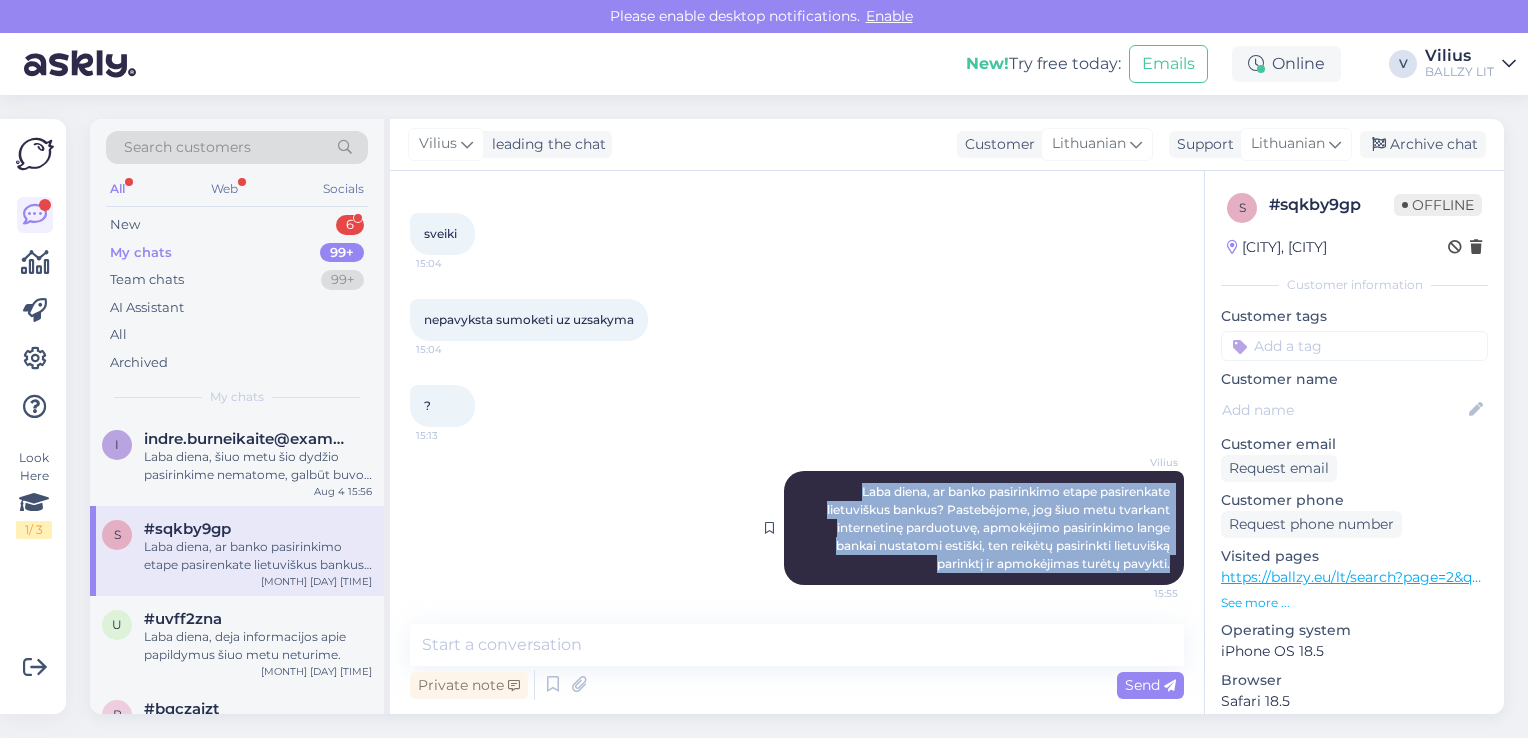 click on "[FIRST] Laba diena, ar banko pasirinkimo etape pasirenkate lietuviškus bankus? Pastebėjome, jog šiuo metu tvarkant internetinę parduotuvę, apmokėjimo pasirinkimo lange bankai nustatomi estiški, ten reikėtų pasirinkti lietuvišką parinktį ir apmokėjimas turėtų pavykti. [TIME]" at bounding box center [984, 528] 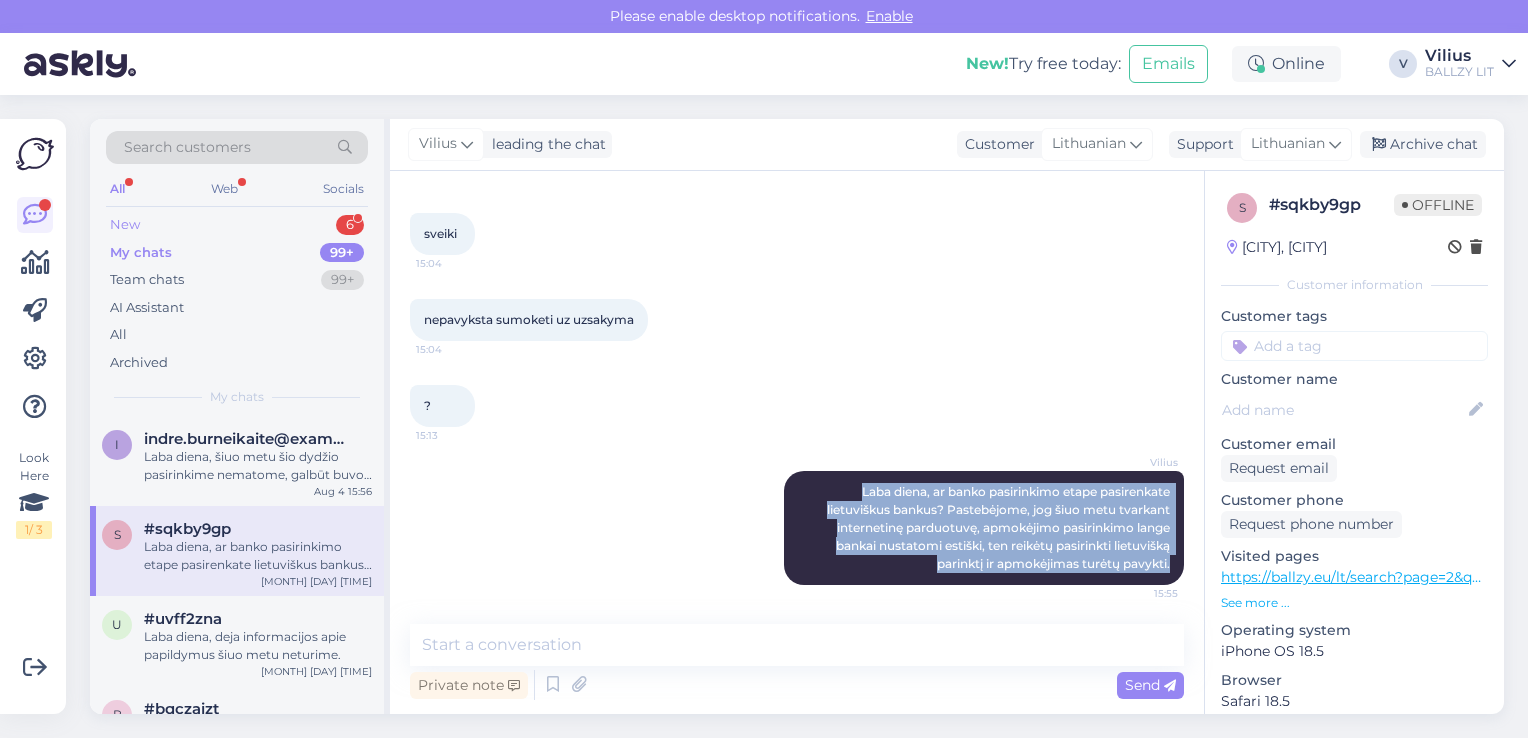 click on "New 6" at bounding box center (237, 225) 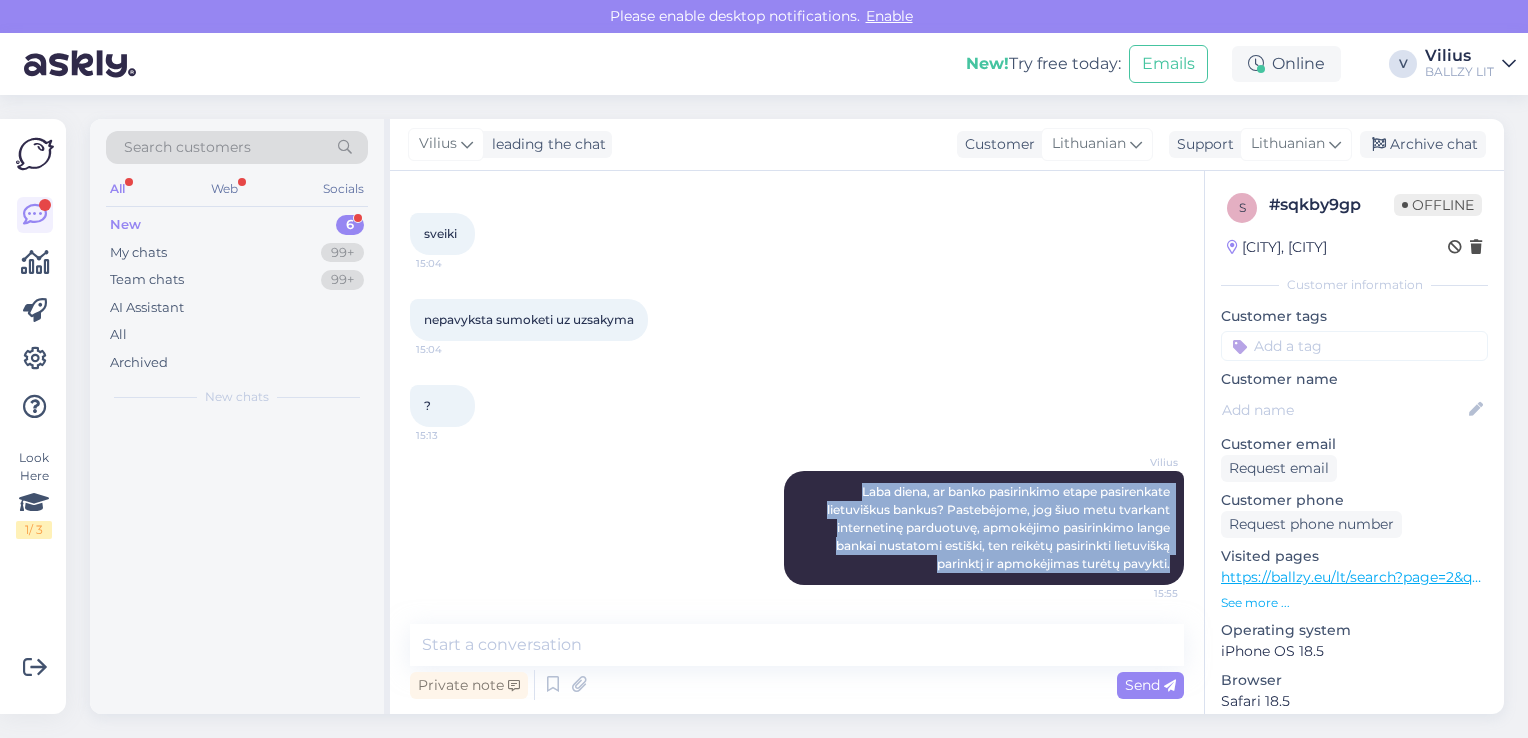 scroll, scrollTop: 0, scrollLeft: 0, axis: both 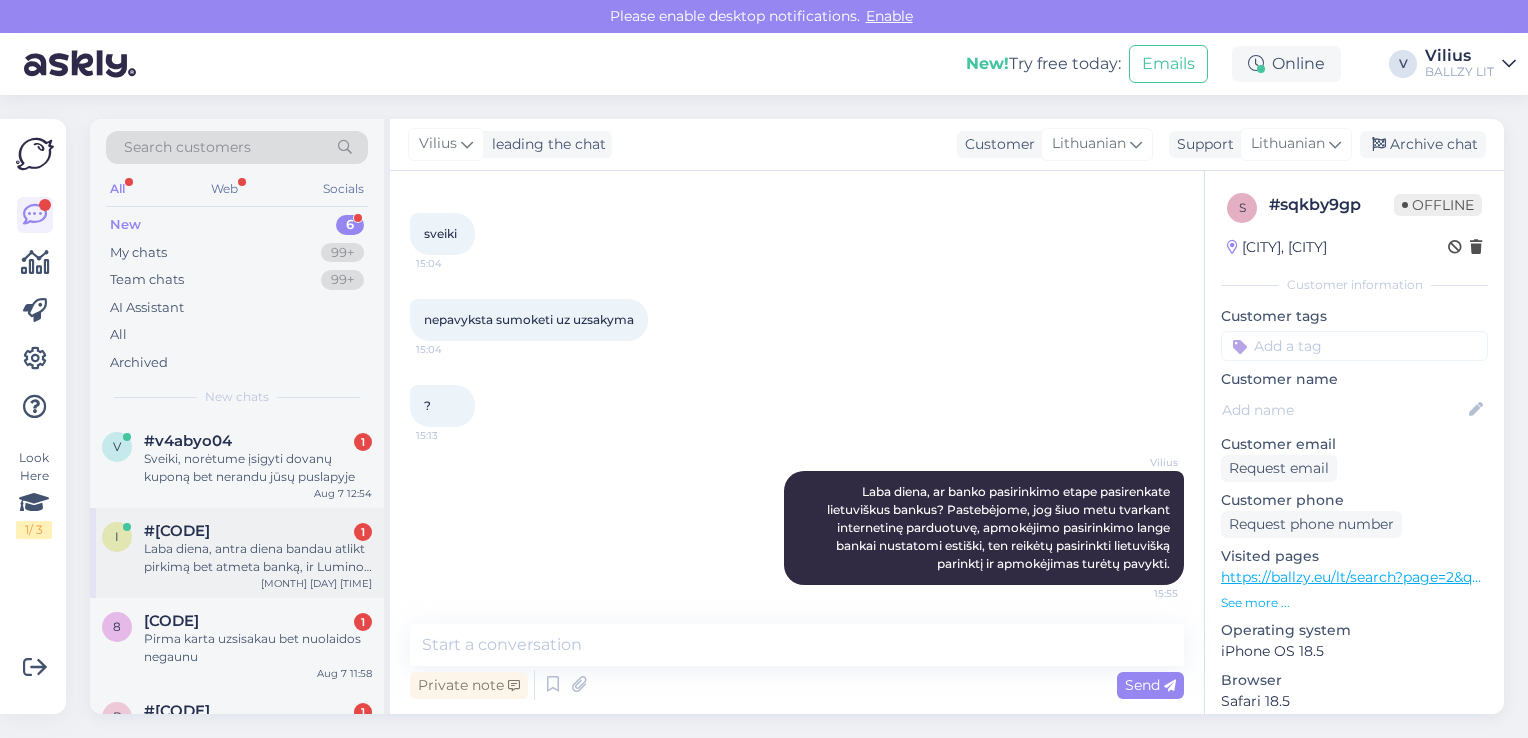 click on "Laba diena, antra diena bandau atlikt pirkimą bet atmeta banką, ir Luminor ir Swedbank meta kaip klaidą, nors duomenys suvesti teisingai." at bounding box center [258, 558] 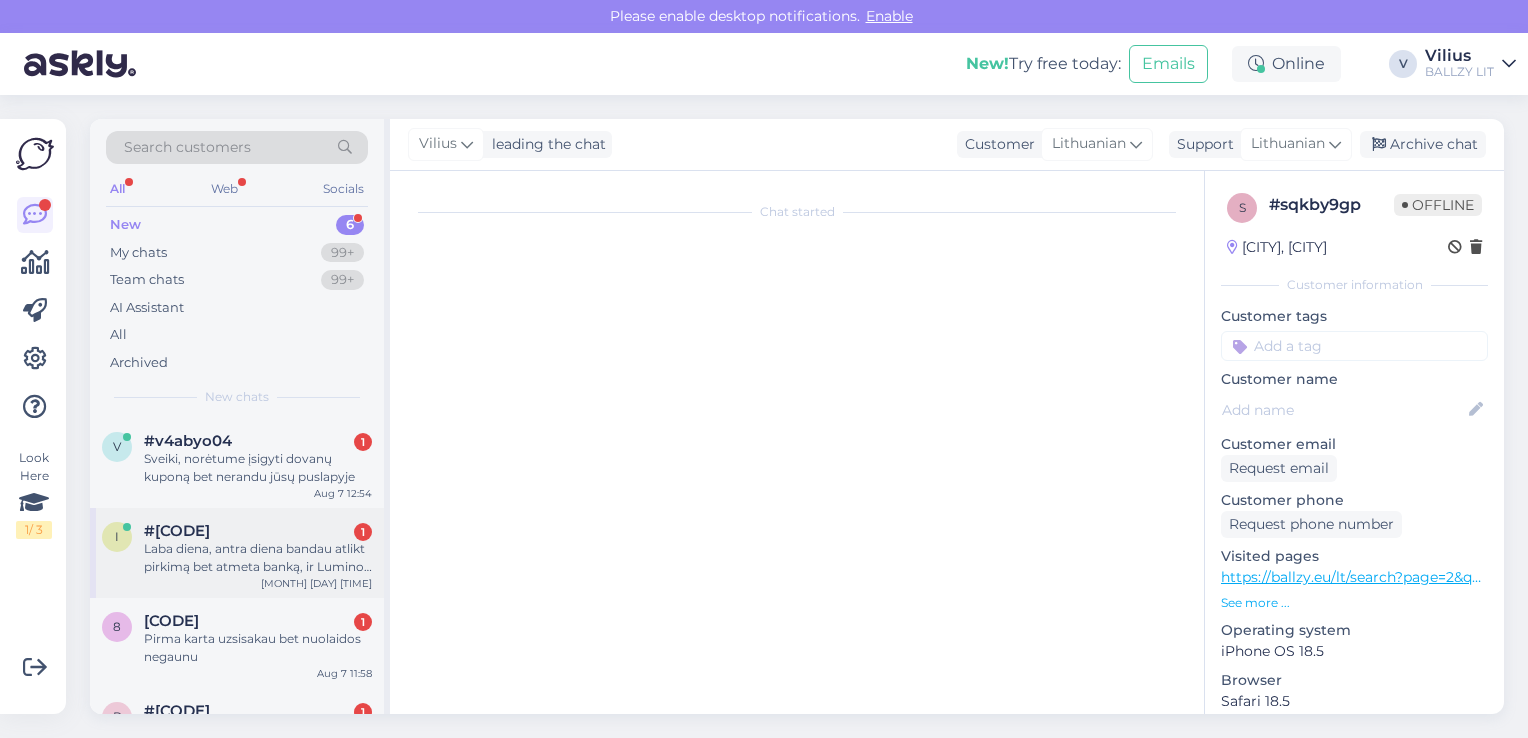 scroll, scrollTop: 0, scrollLeft: 0, axis: both 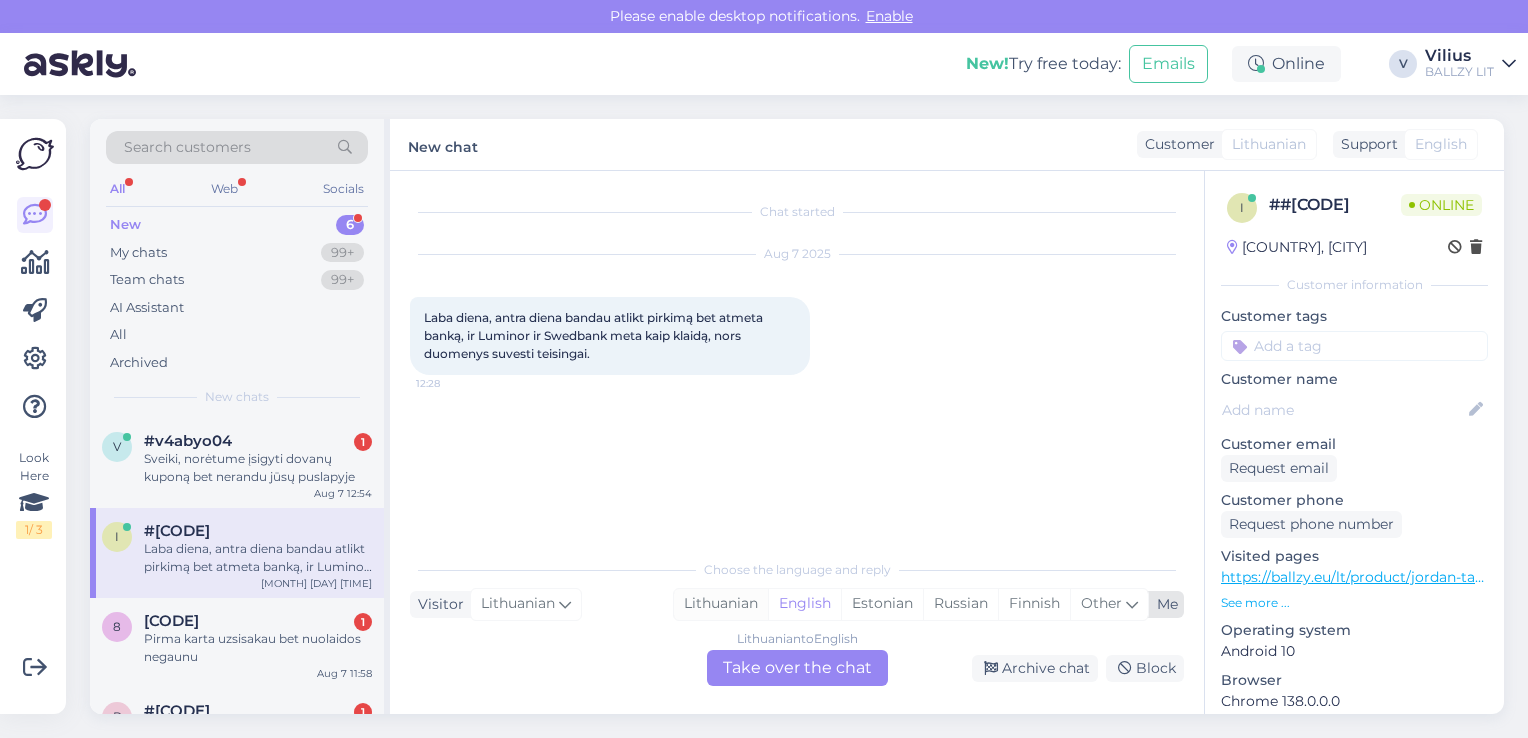 click on "Lithuanian" at bounding box center (721, 604) 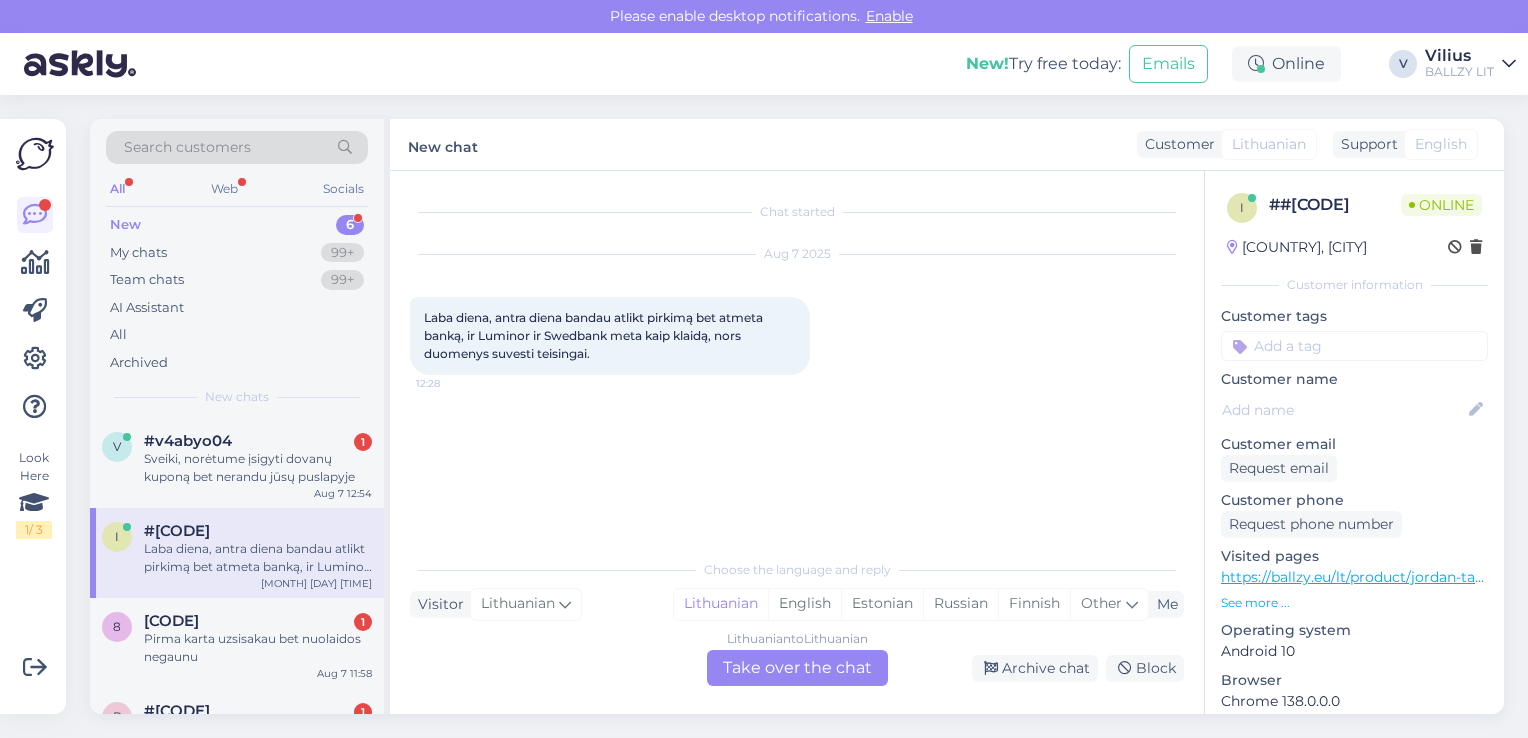 click on "Lithuanian  to  Lithuanian Take over the chat" at bounding box center [797, 668] 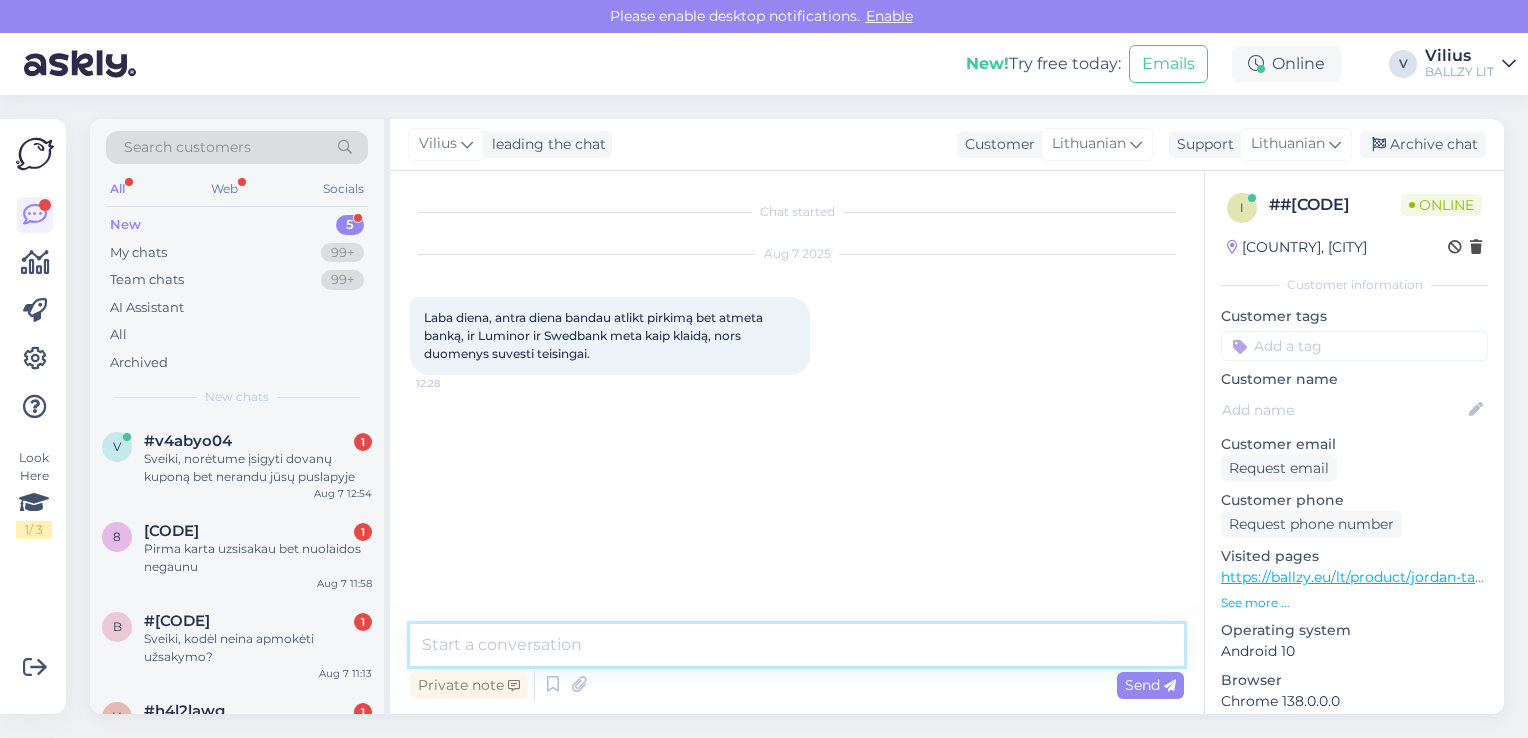 click at bounding box center (797, 645) 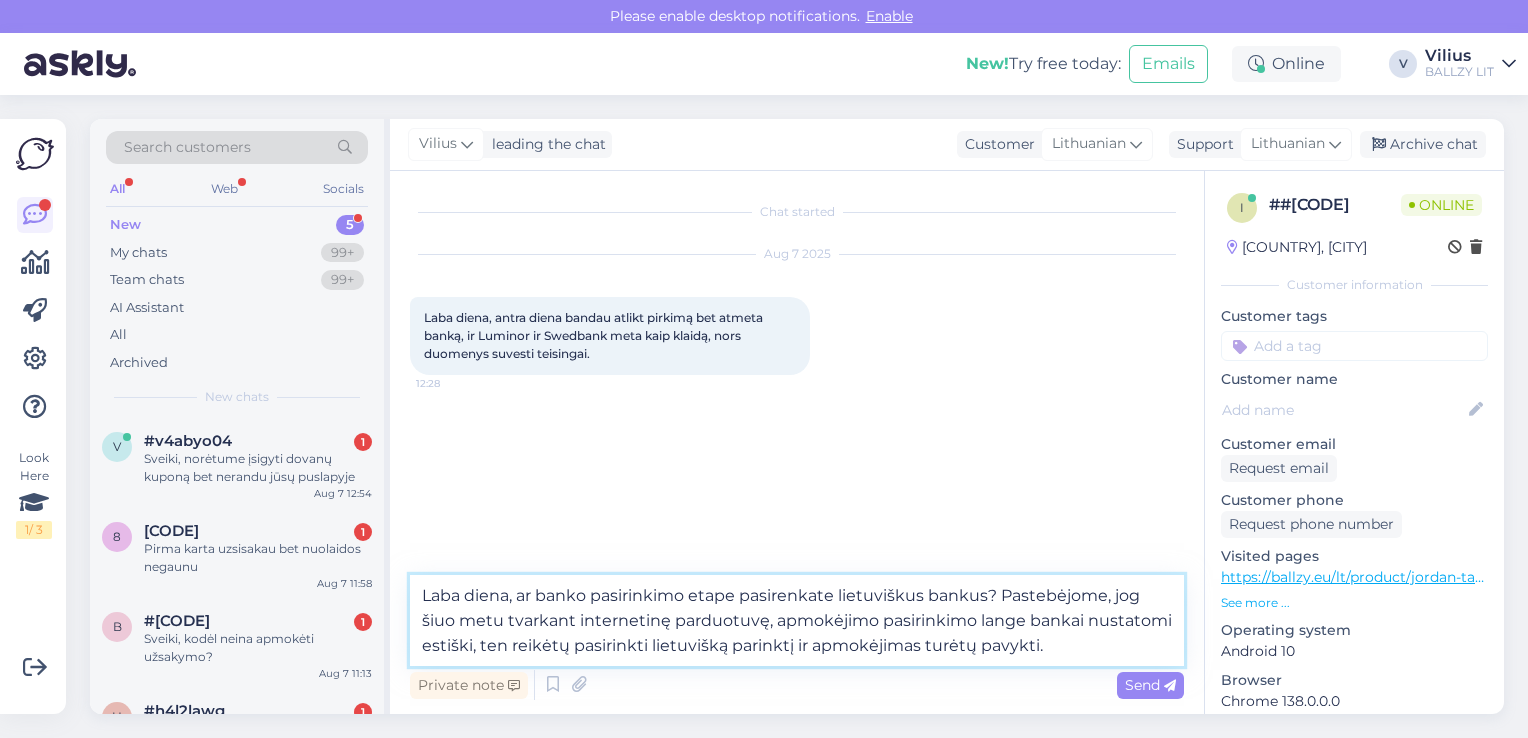 type 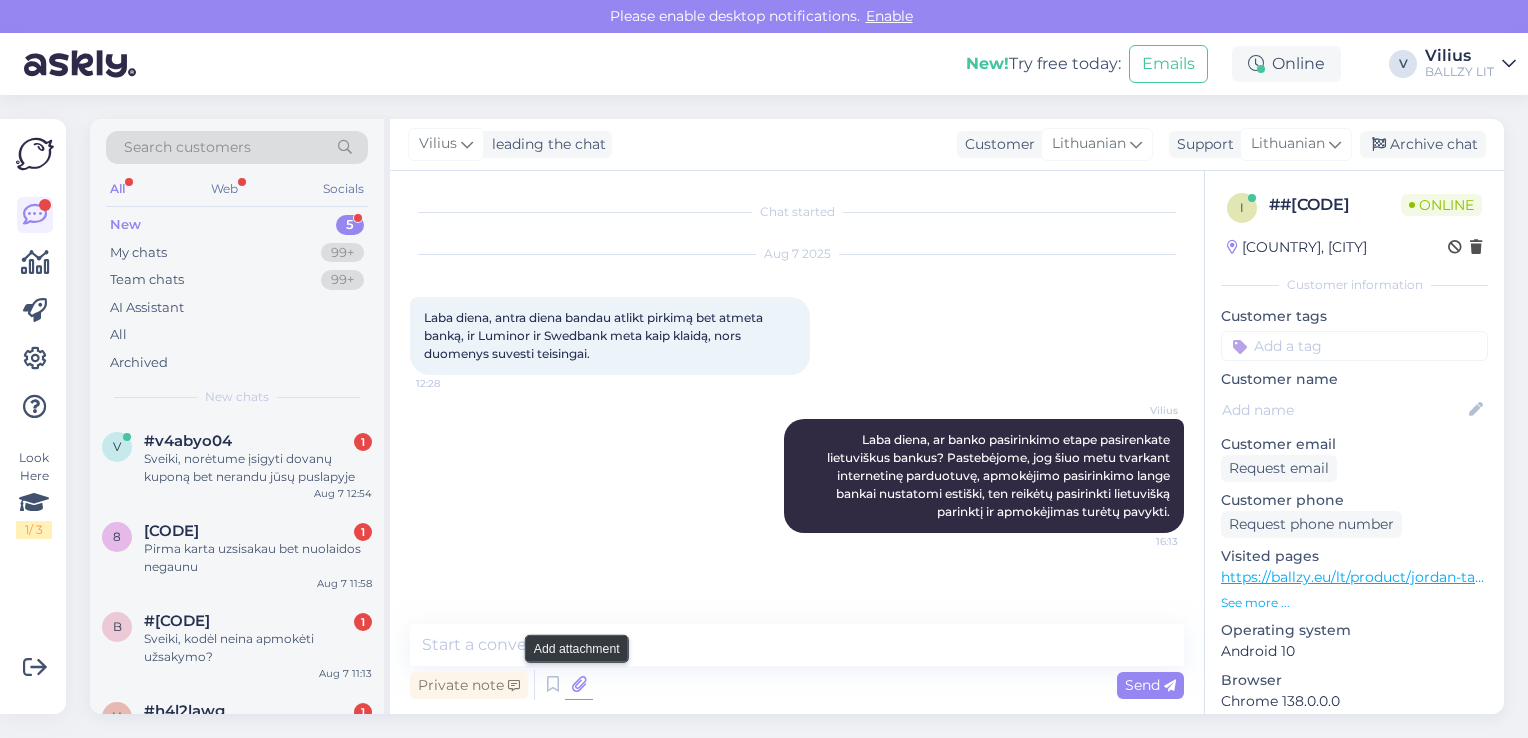click at bounding box center [579, 685] 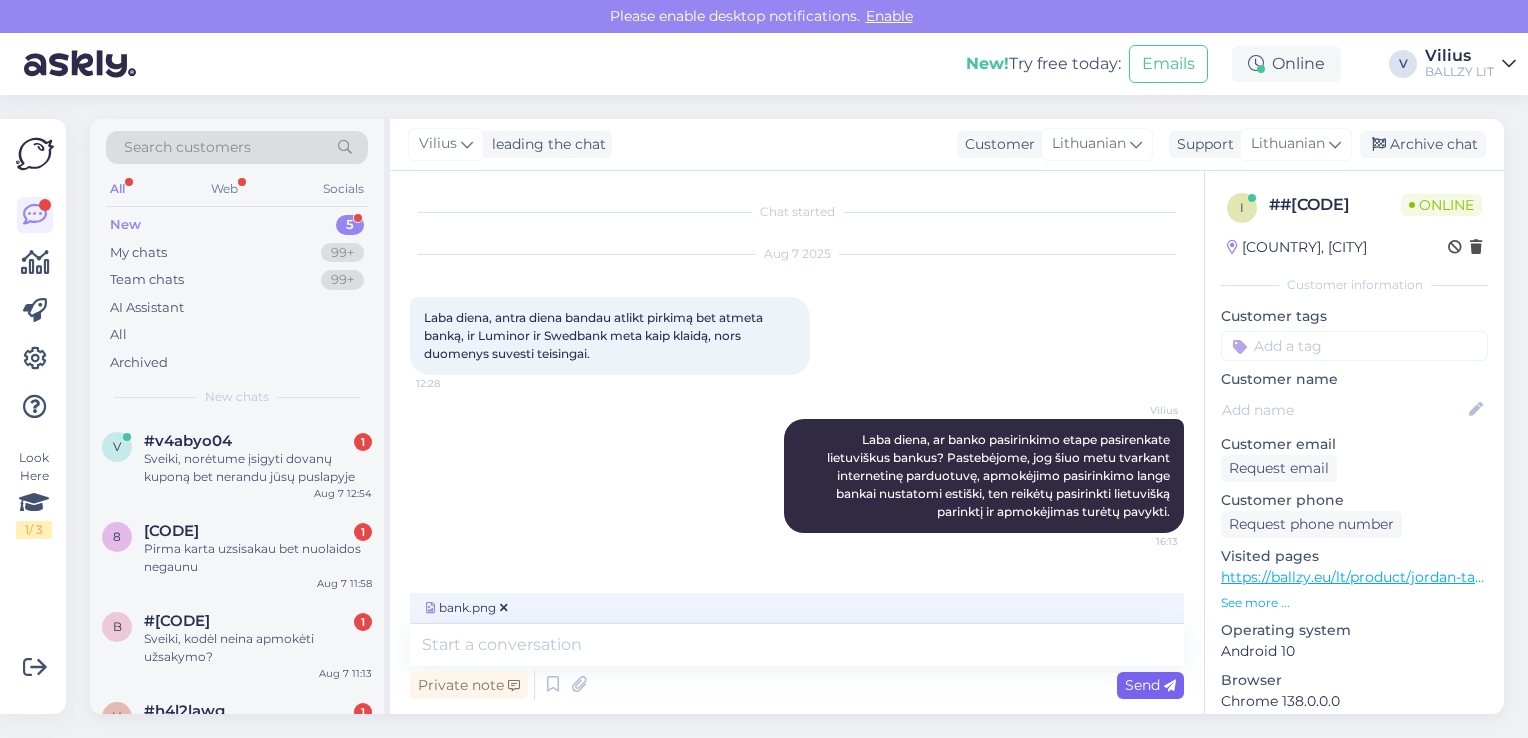 click on "Send" at bounding box center (1150, 685) 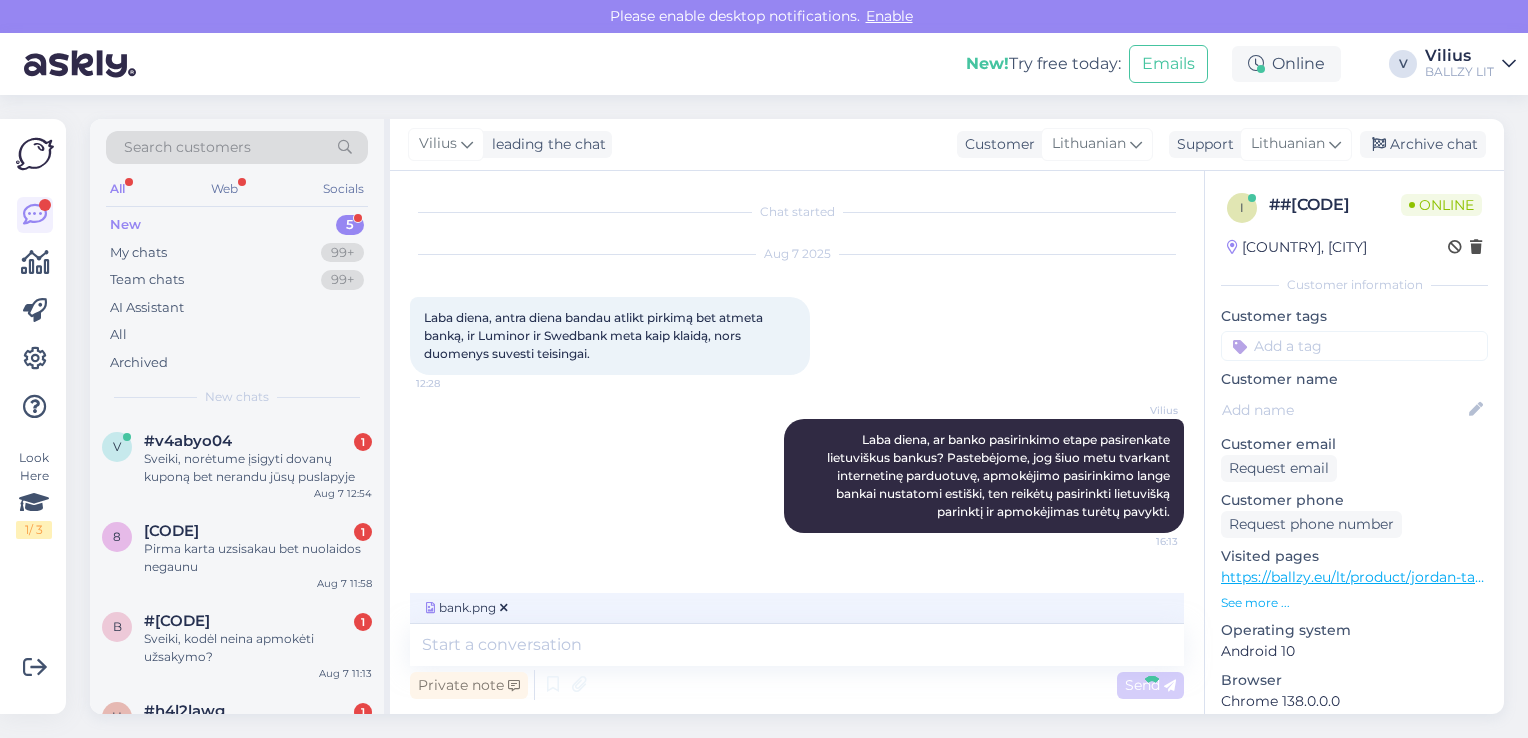 scroll, scrollTop: 74, scrollLeft: 0, axis: vertical 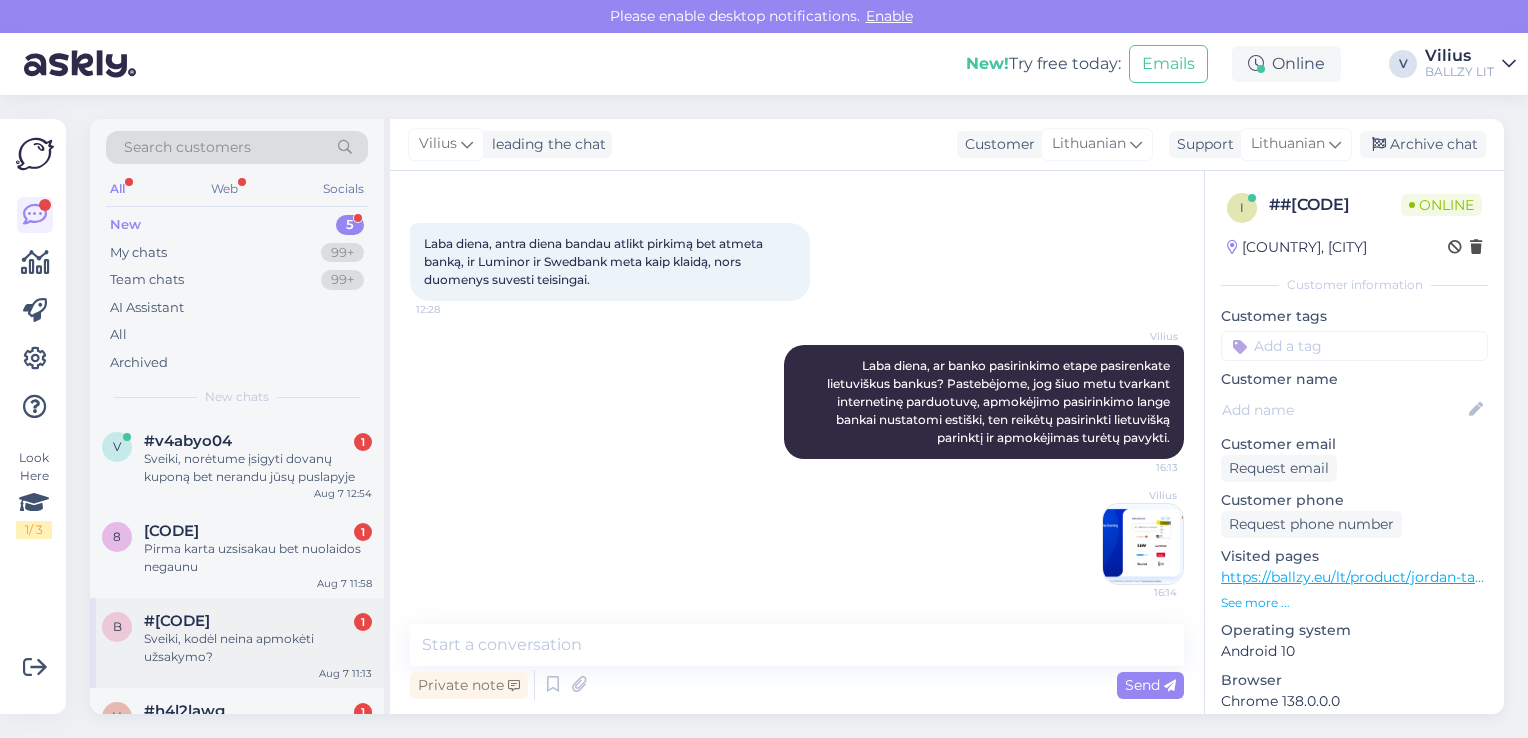 click on "#bwbcoolk 1" at bounding box center [258, 621] 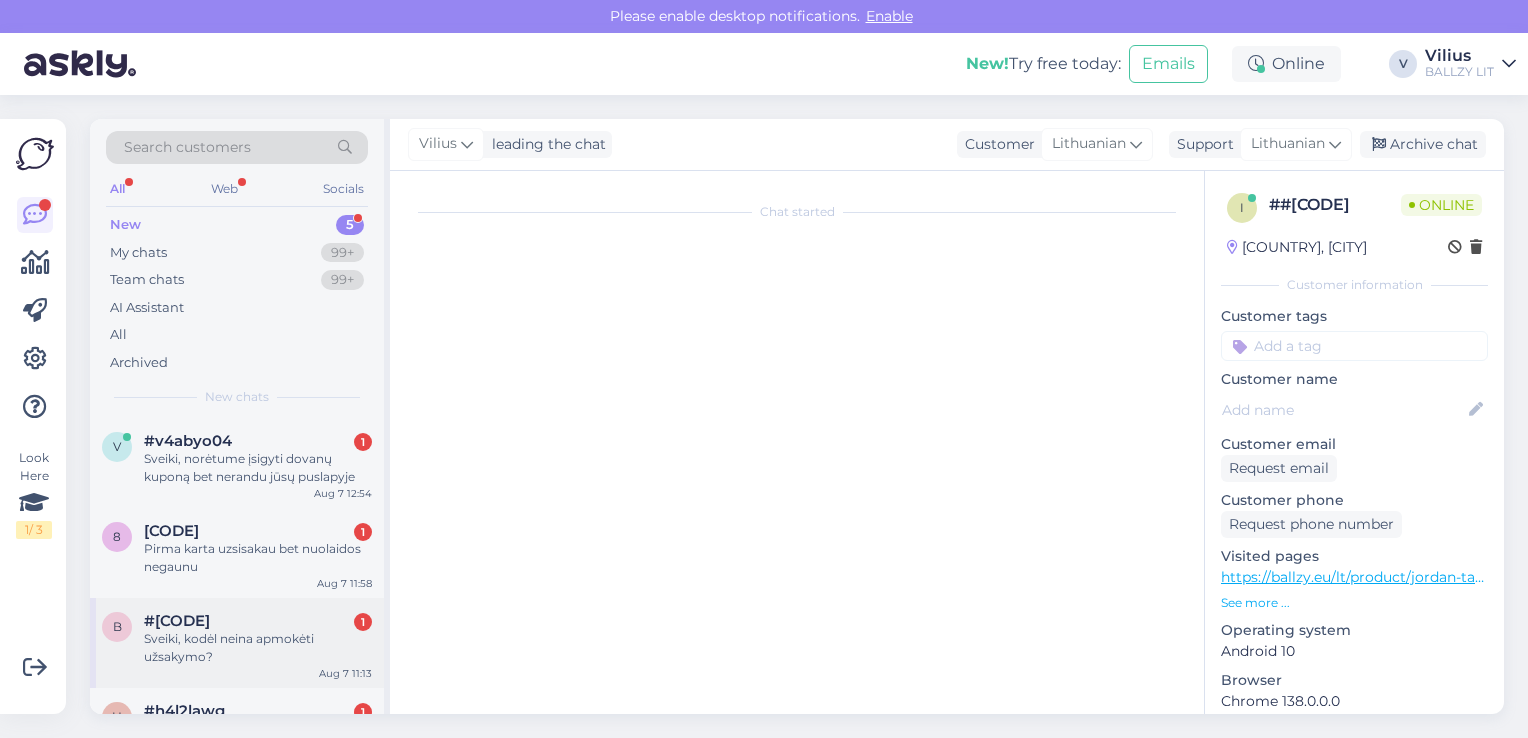 scroll, scrollTop: 0, scrollLeft: 0, axis: both 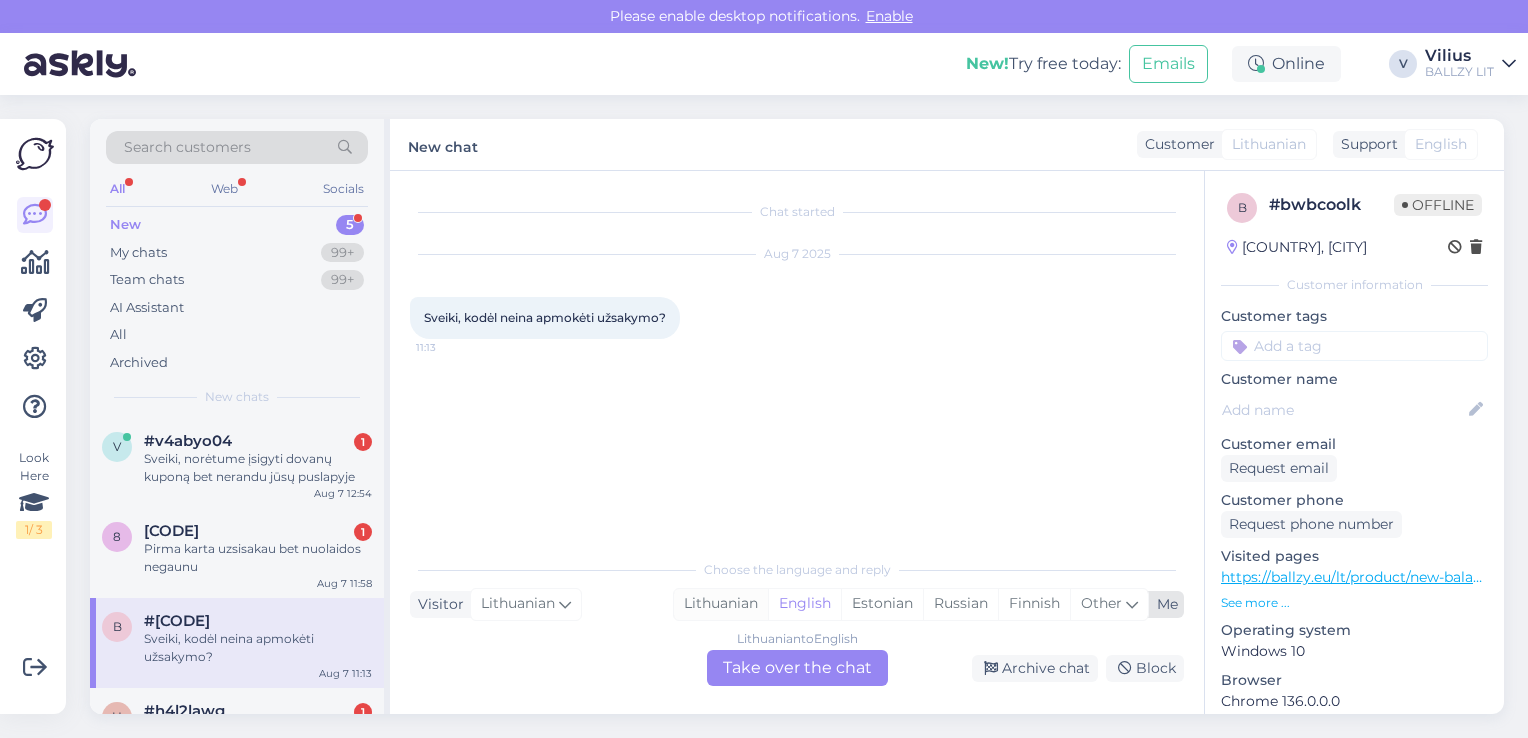 click on "Lithuanian" at bounding box center (721, 604) 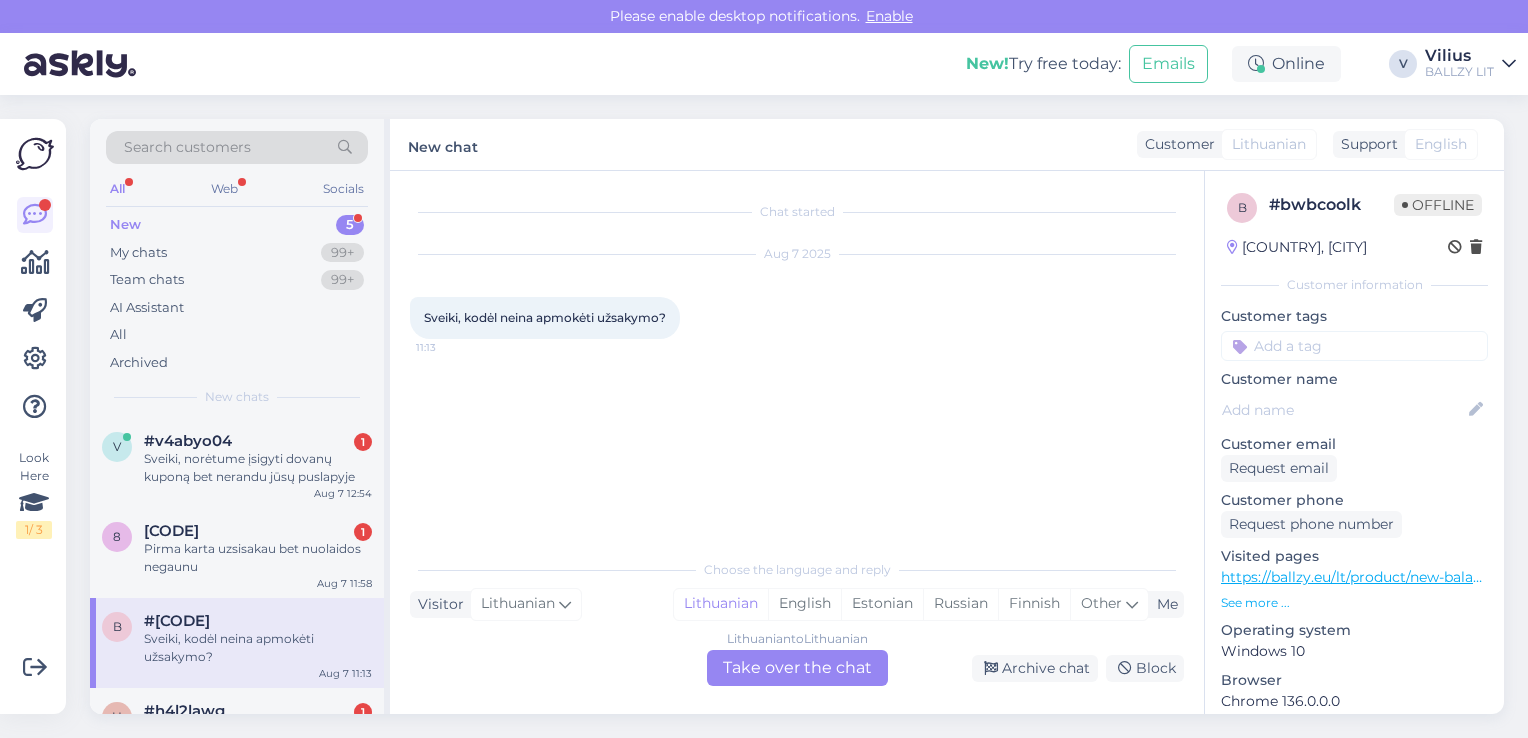 click on "Lithuanian  to  Lithuanian" at bounding box center [797, 639] 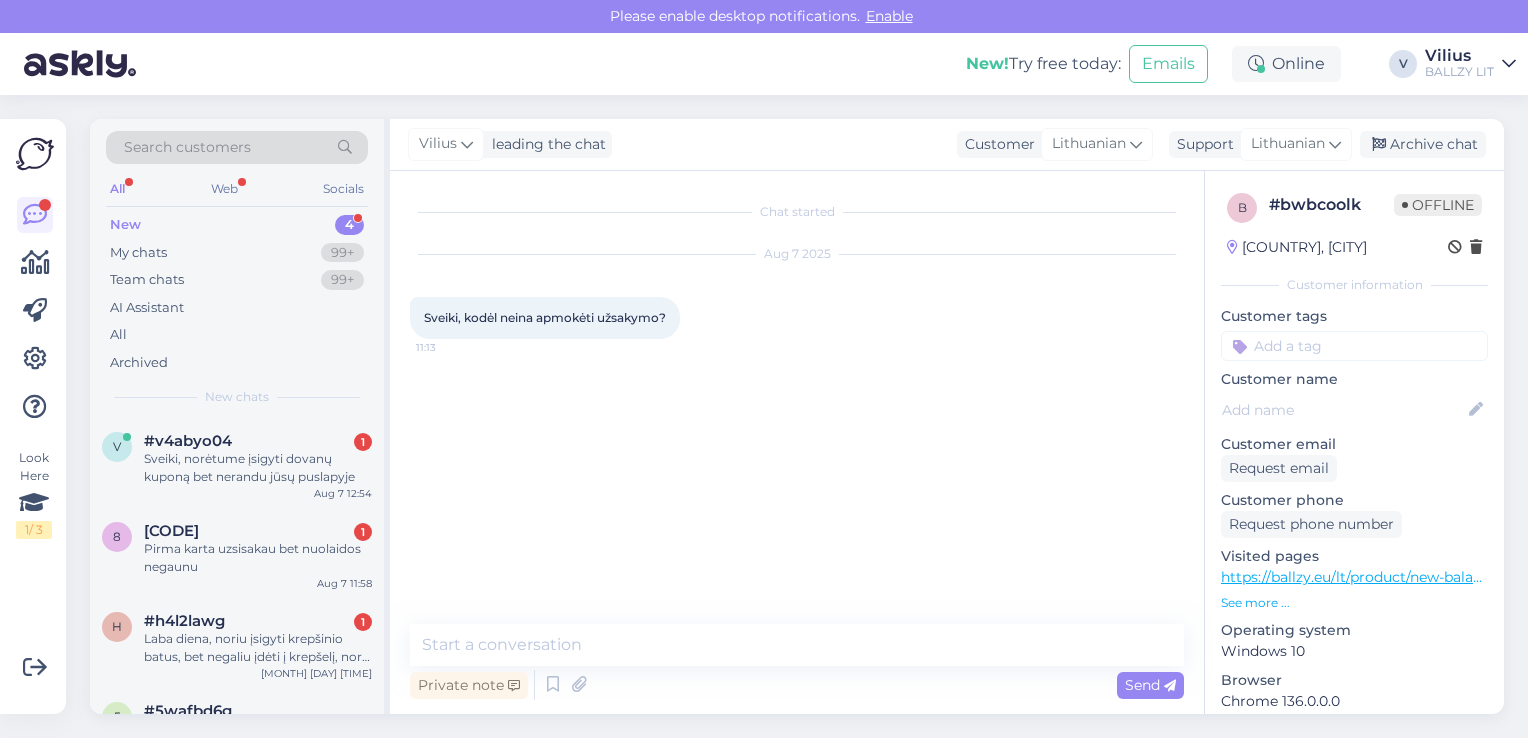 click on "Chat started [MONTH] [DAY] [YEAR] Sveiki, kodėl neina apmokėti užsakymo? [TIME] Private note Send" at bounding box center [797, 442] 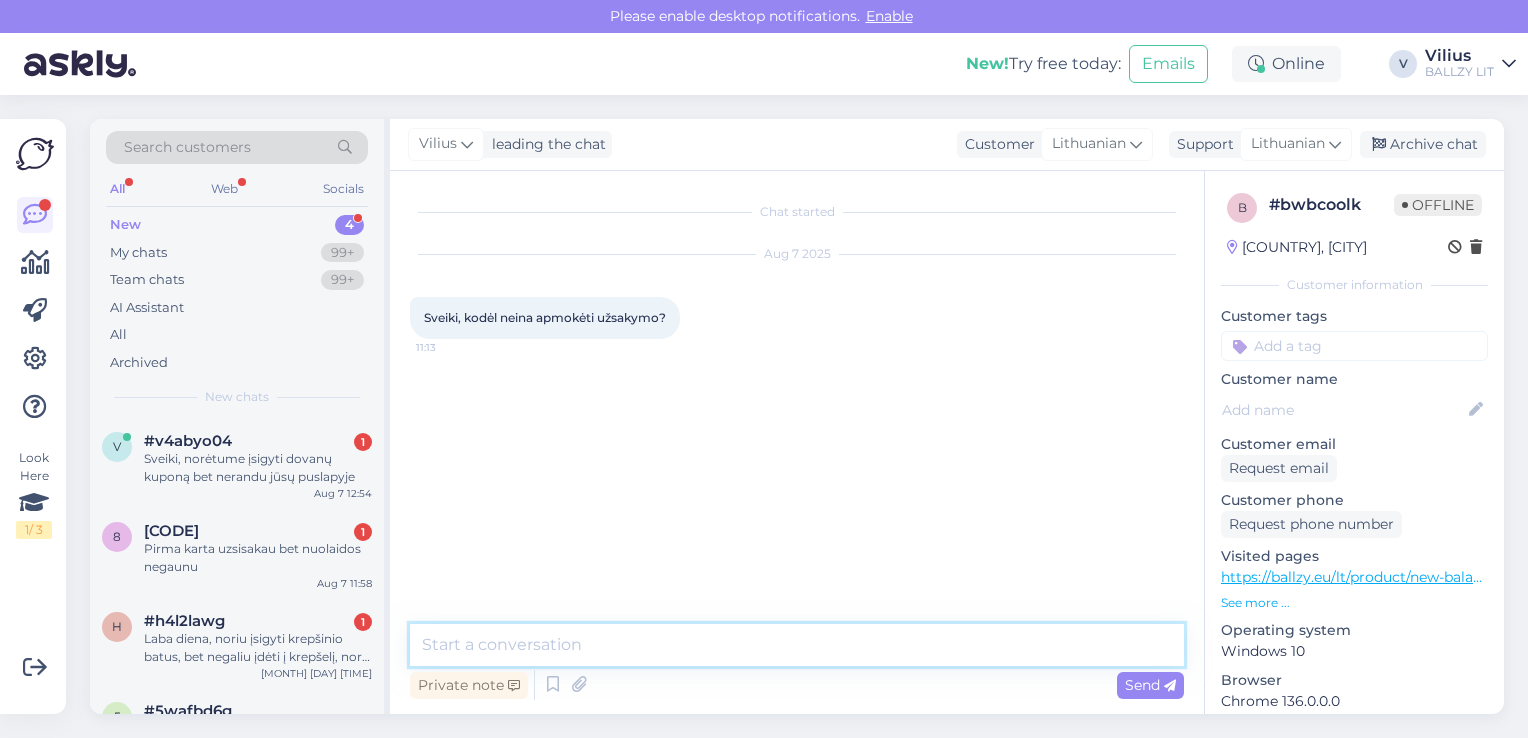click at bounding box center [797, 645] 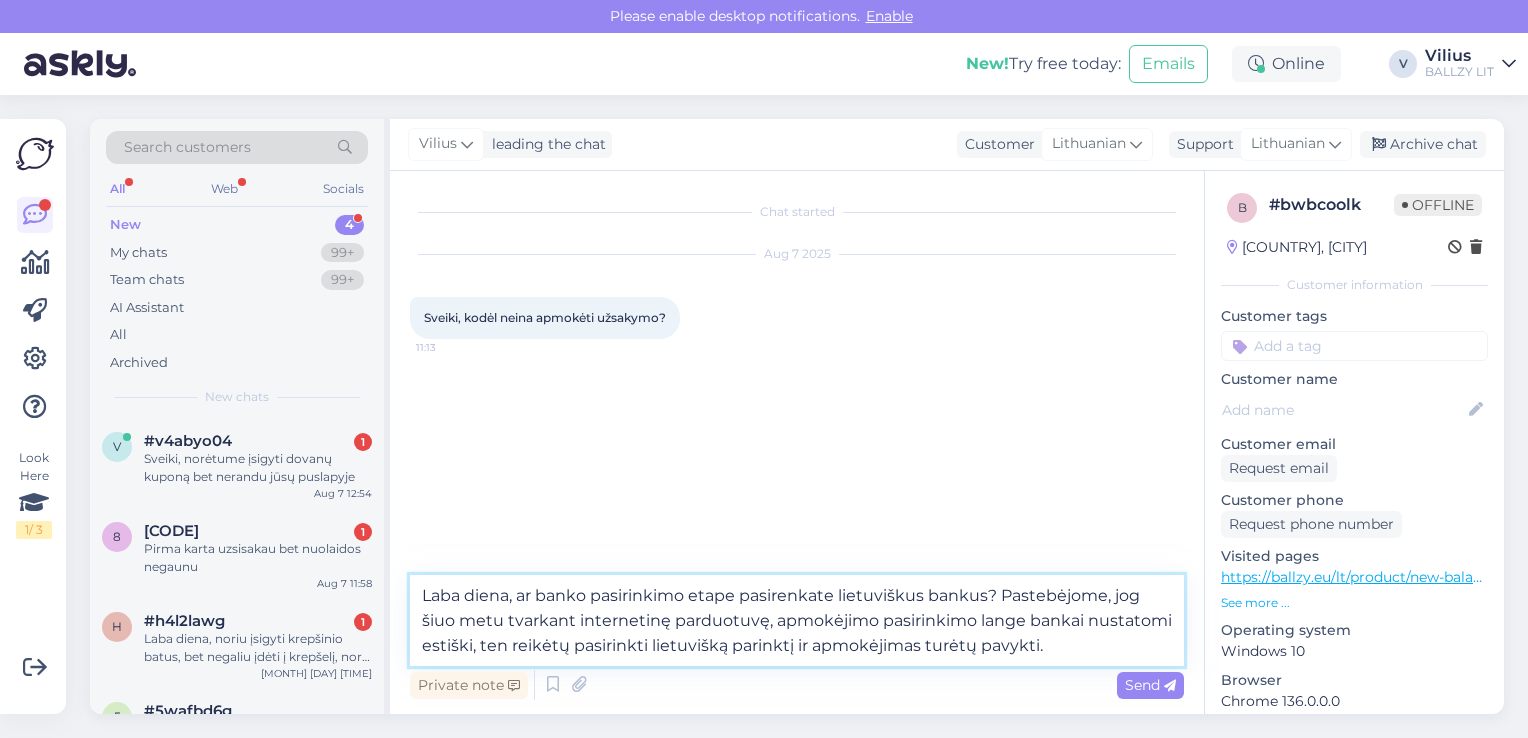 type on "Laba diena, ar banko pasirinkimo etape pasirenkate lietuviškus bankus? Pastebėjome, jog šiuo metu tvarkant internetinę parduotuvę, apmokėjimo pasirinkimo lange bankai nustatomi estiški, ten reikėtų pasirinkti lietuvišką parinktį ir apmokėjimas turėtų pavykti." 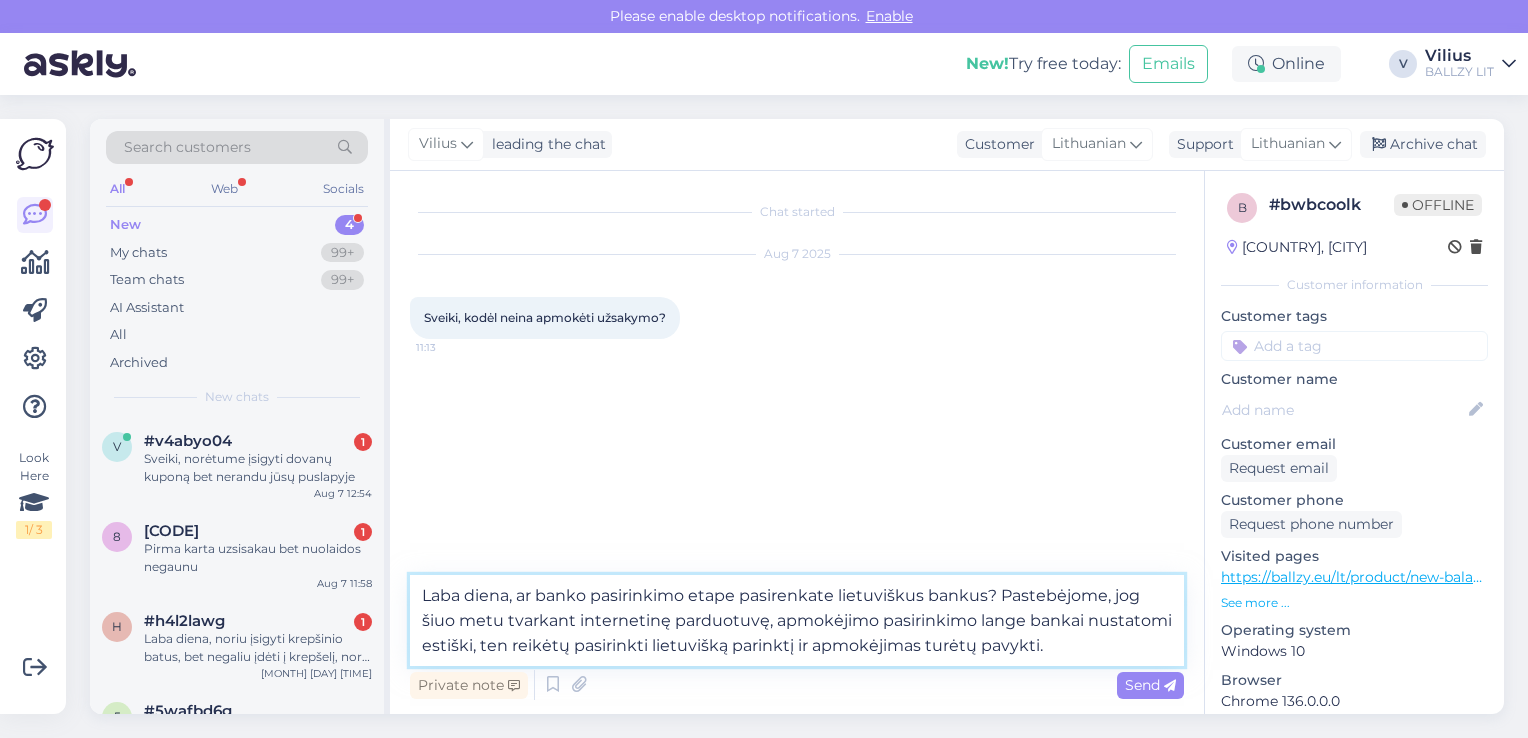 type 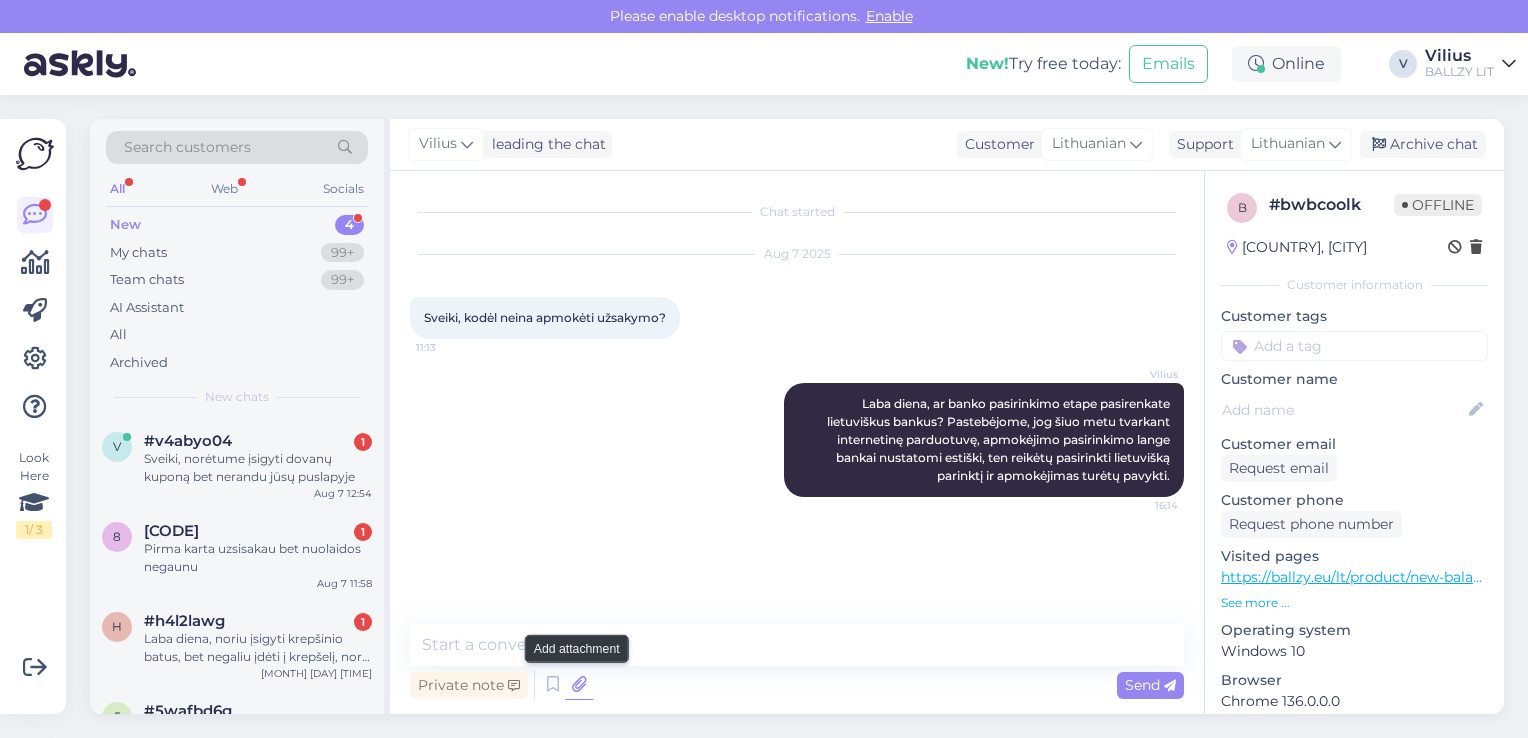 click at bounding box center (579, 685) 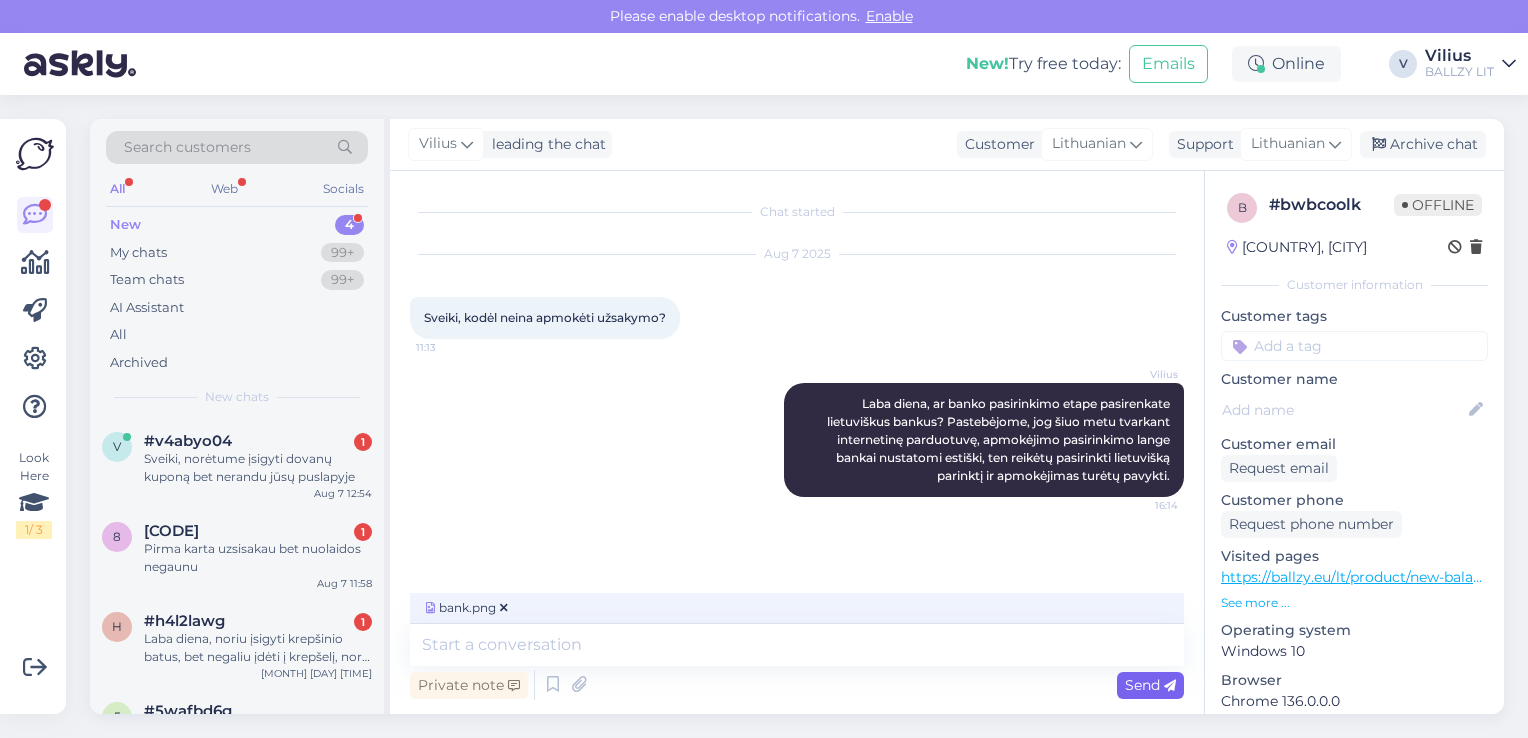click on "Send" at bounding box center [1150, 685] 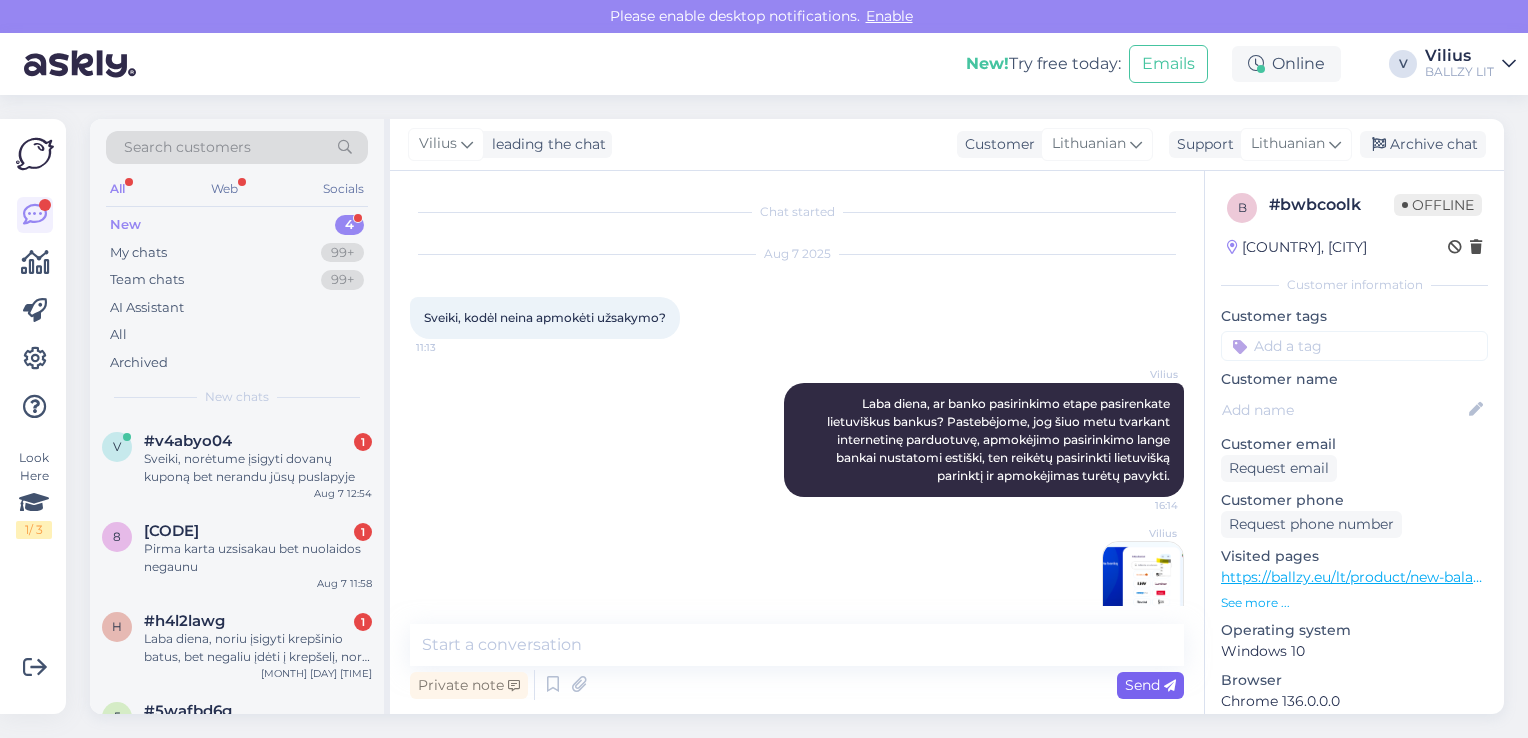scroll, scrollTop: 38, scrollLeft: 0, axis: vertical 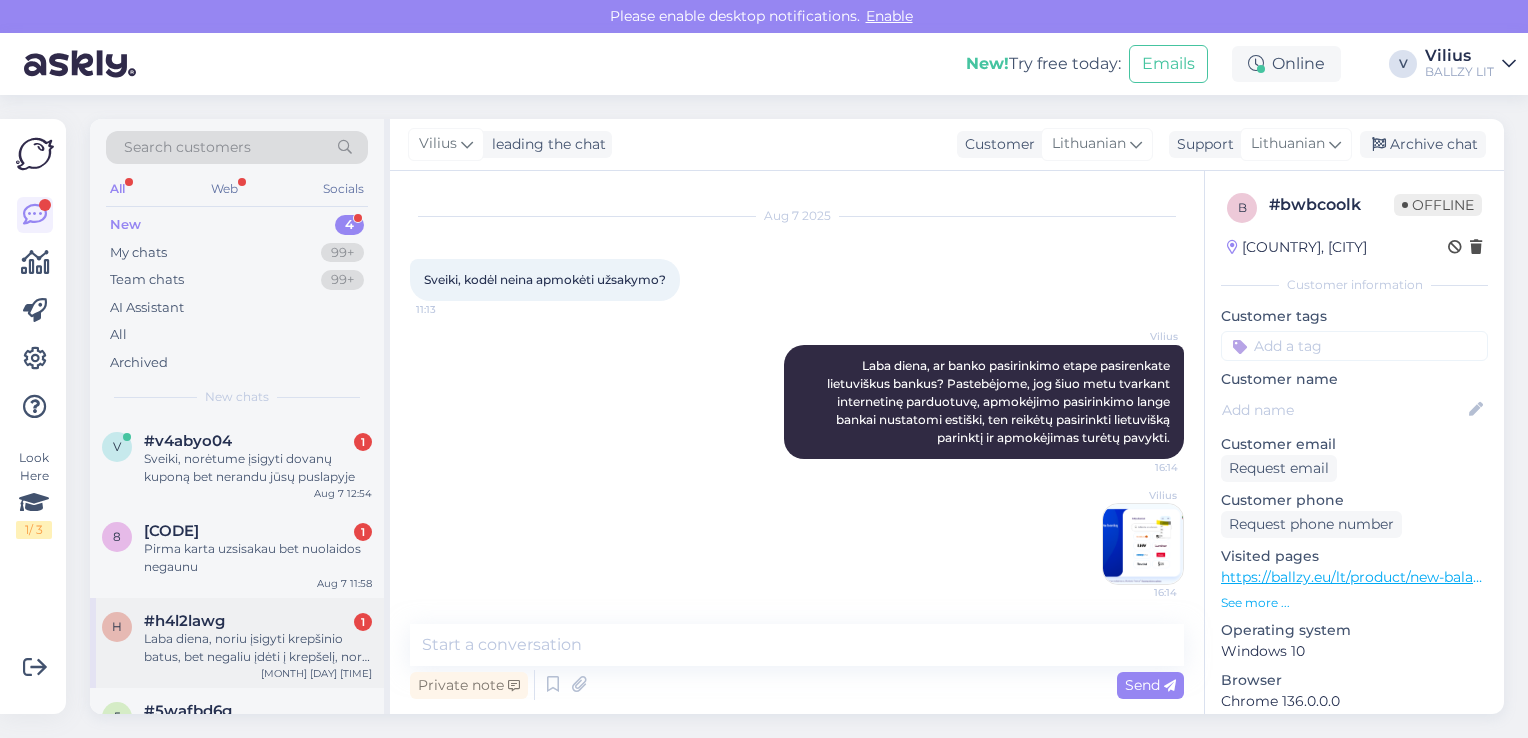 click on "Laba diena, noriu įsigyti krepšinio batus, bet negaliu įdėti į krepšelį, nors reikiamo dydžio likutį rodo" at bounding box center [258, 648] 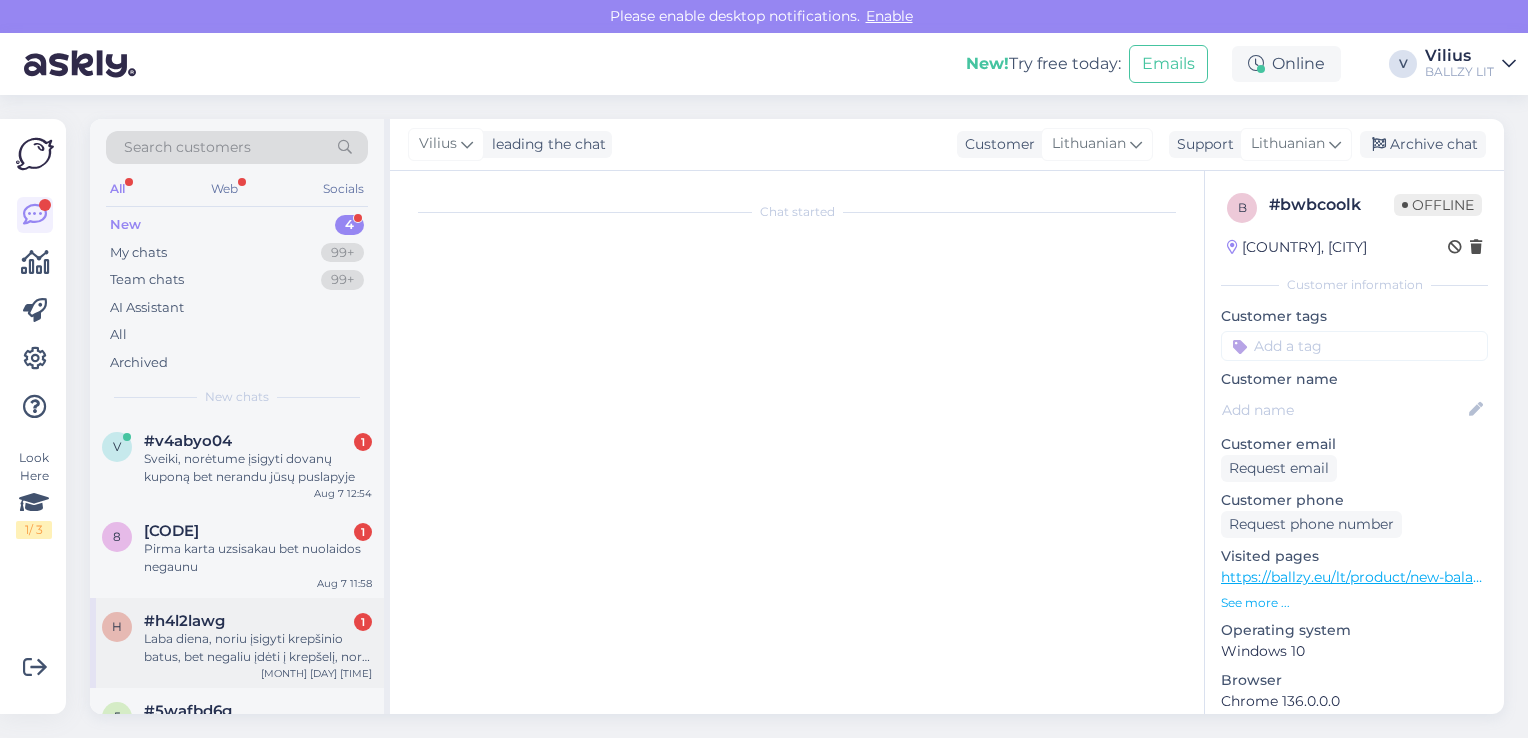 scroll, scrollTop: 0, scrollLeft: 0, axis: both 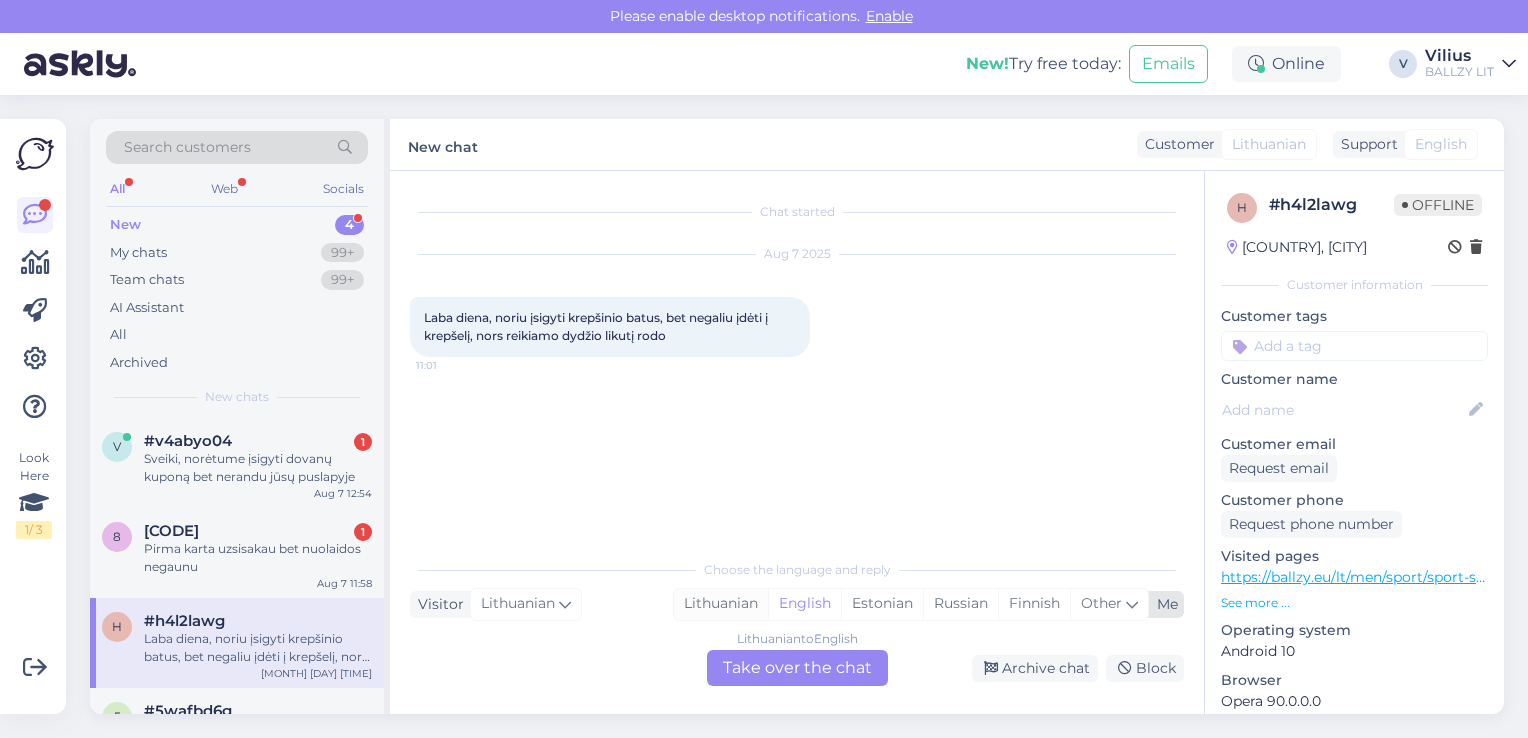 click on "Lithuanian" at bounding box center (721, 604) 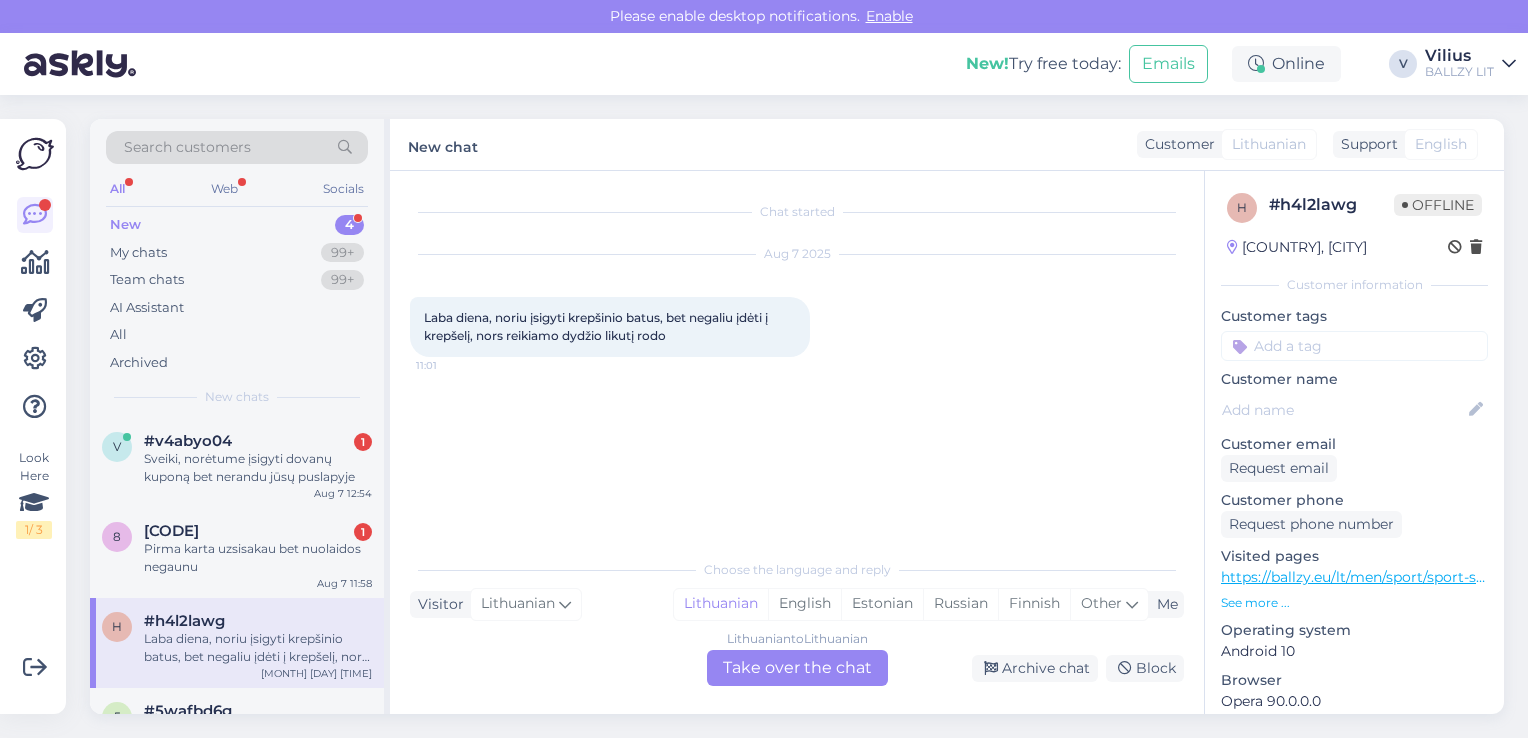 click on "Lithuanian  to  Lithuanian Take over the chat" at bounding box center [797, 668] 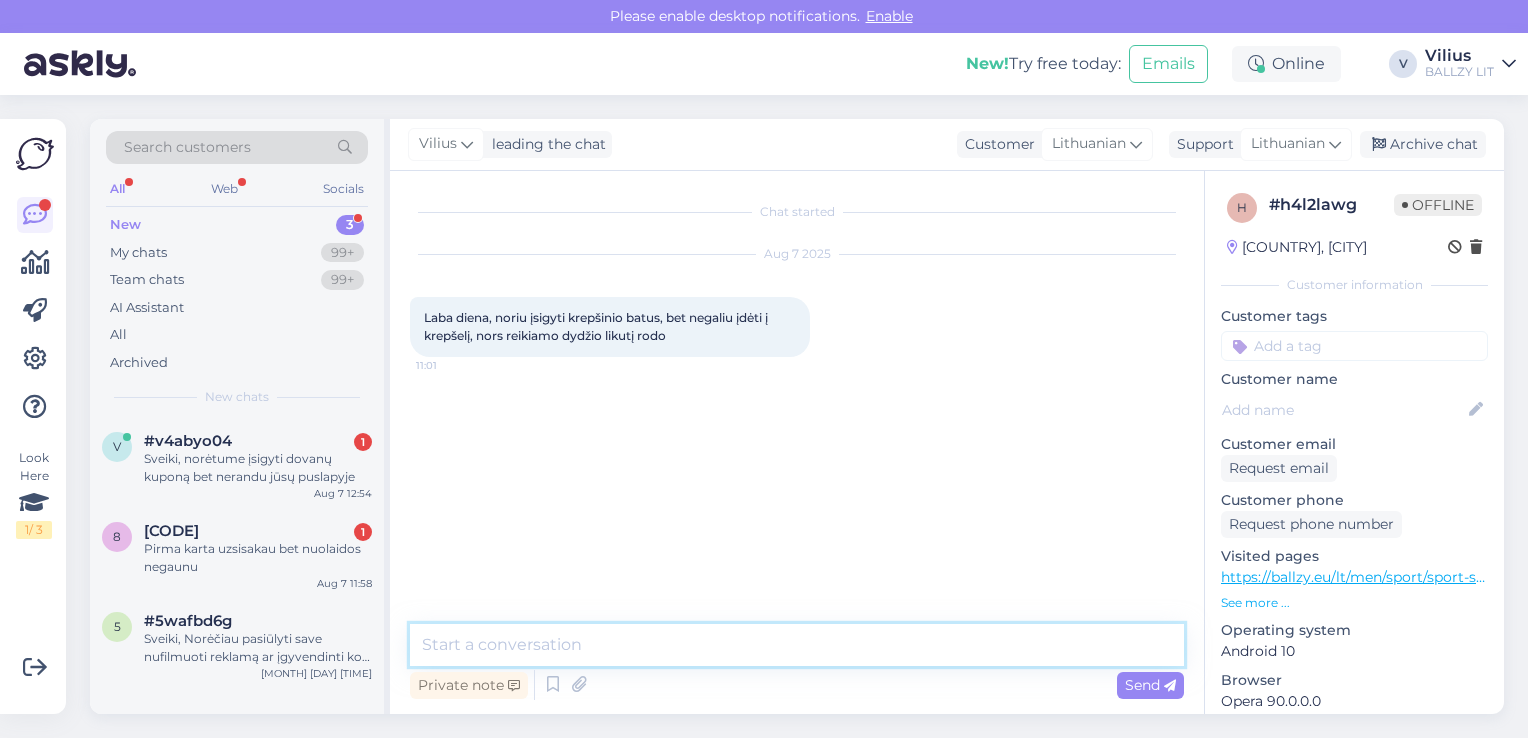 click at bounding box center [797, 645] 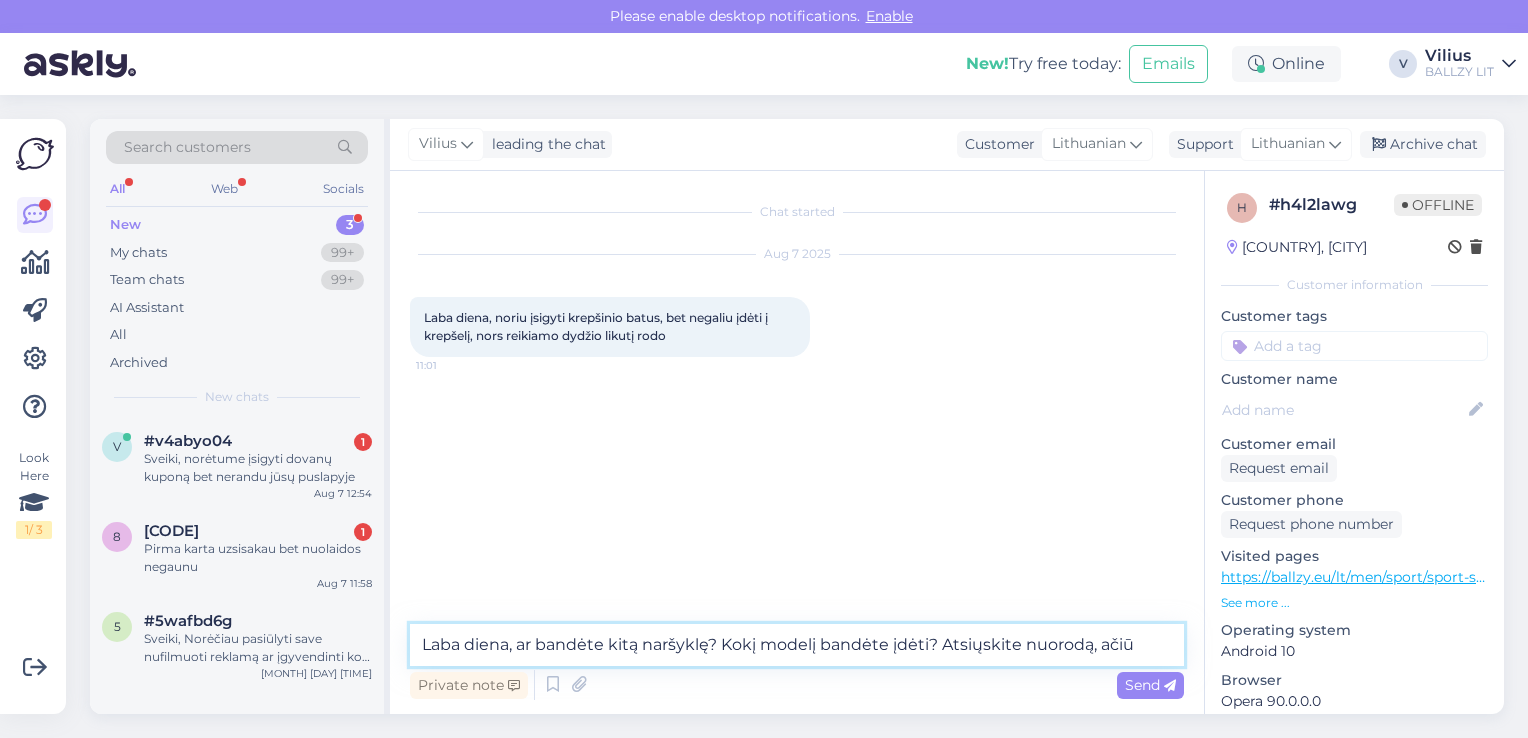 type on "Laba diena, ar bandėte kitą naršyklę? Kokį modelį bandėte įdėti? Atsiųskite nuorodą, ačiū." 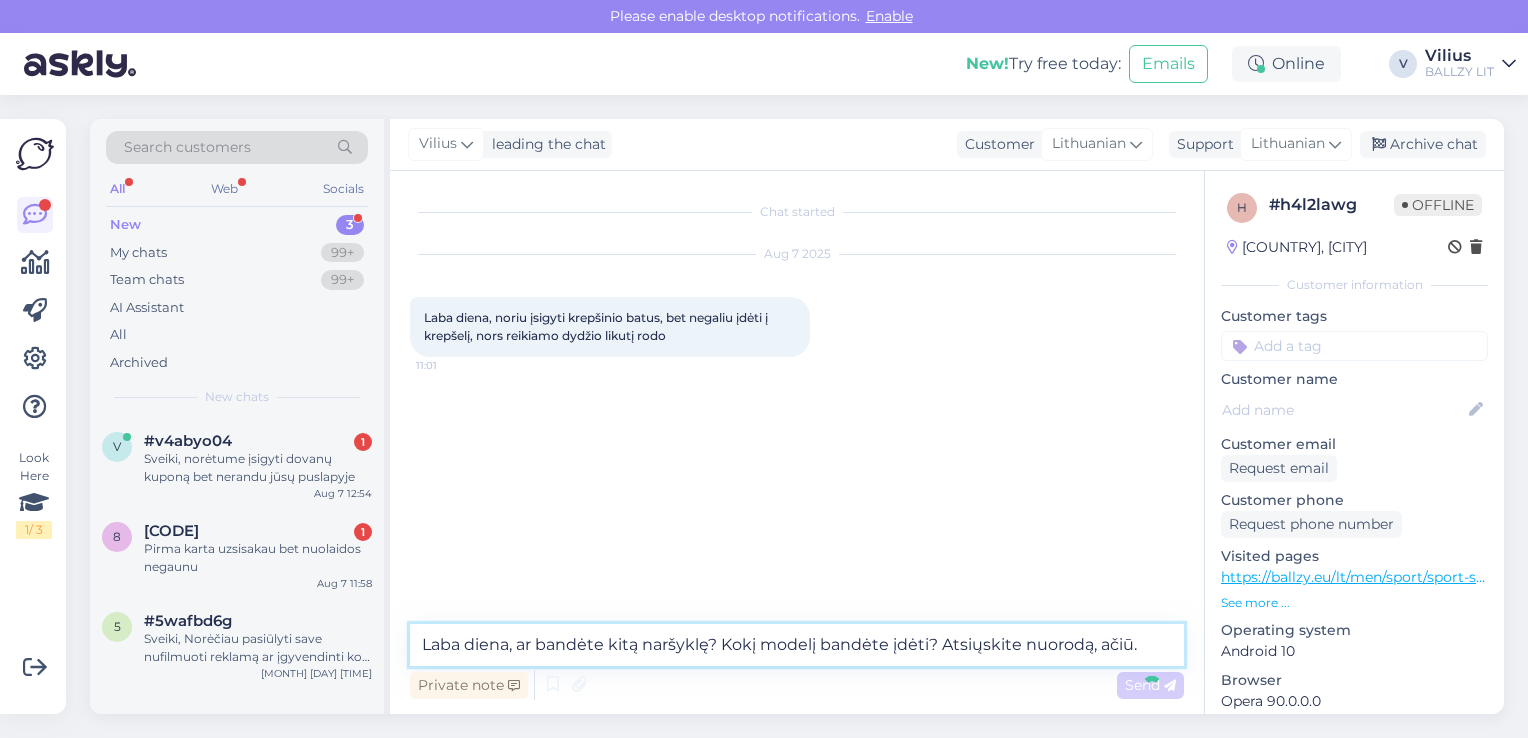 type 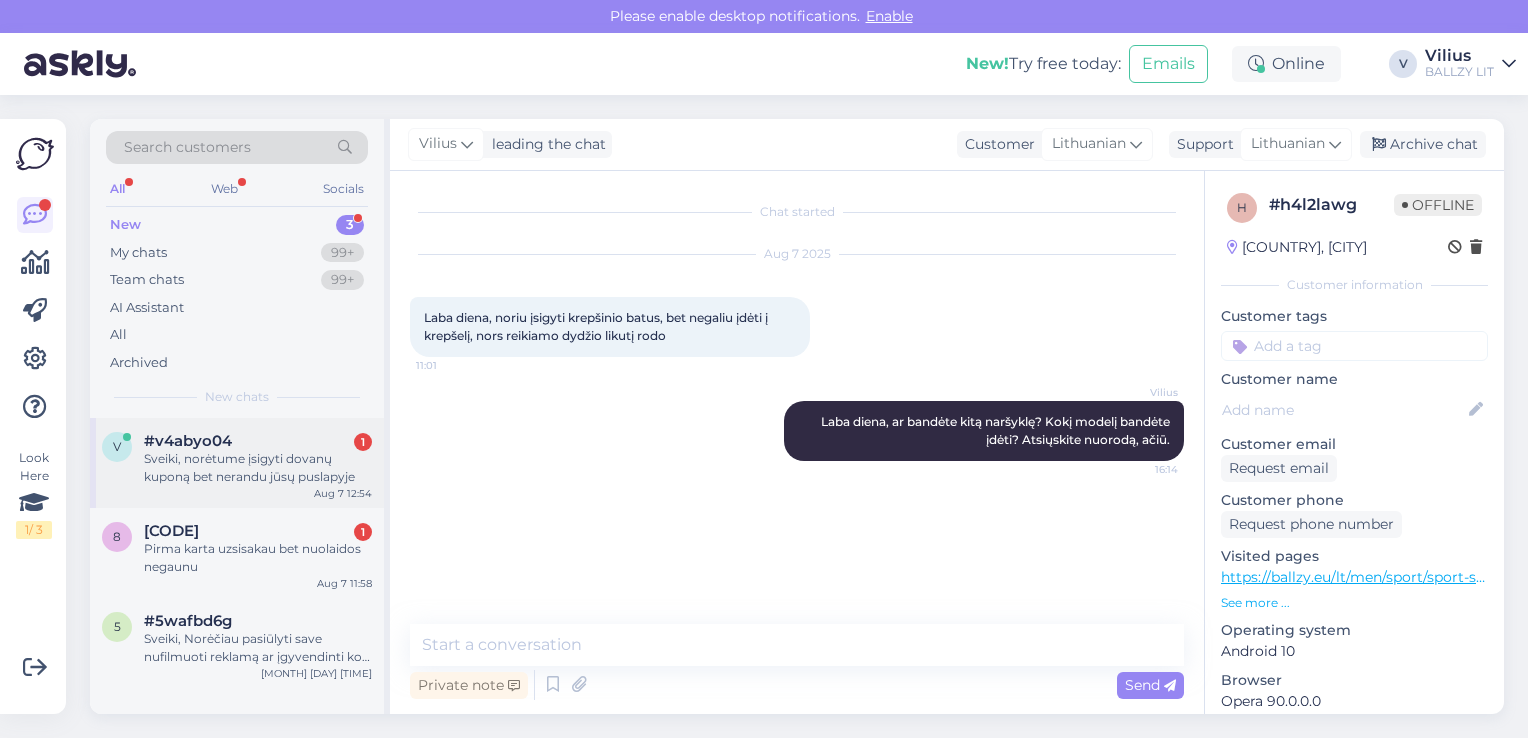 click on "Sveiki, norėtume įsigyti dovanų kuponą bet nerandu jūsų puslapyje" at bounding box center (258, 468) 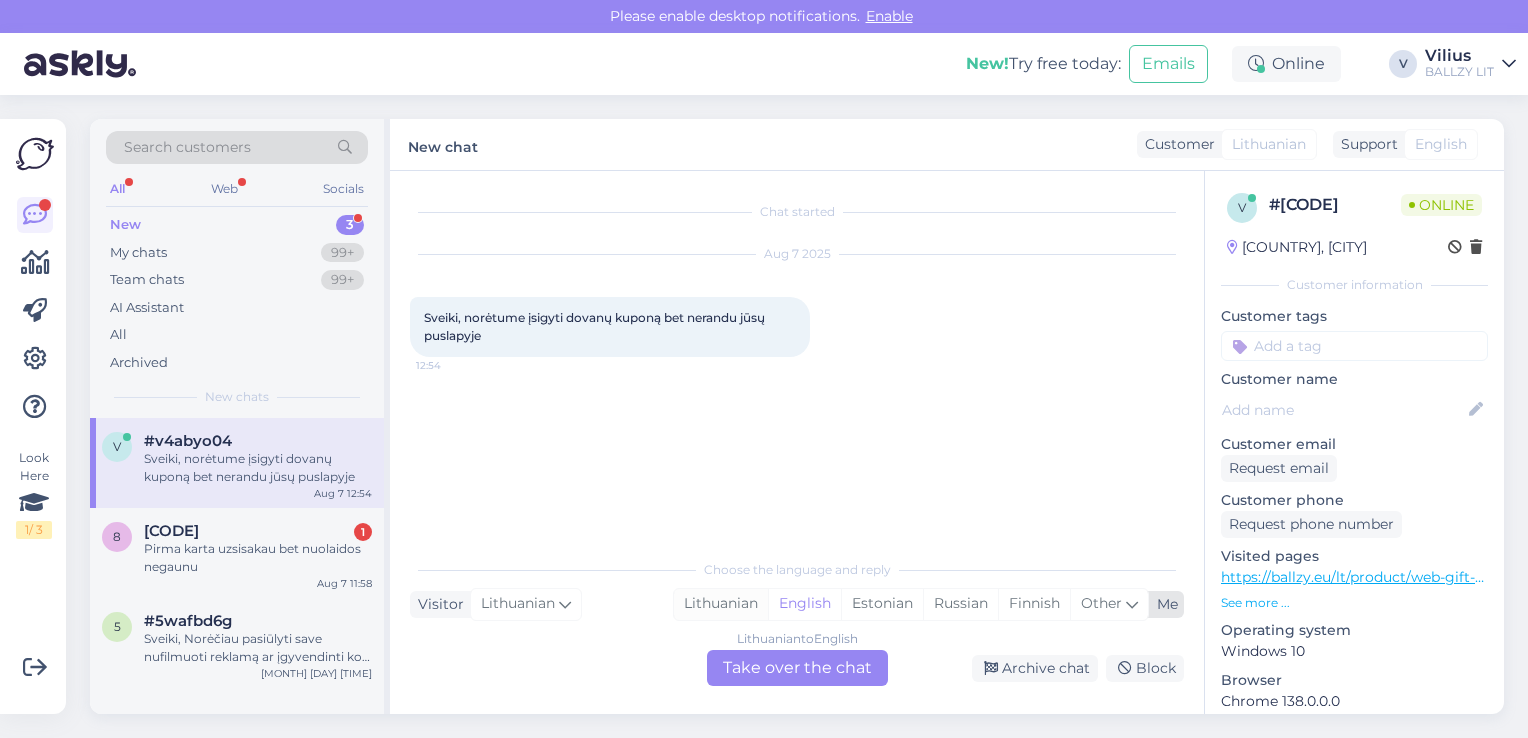 click on "Lithuanian" at bounding box center [721, 604] 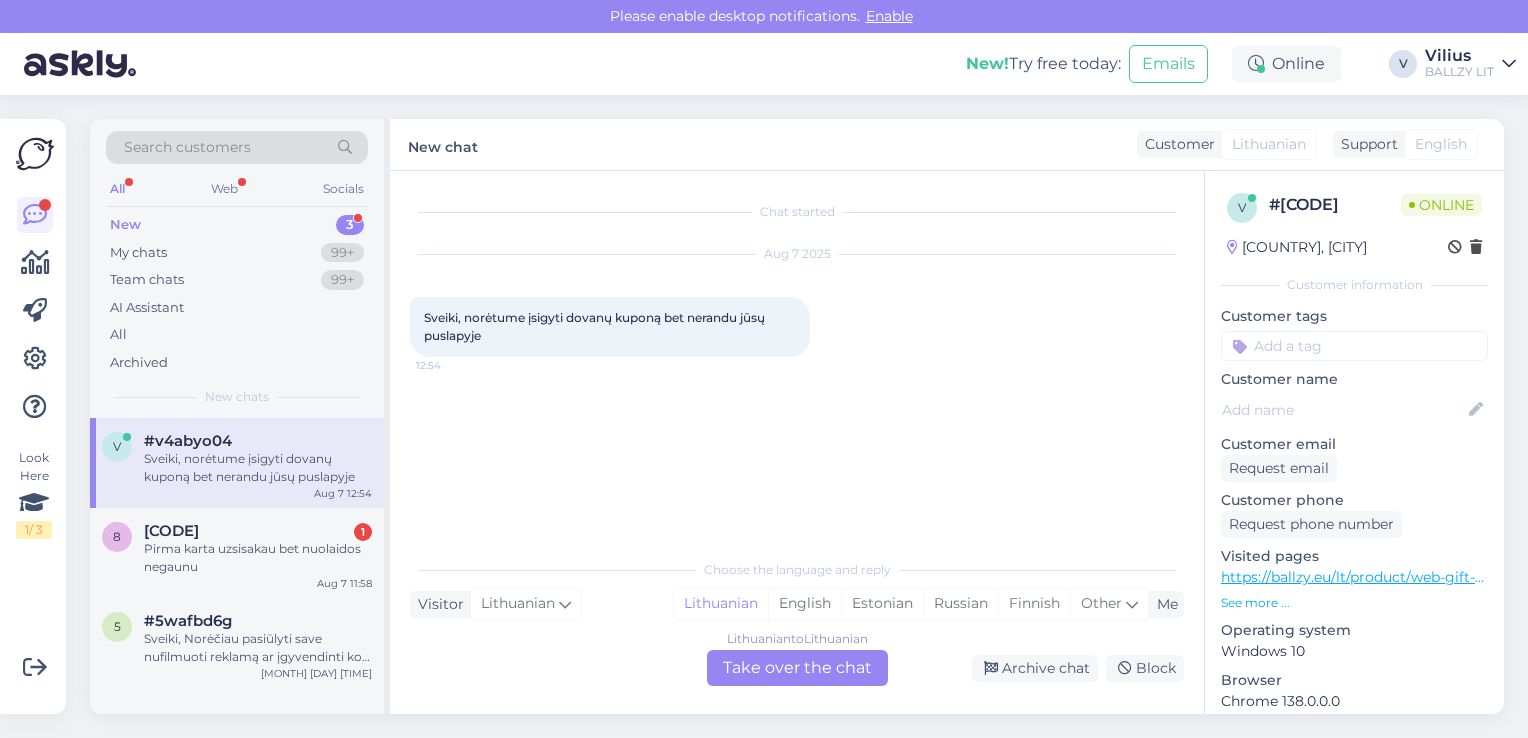 click on "Lithuanian  to  Lithuanian Take over the chat" at bounding box center (797, 668) 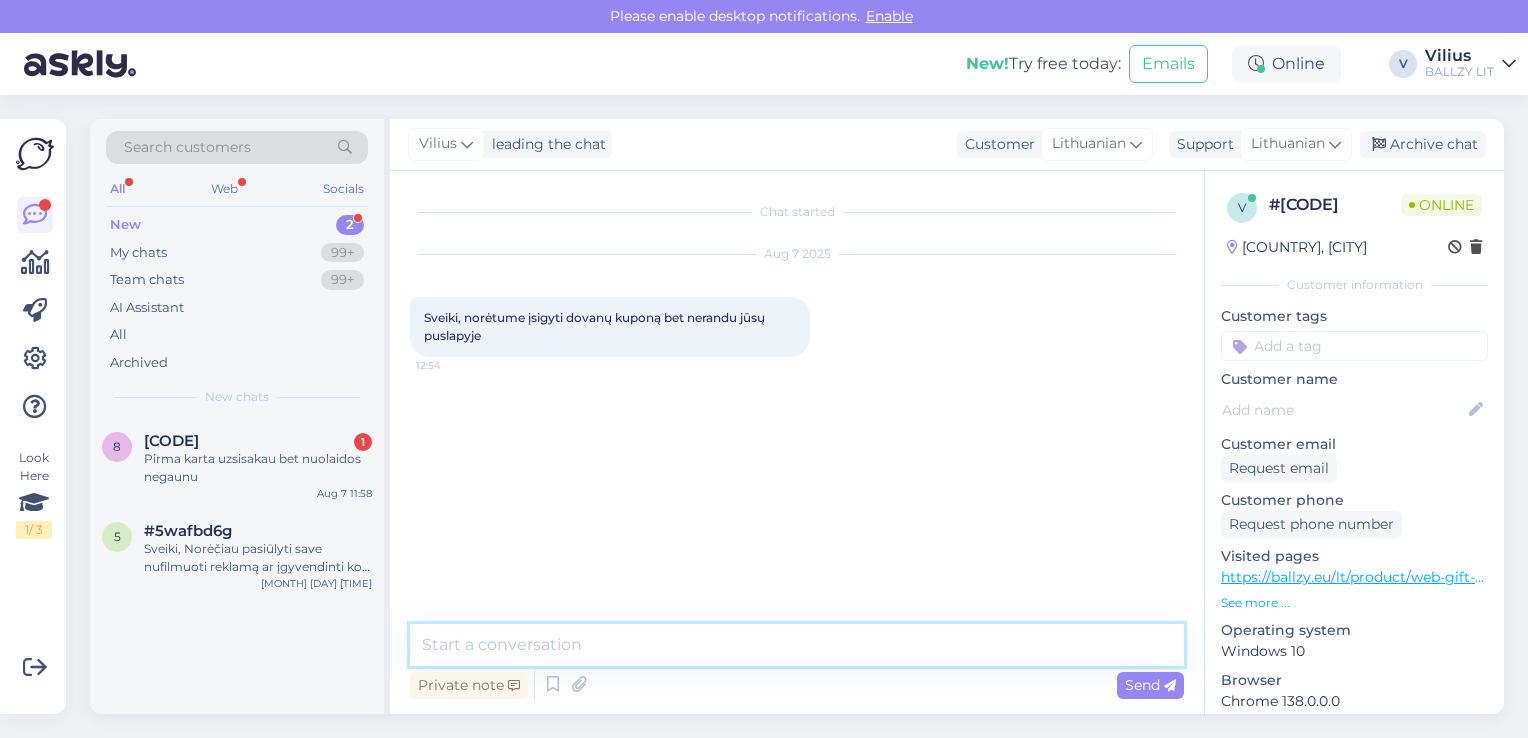 click at bounding box center (797, 645) 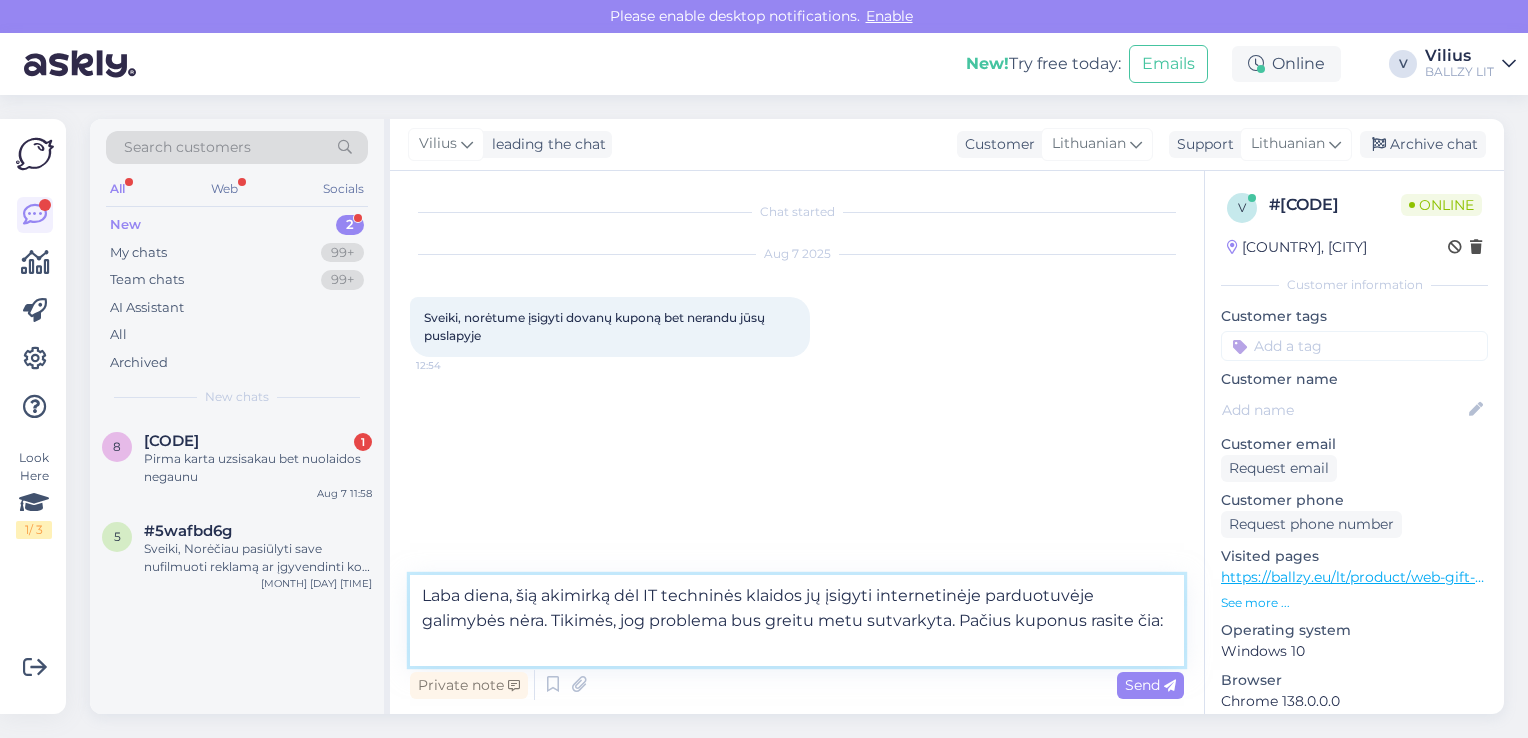 paste on "https://ballzy.eu/lt/search?page=1&q=dovan%C5%B3" 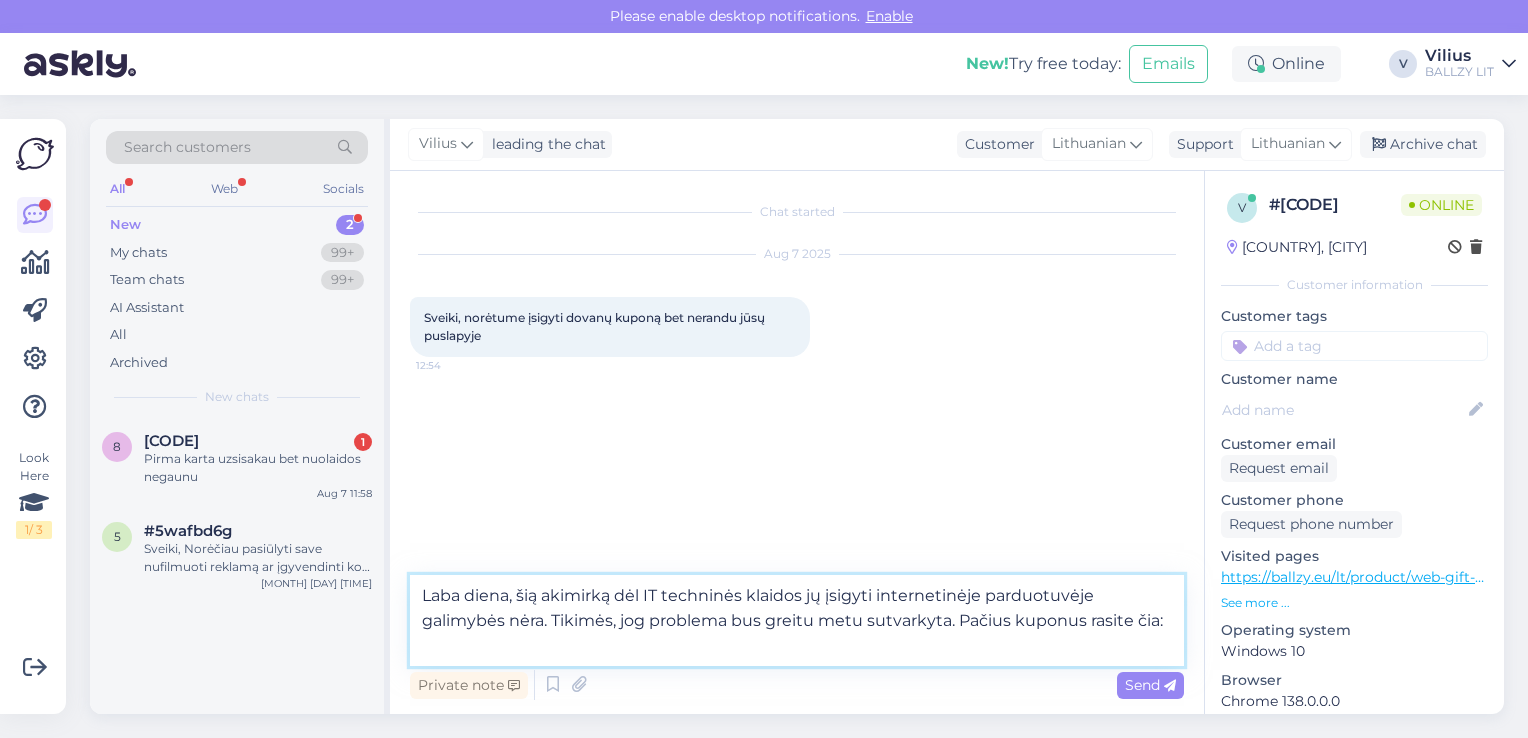 type on "Laba diena, šią akimirką dėl IT techninės klaidos jų įsigyti internetinėje parduotuvėje galimybės nėra. Tikimės, jog problema bus greitu metu sutvarkyta. Pačius kuponus rasite čia: [URL]" 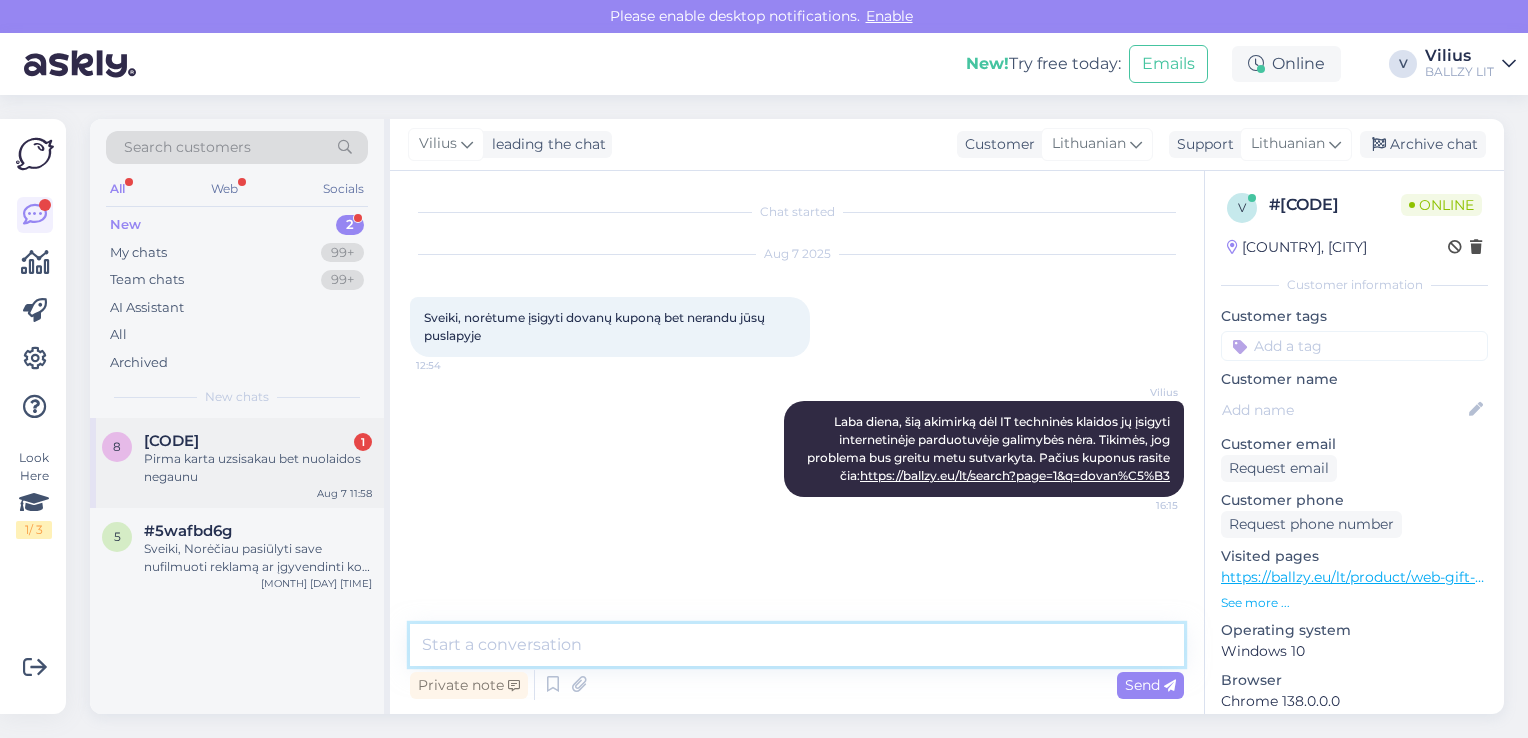 type 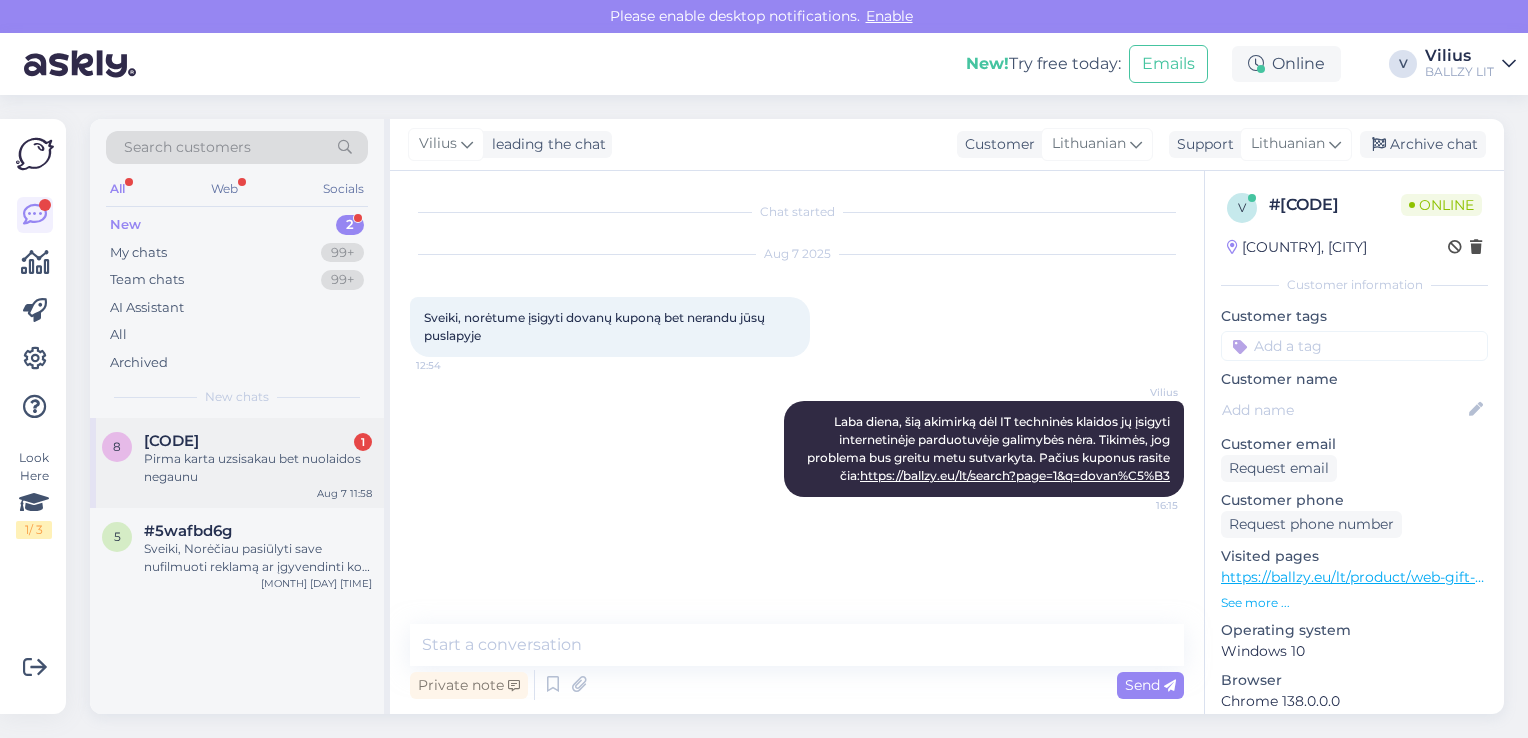 click on "8 #85nzut0z 1 Pirma karta uzsisakau bet nuolaidos negaunu Aug 7 11:58" at bounding box center [237, 463] 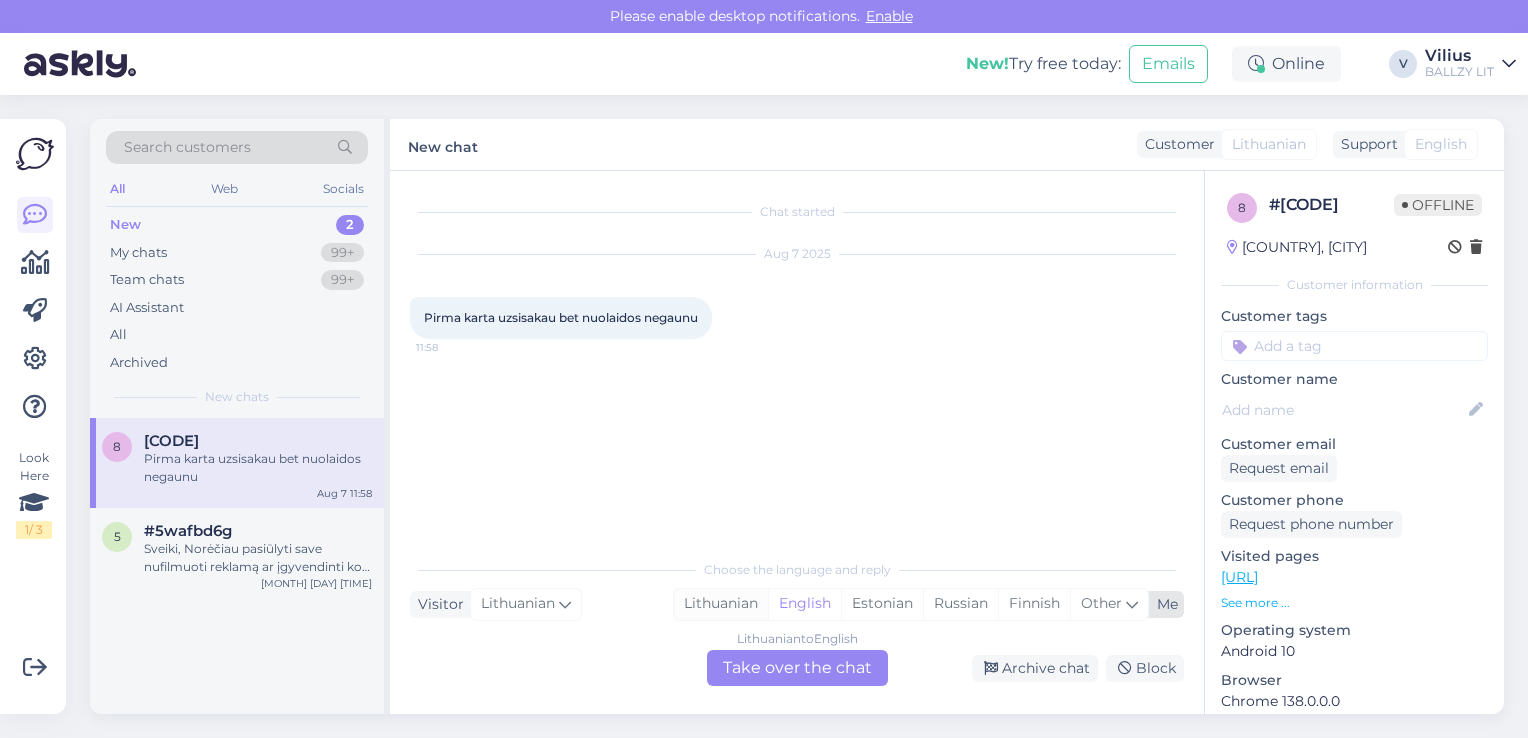 click on "Lithuanian" at bounding box center [721, 604] 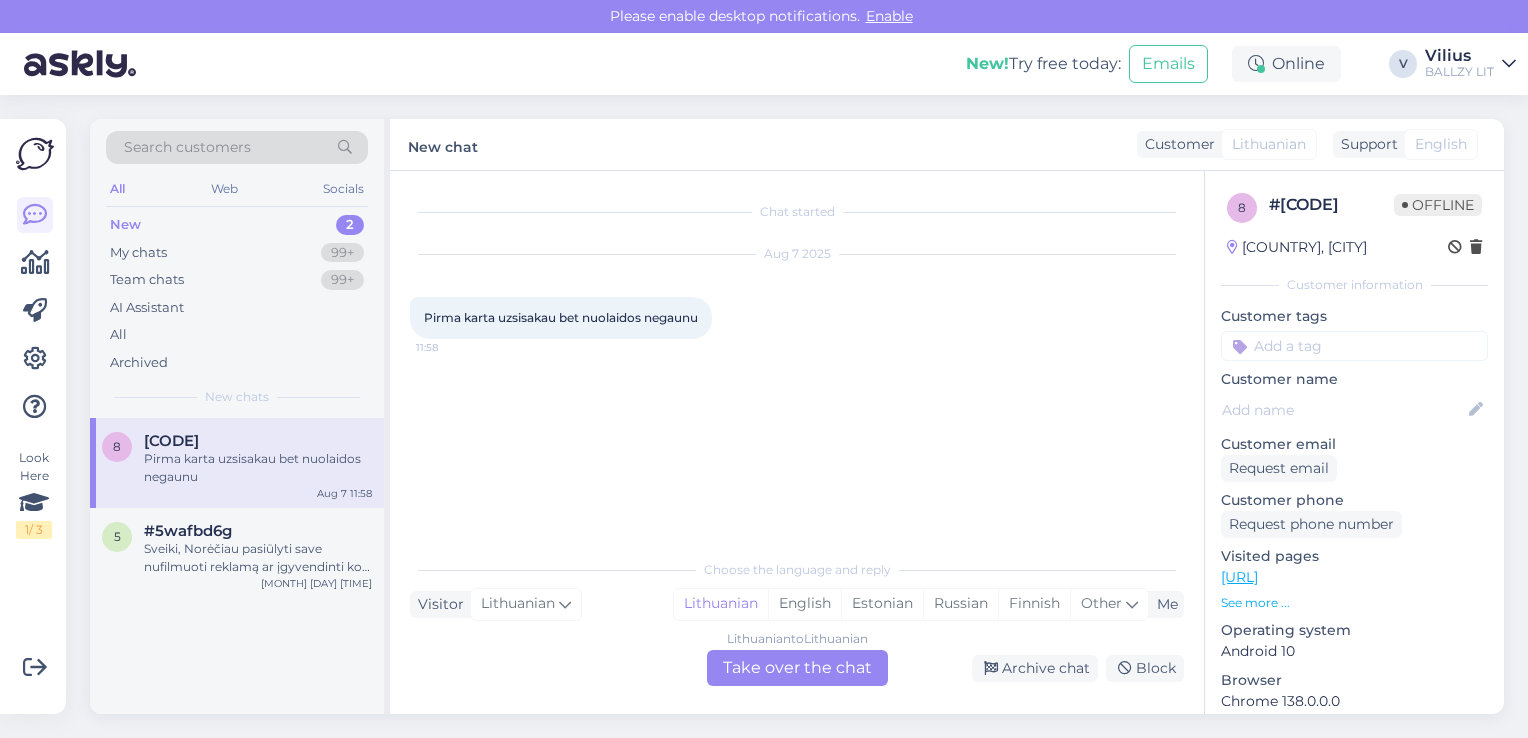 click on "Lithuanian  to  Lithuanian Take over the chat" at bounding box center (797, 668) 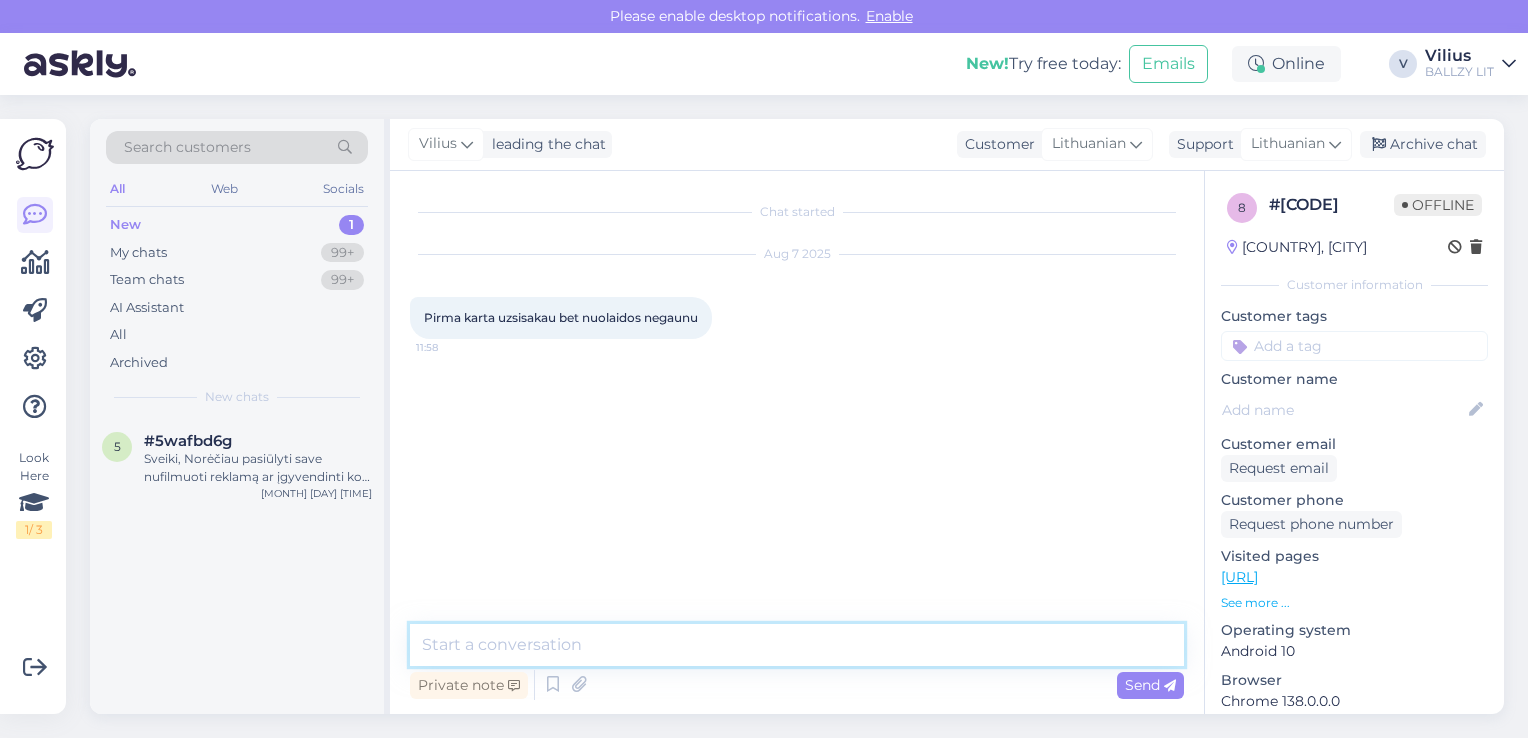 click at bounding box center (797, 645) 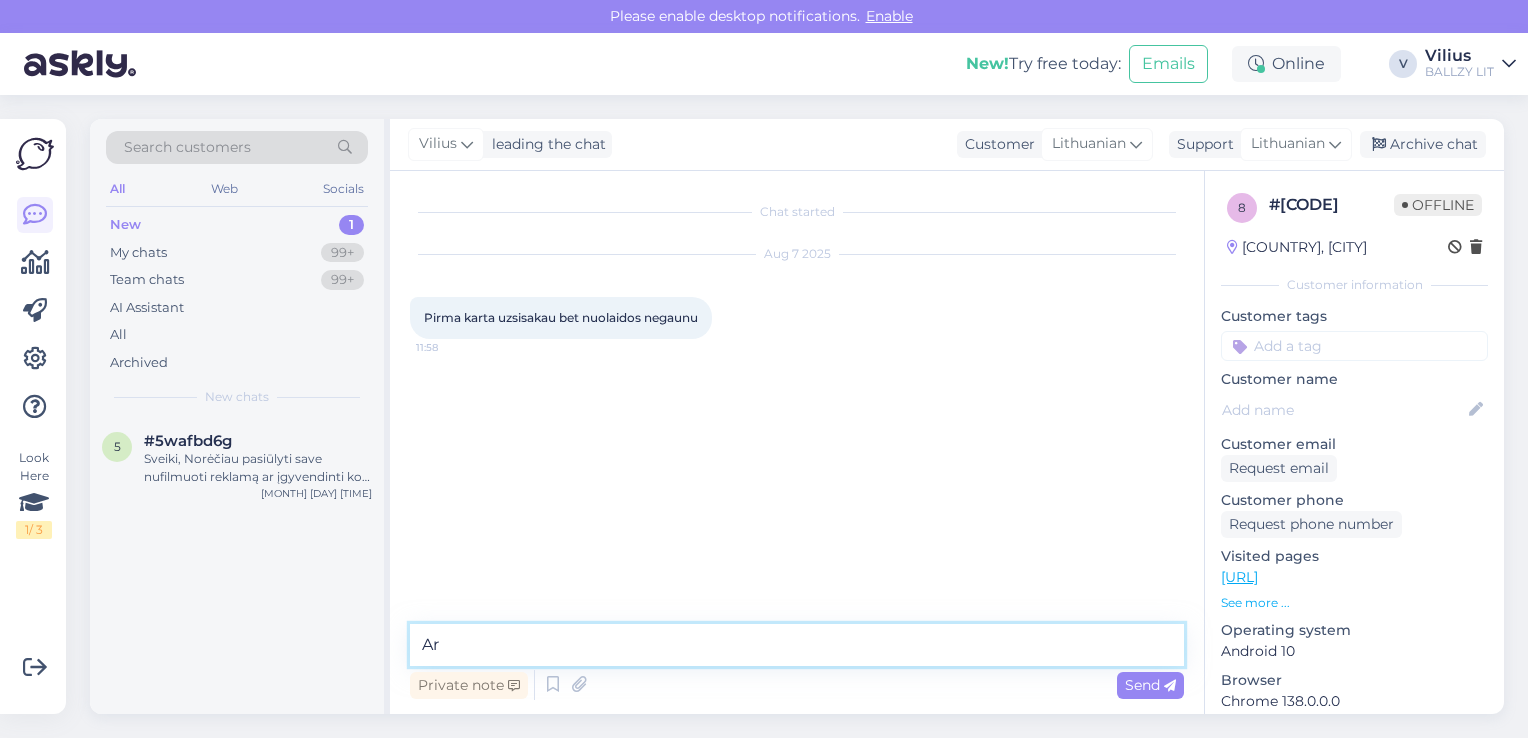 type on "A" 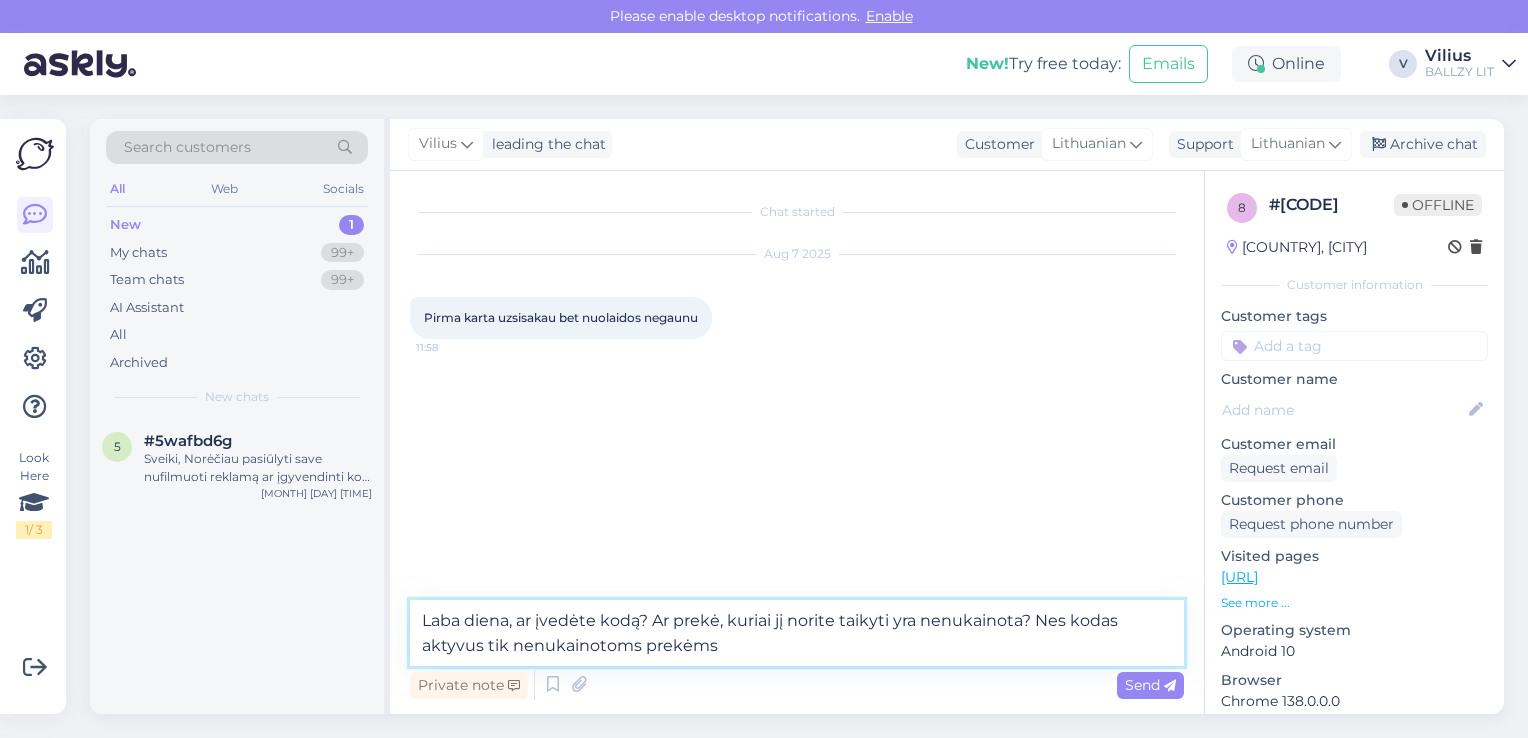 type on "Laba diena, ar įvedėte kodą? Ar prekė, kuriai jį norite taikyti yra nenukainota? Nes kodas aktyvus tik nenukainotoms prekėms." 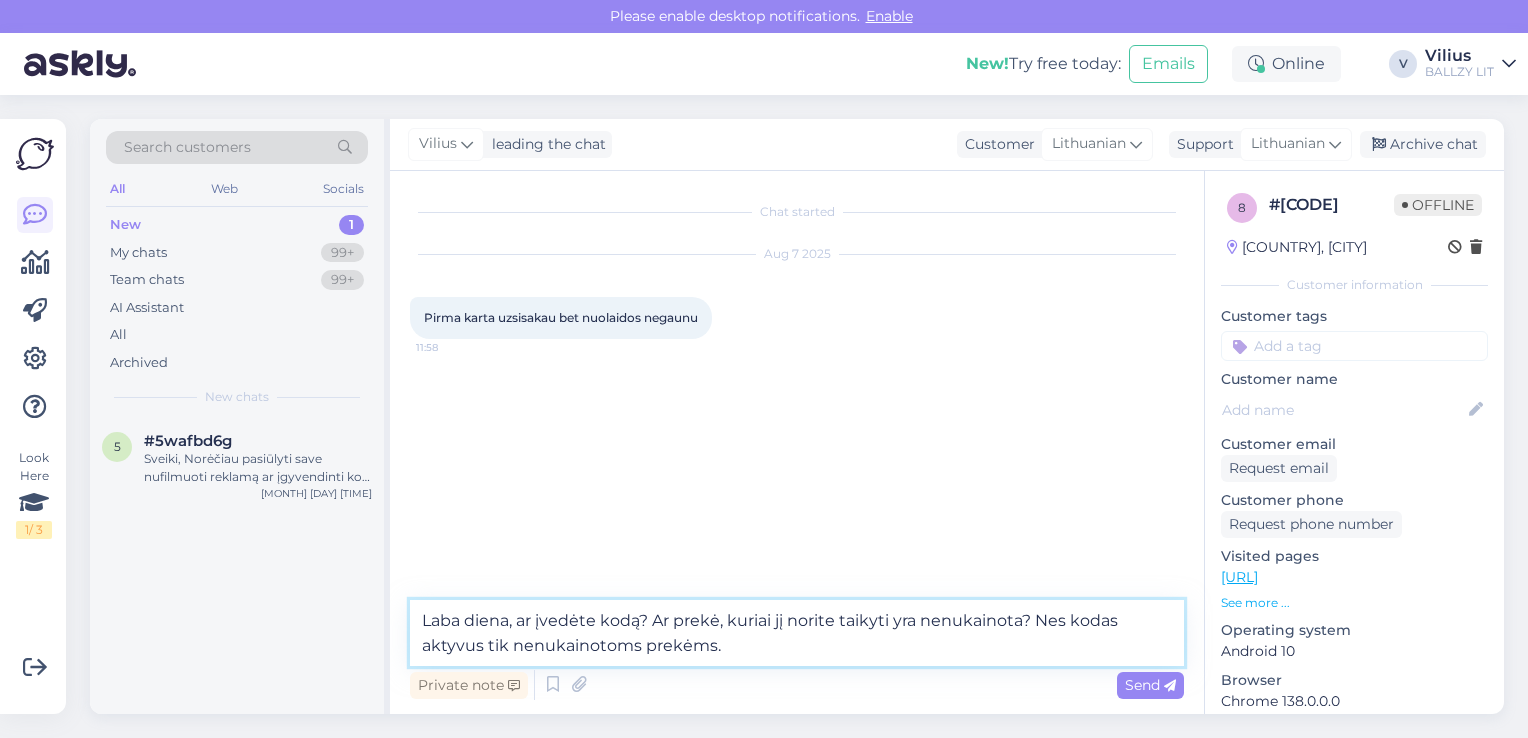 type 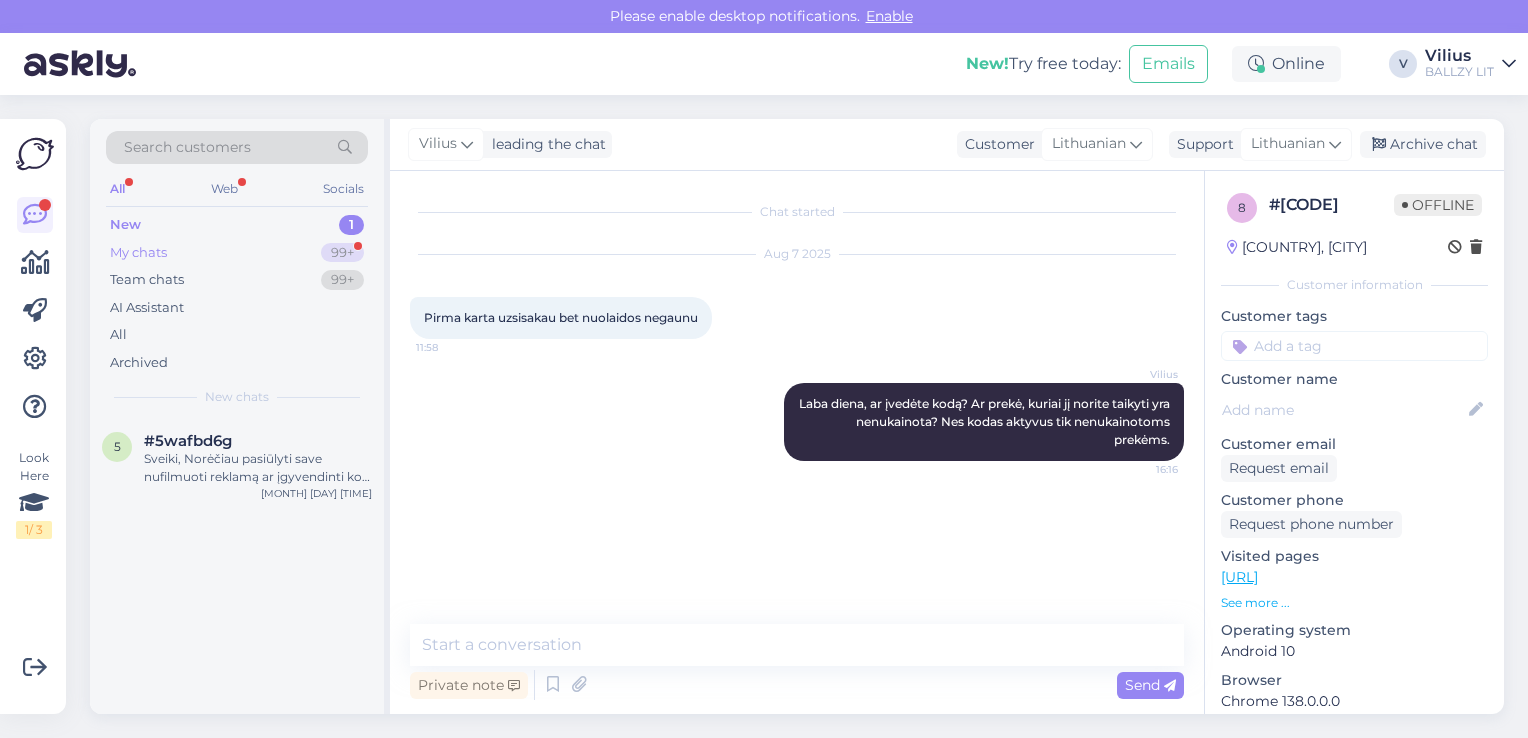 click on "My chats 99+" at bounding box center [237, 253] 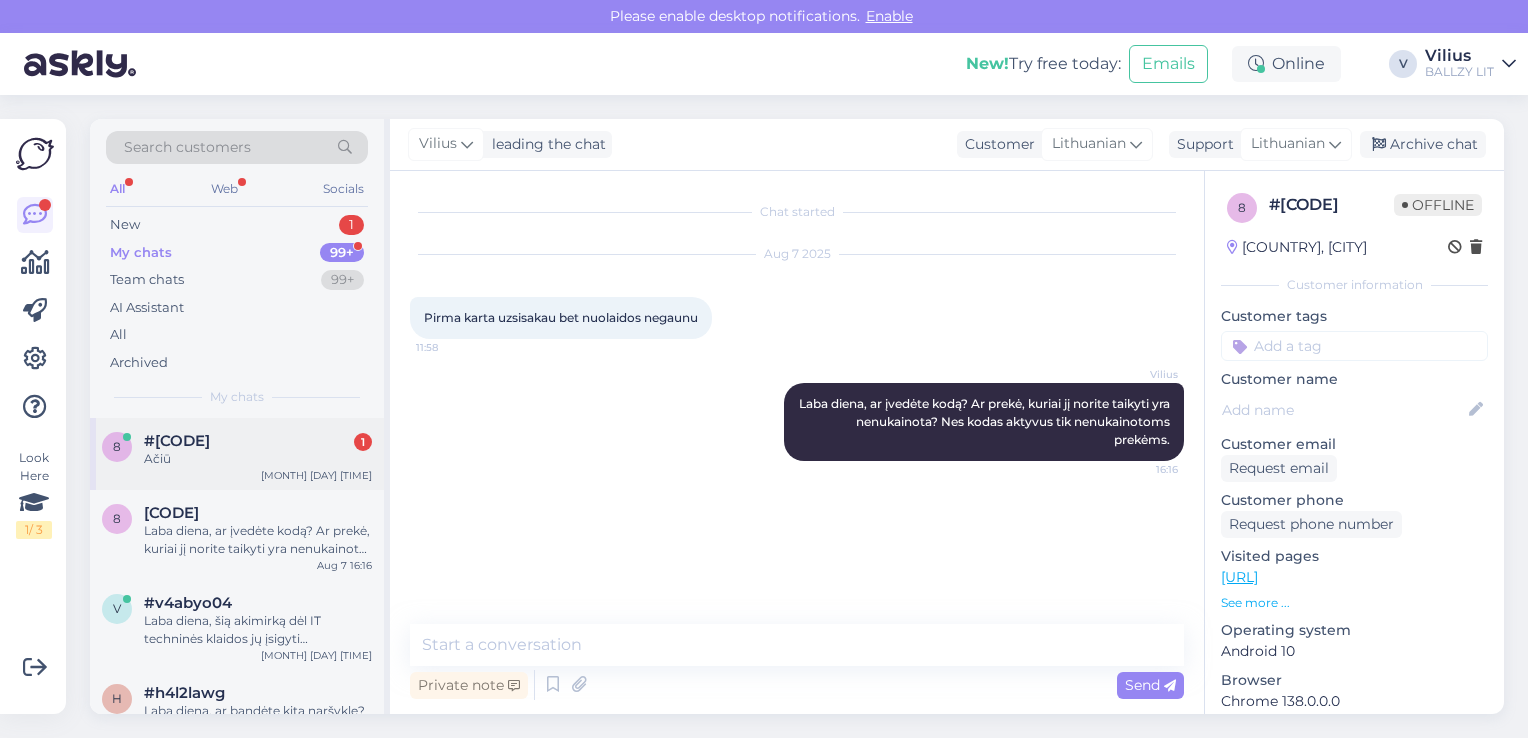 click on "Ačiū" at bounding box center [258, 459] 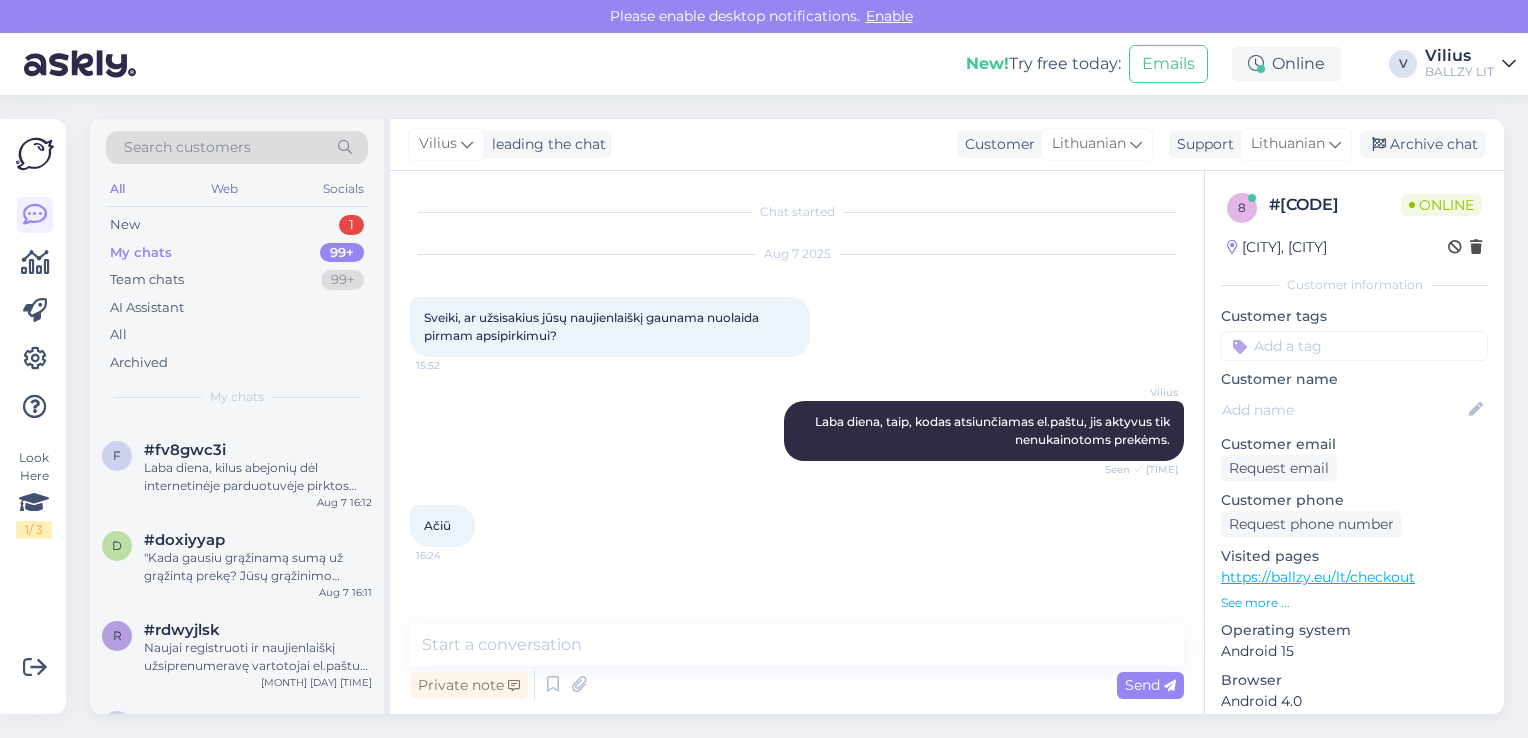 scroll, scrollTop: 480, scrollLeft: 0, axis: vertical 